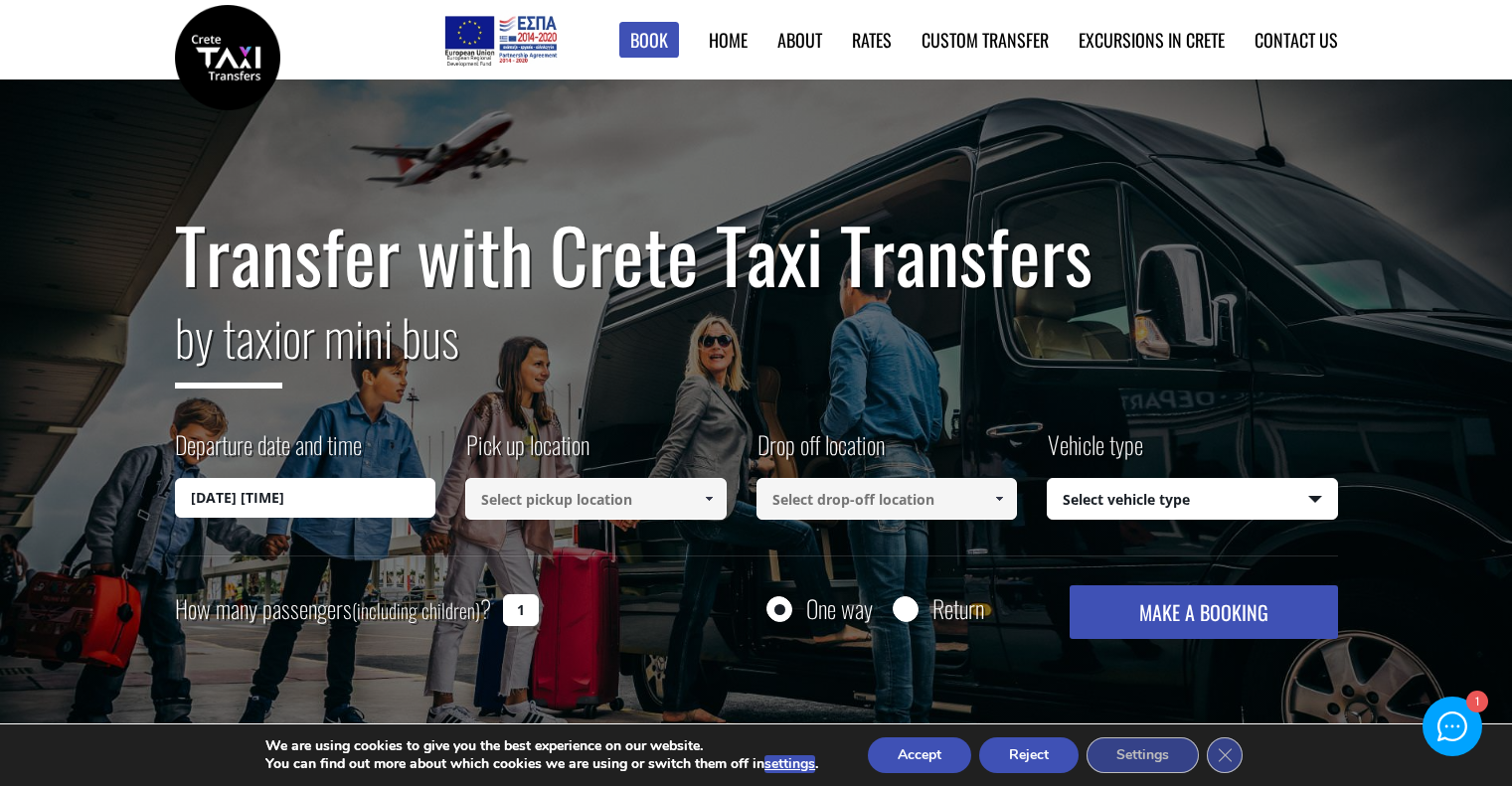 scroll, scrollTop: 0, scrollLeft: 0, axis: both 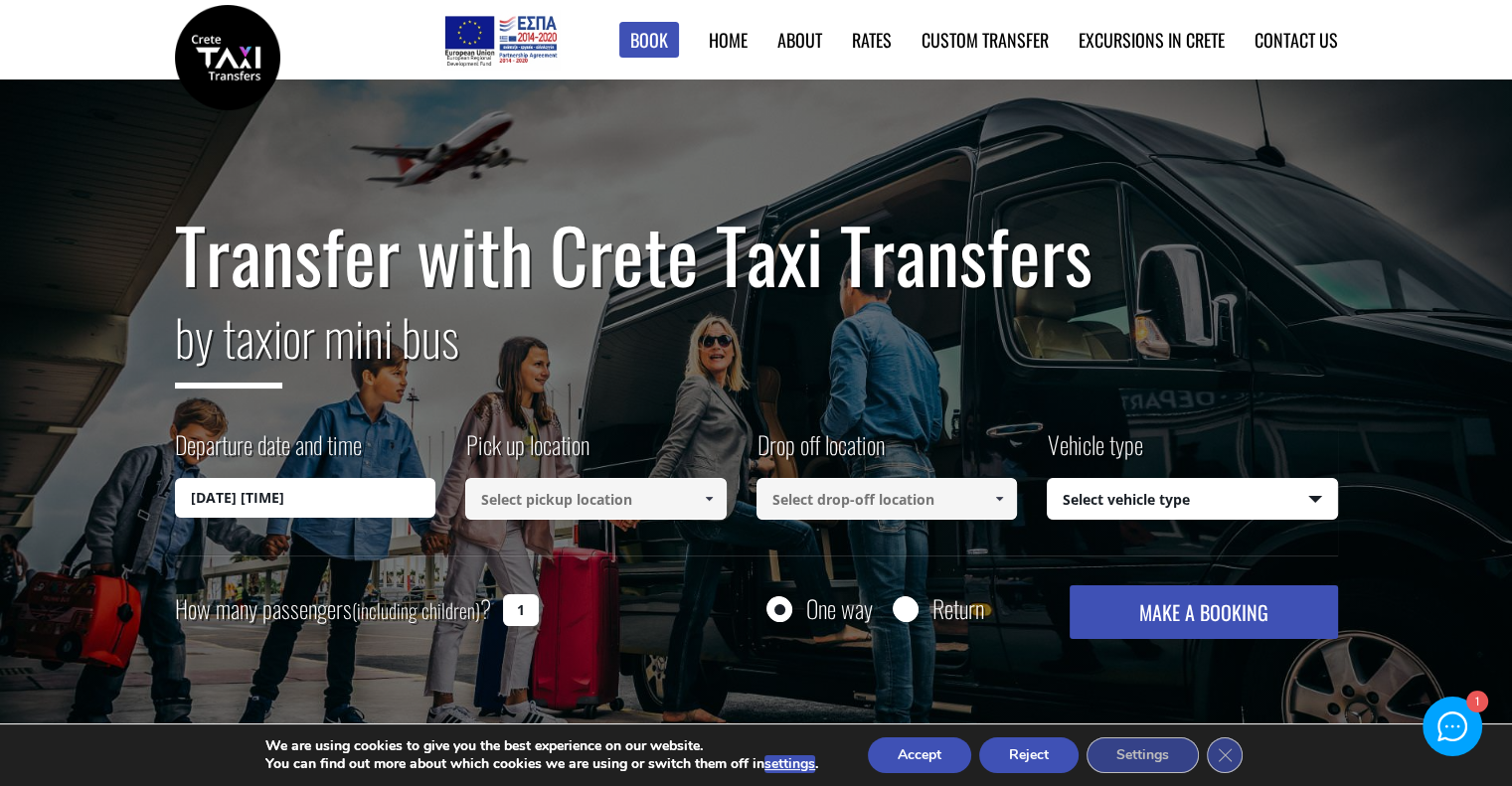 click on "1" at bounding box center (521, 610) 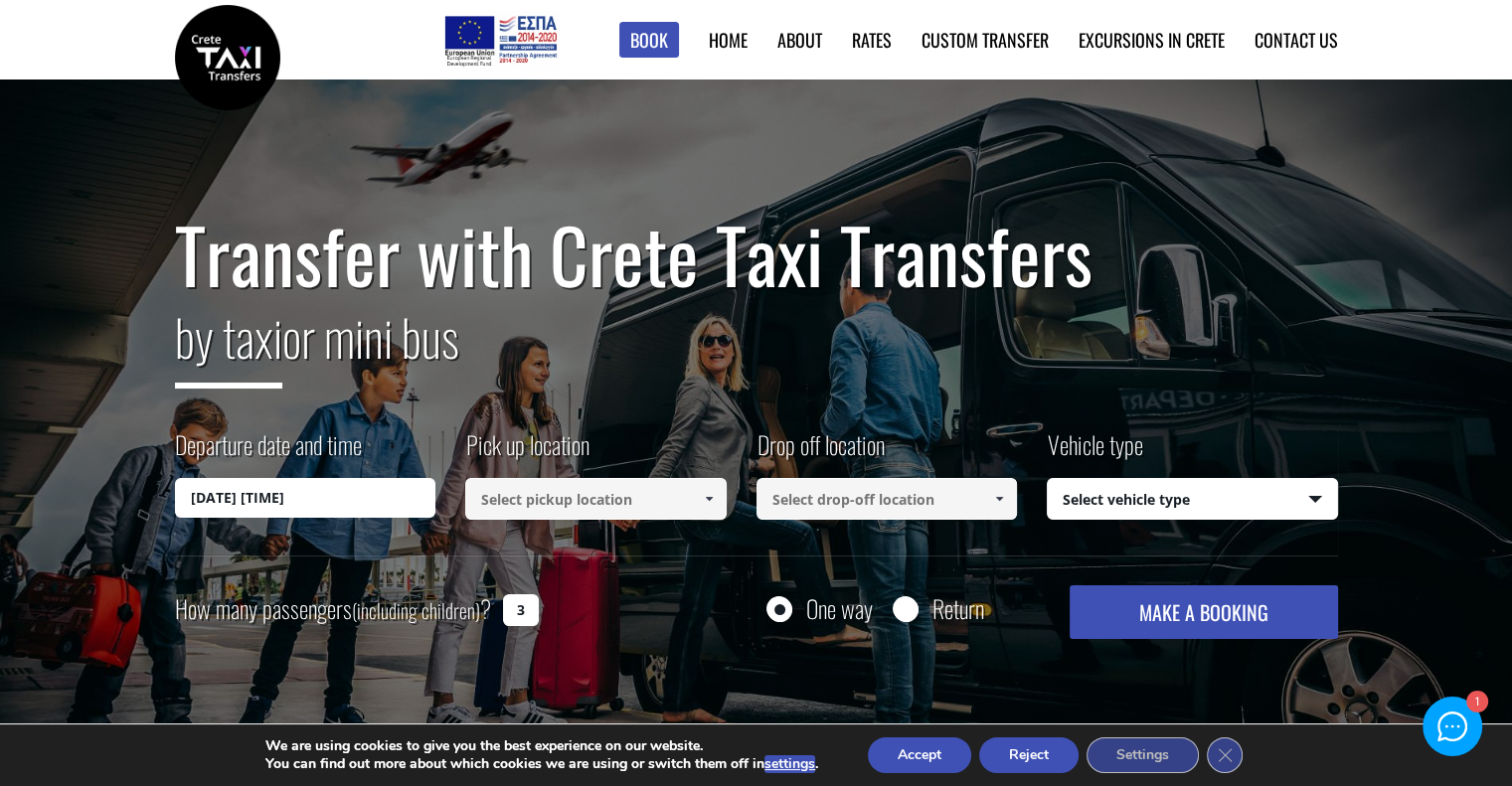 type on "3" 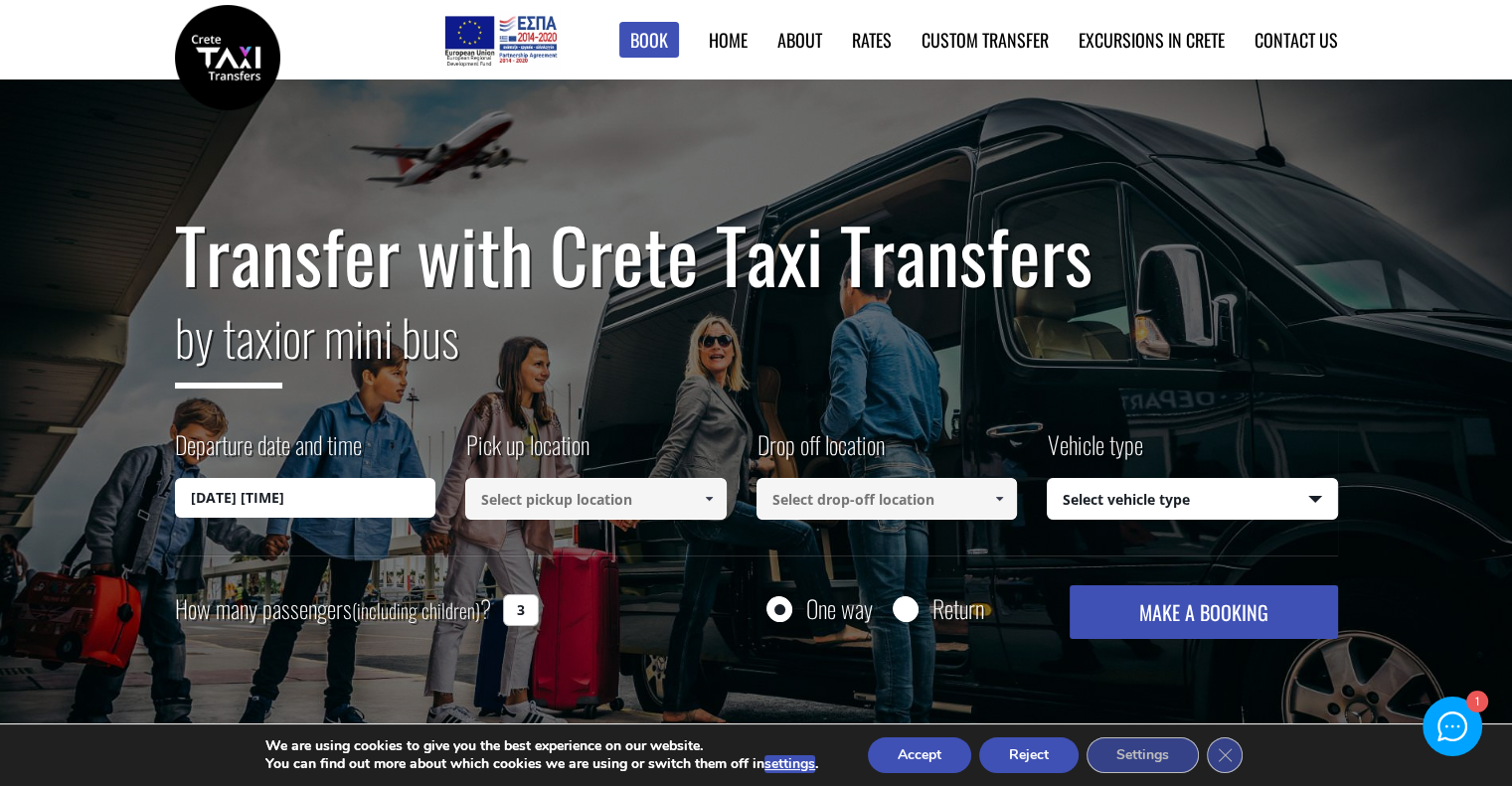 click on "Return" at bounding box center [905, 610] 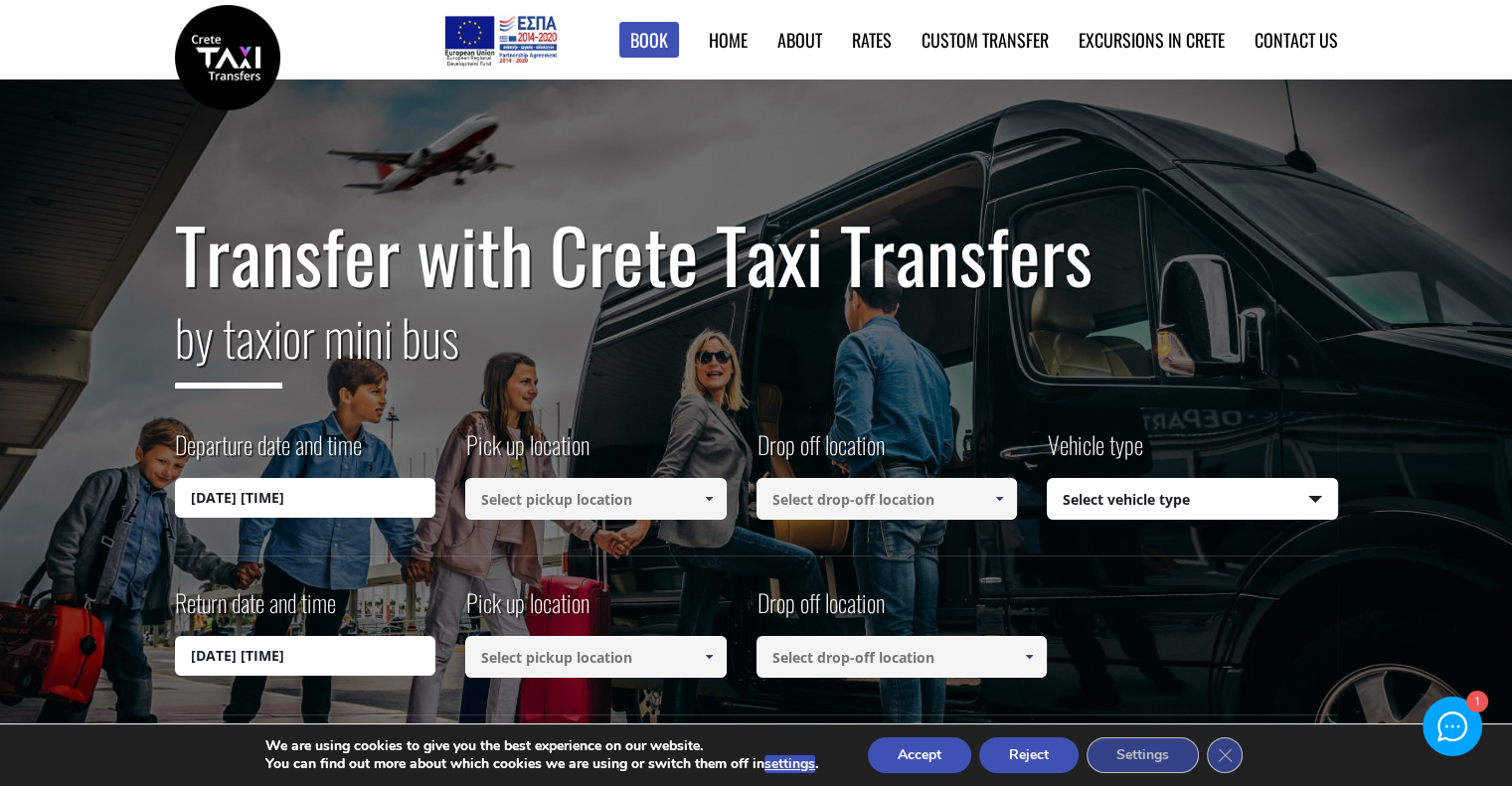 click at bounding box center (595, 499) 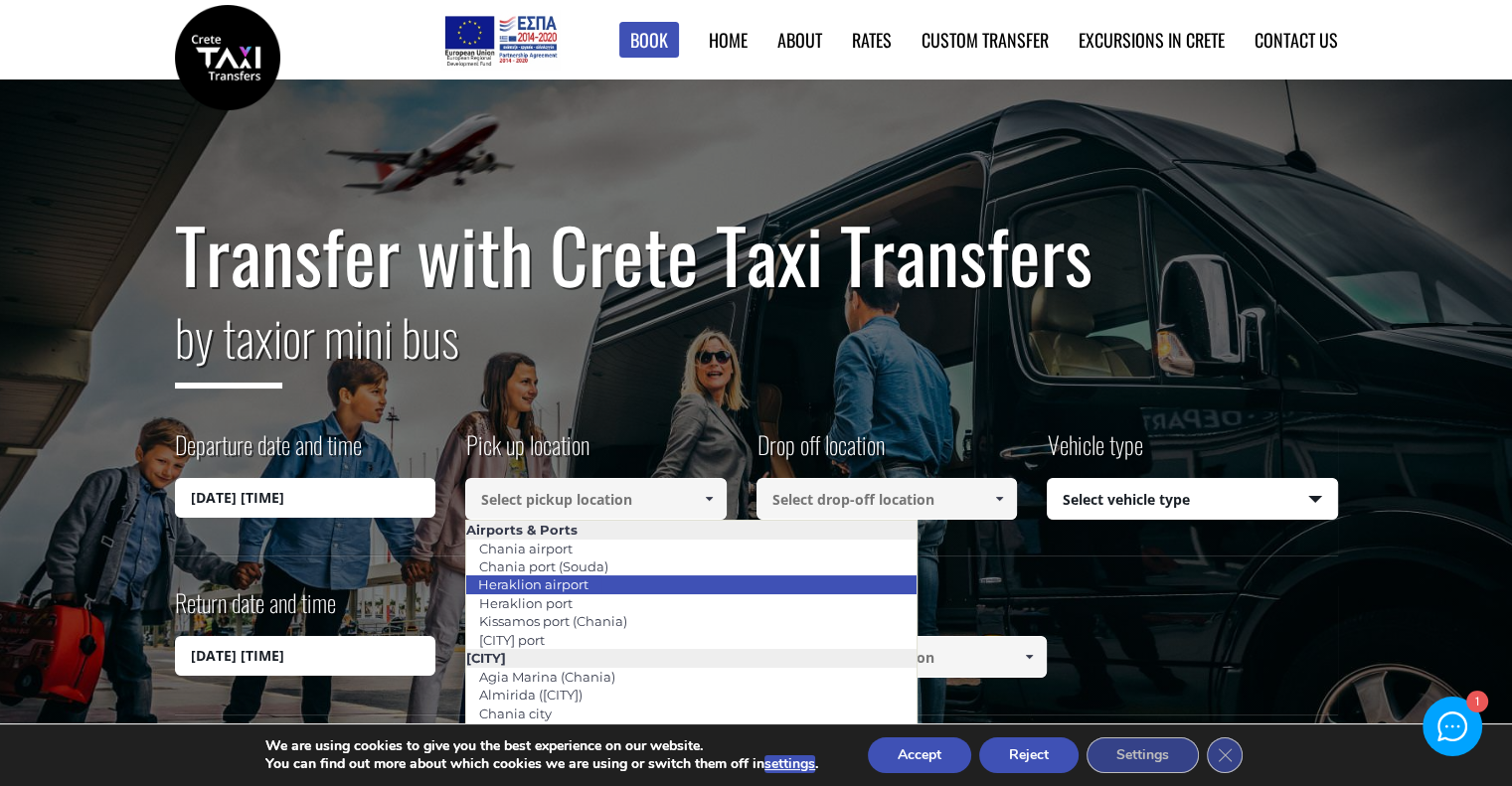click on "Heraklion airport" at bounding box center [533, 584] 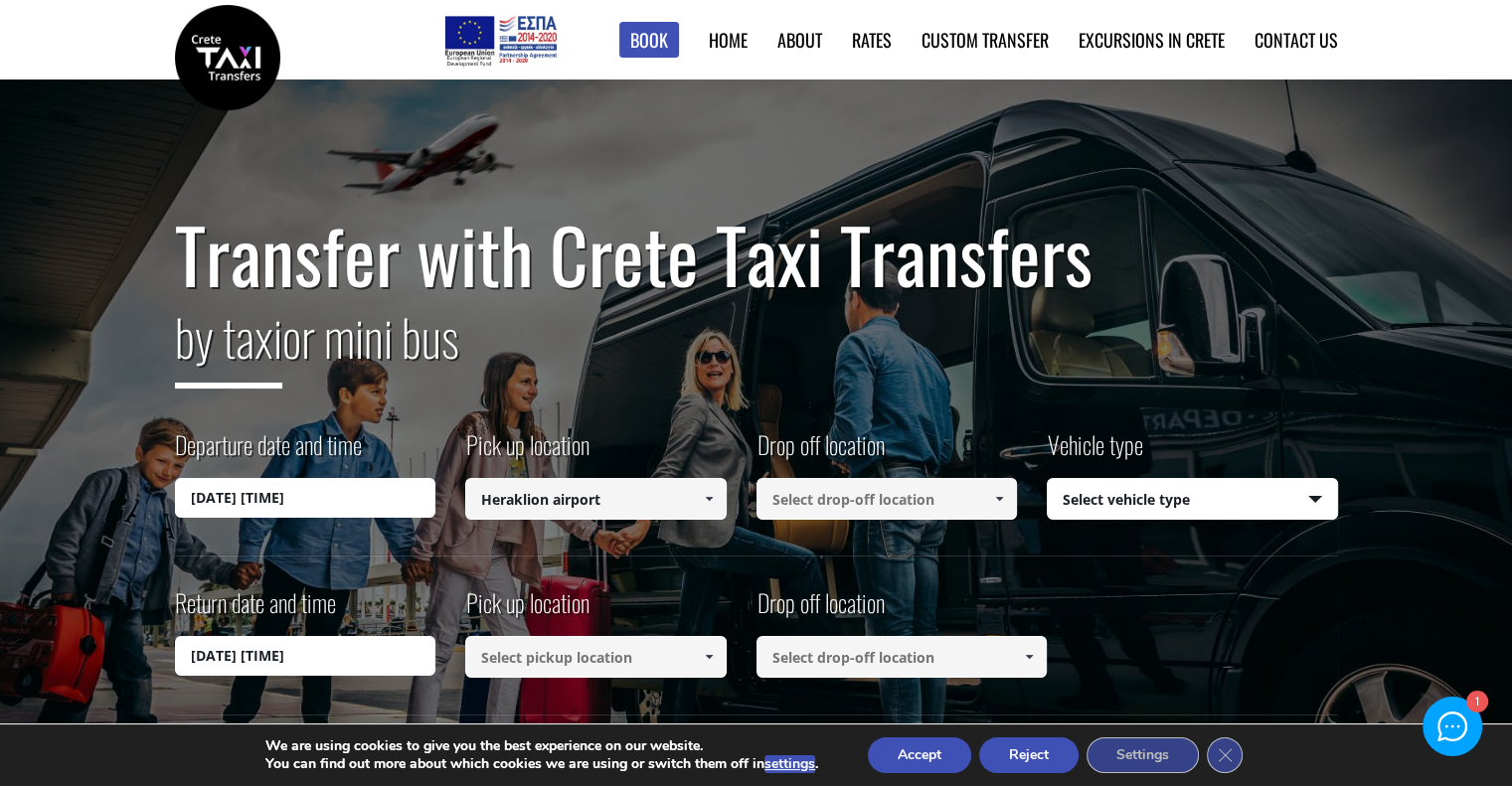 type on "Heraklion airport" 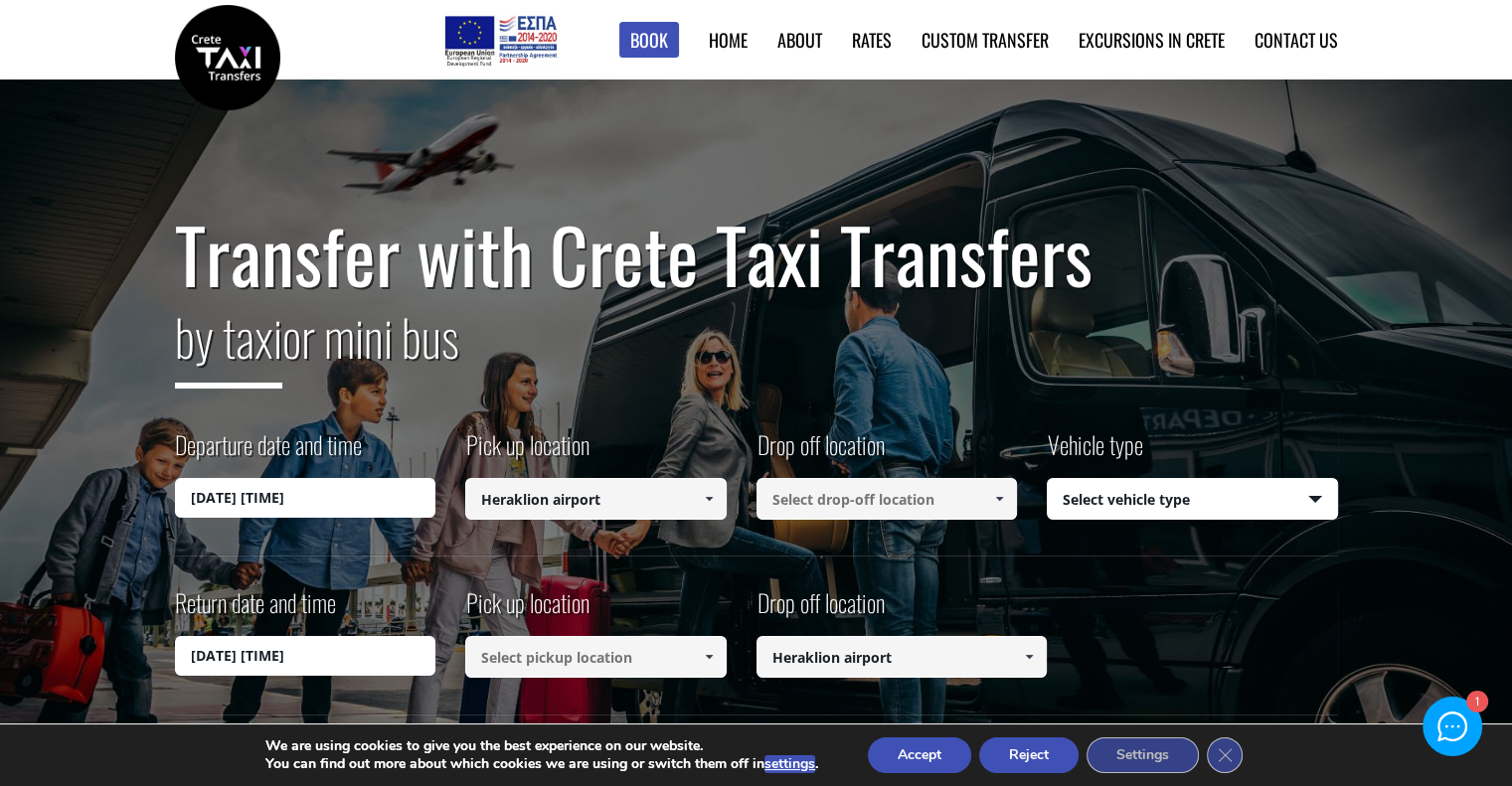 click at bounding box center [887, 499] 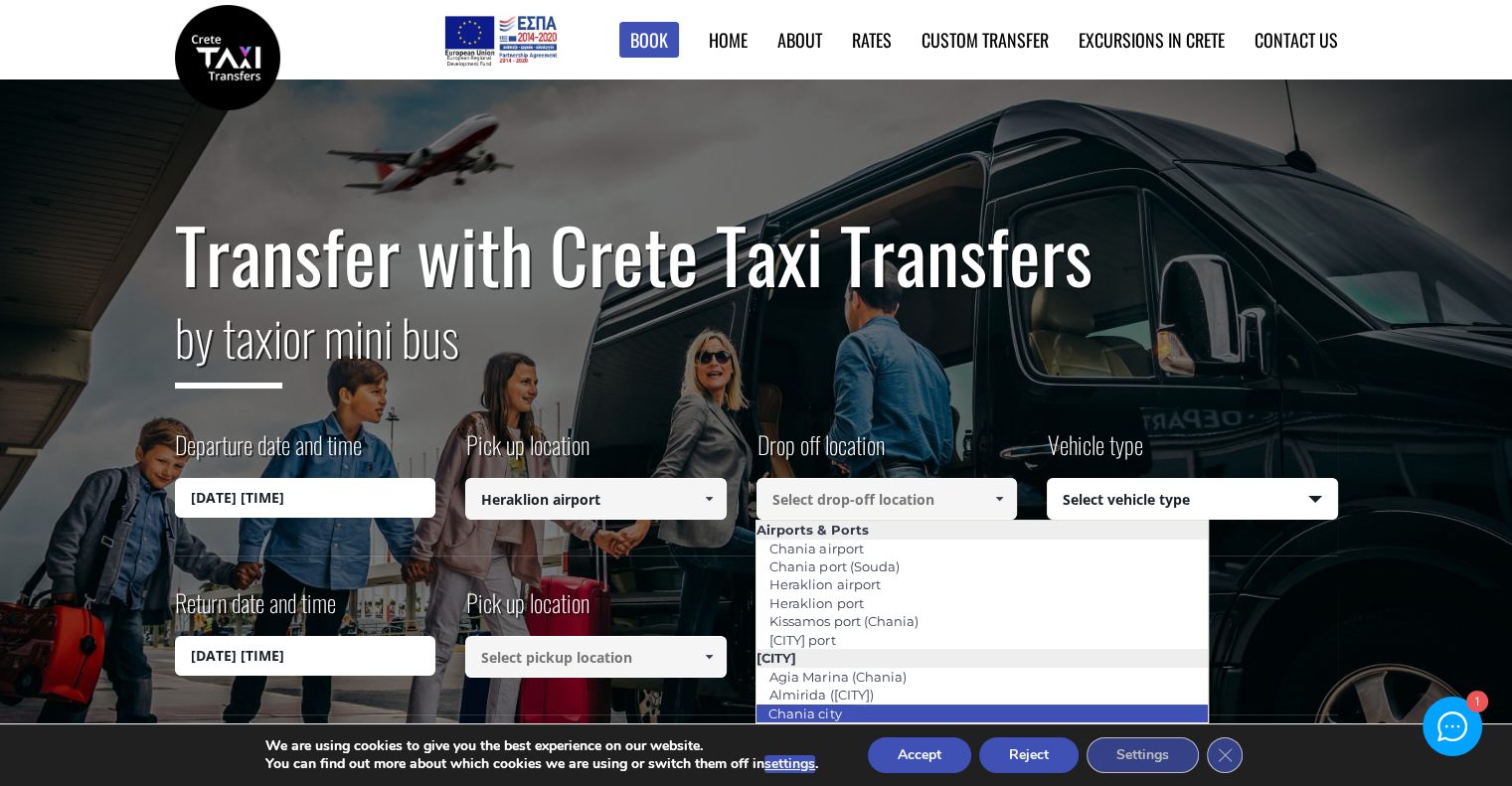 click on "Chania city" at bounding box center [981, 713] 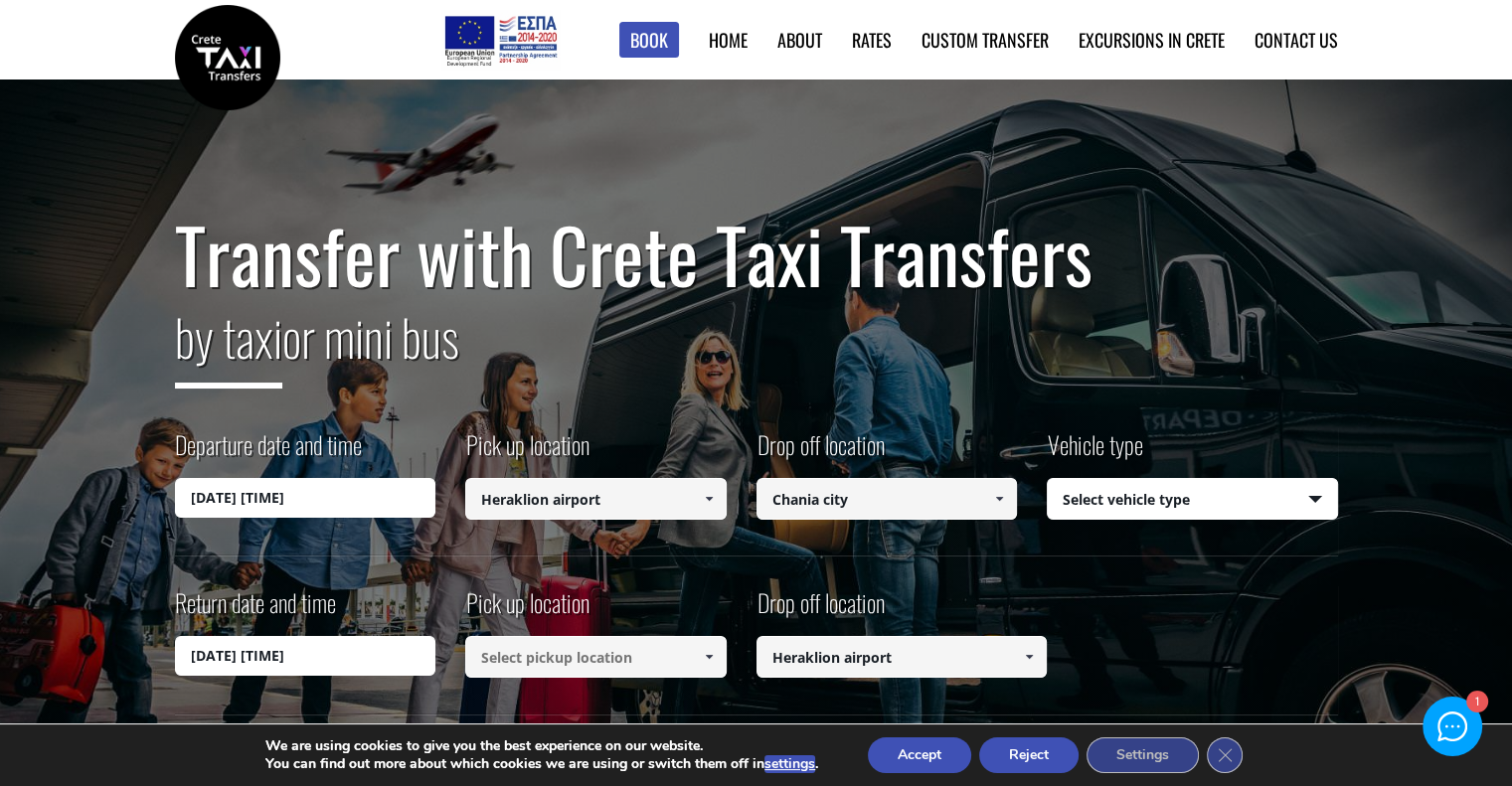 type on "Chania city" 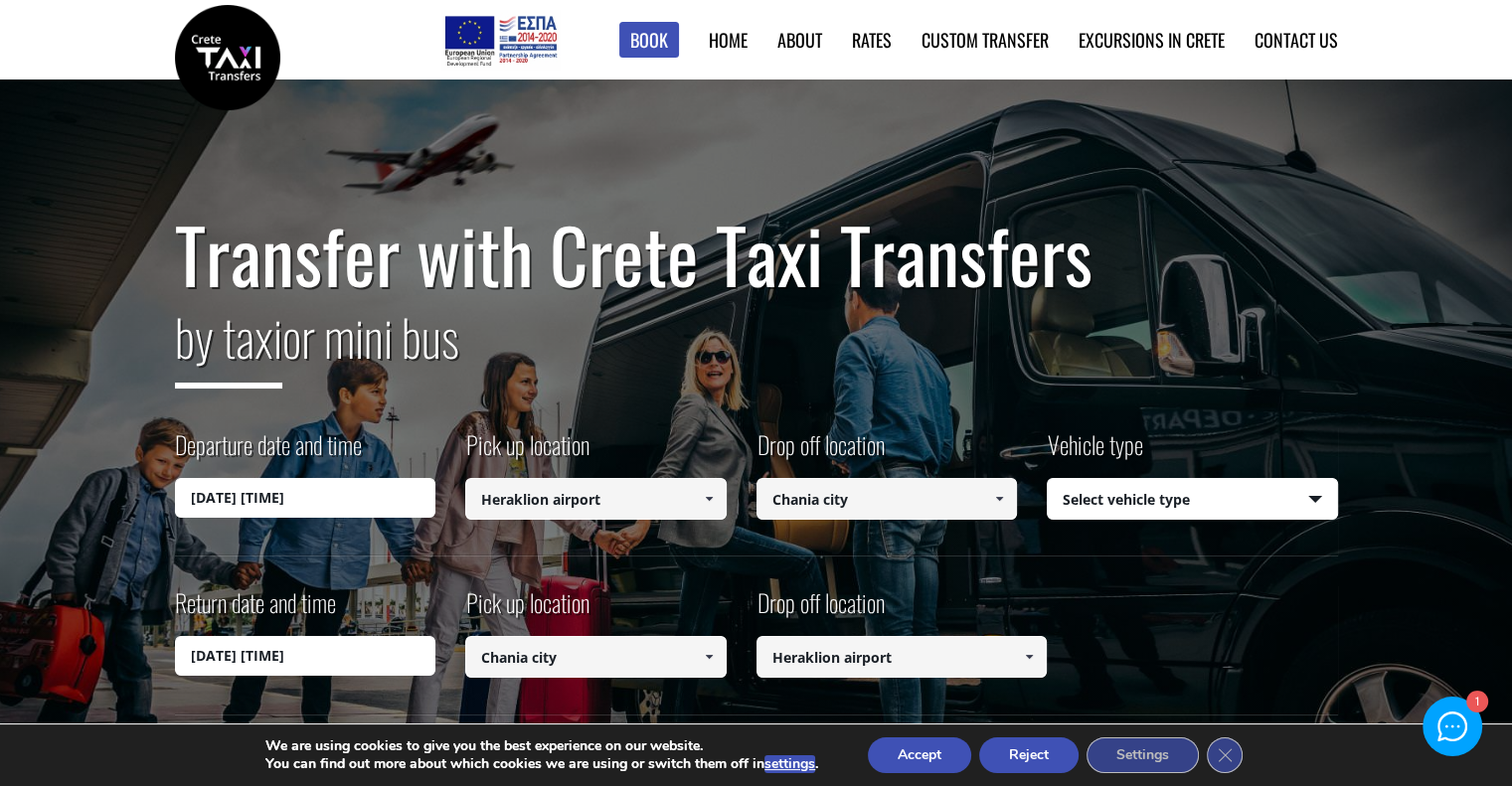 click at bounding box center (999, 499) 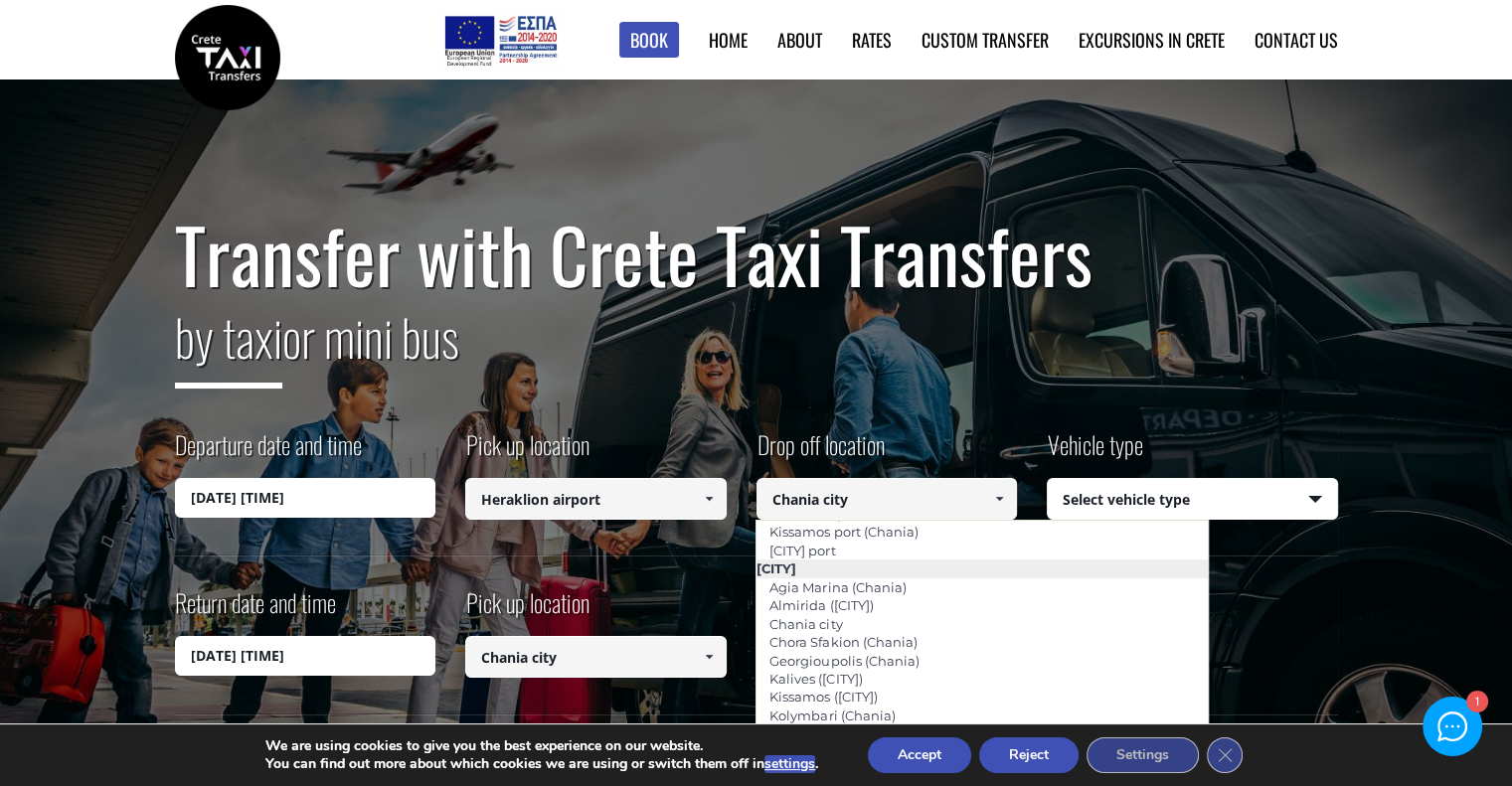 scroll, scrollTop: 119, scrollLeft: 0, axis: vertical 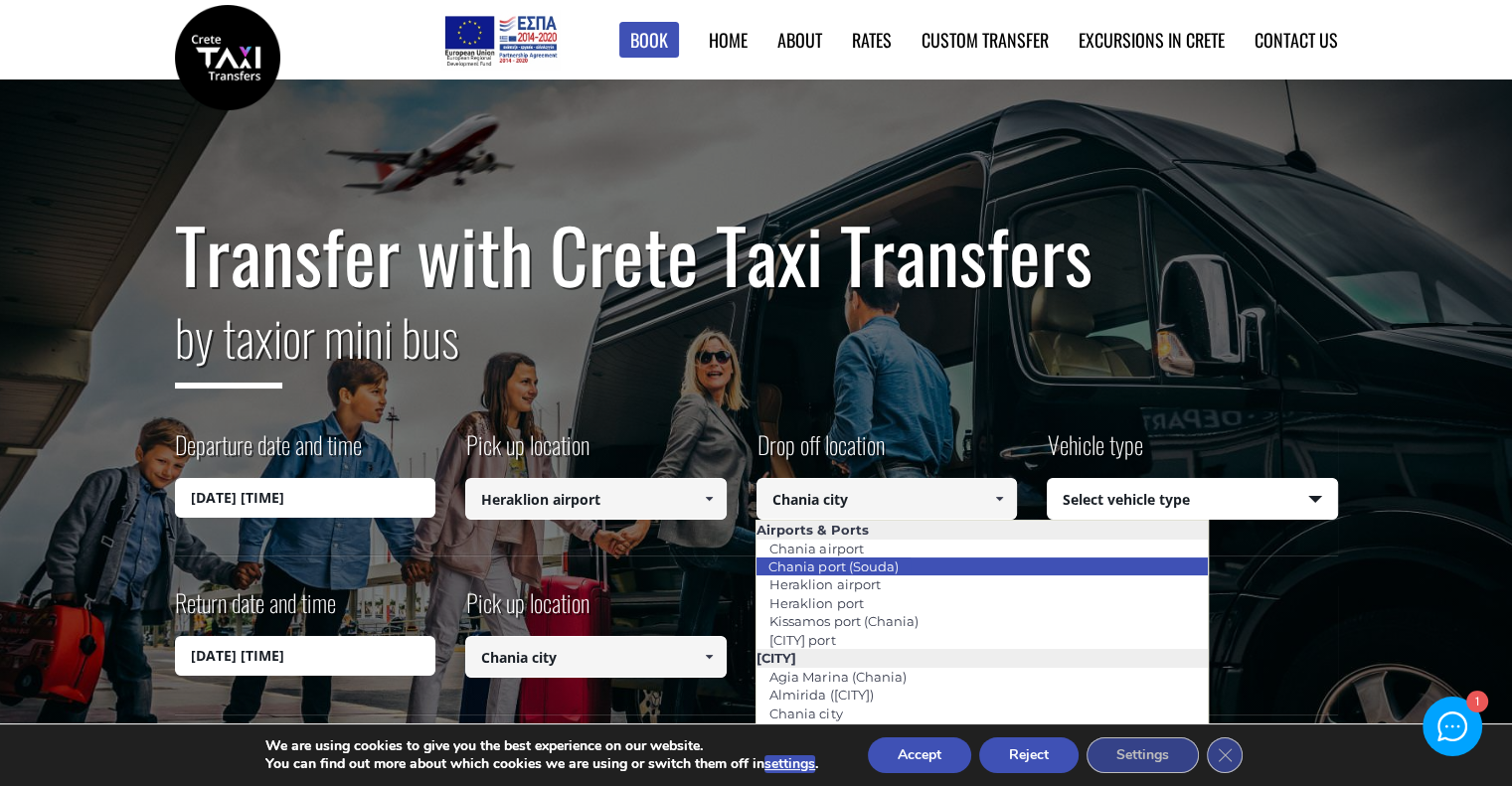 click on "Chania port (Souda)" at bounding box center (833, 566) 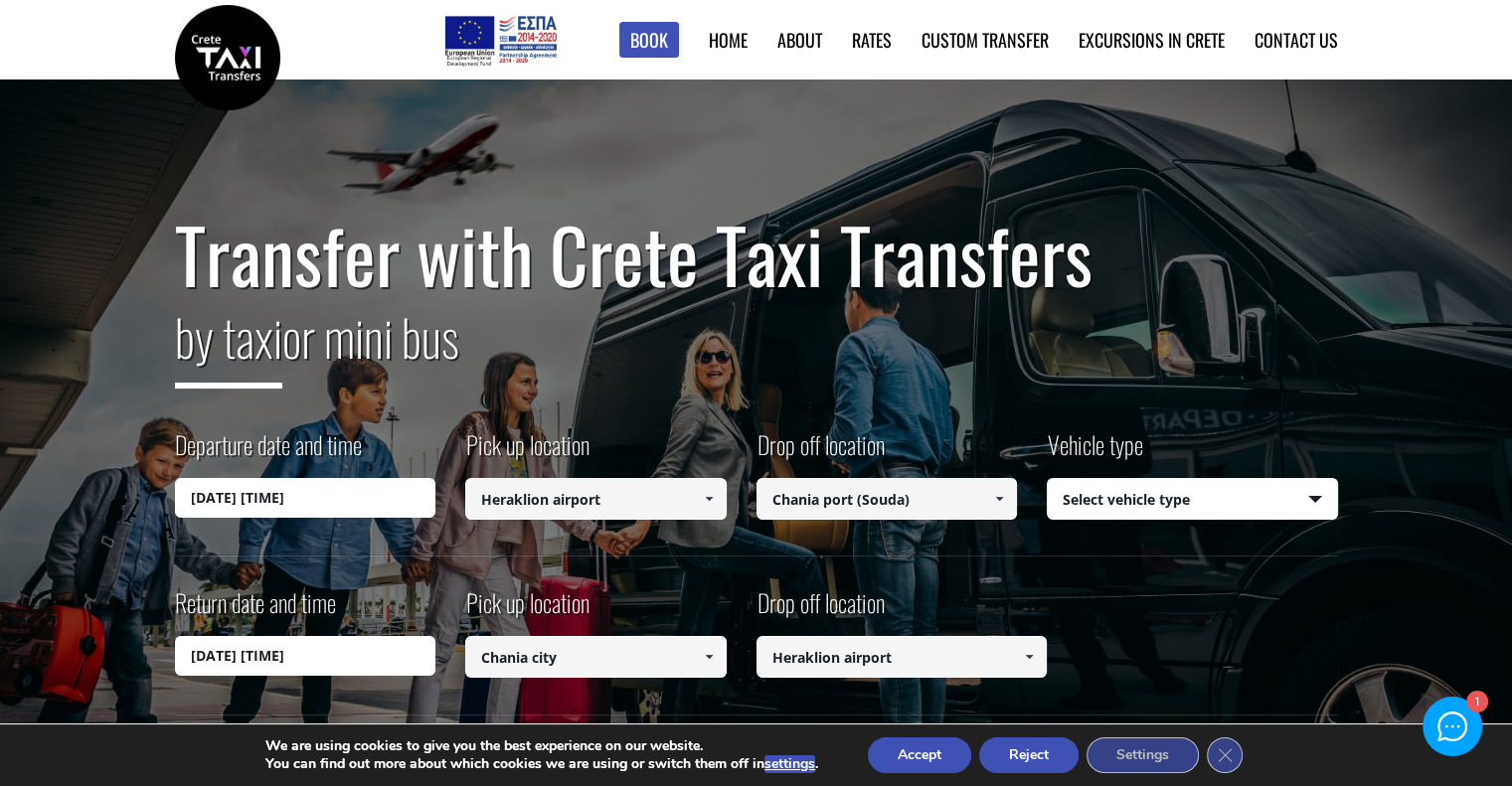 type on "Chania port (Souda)" 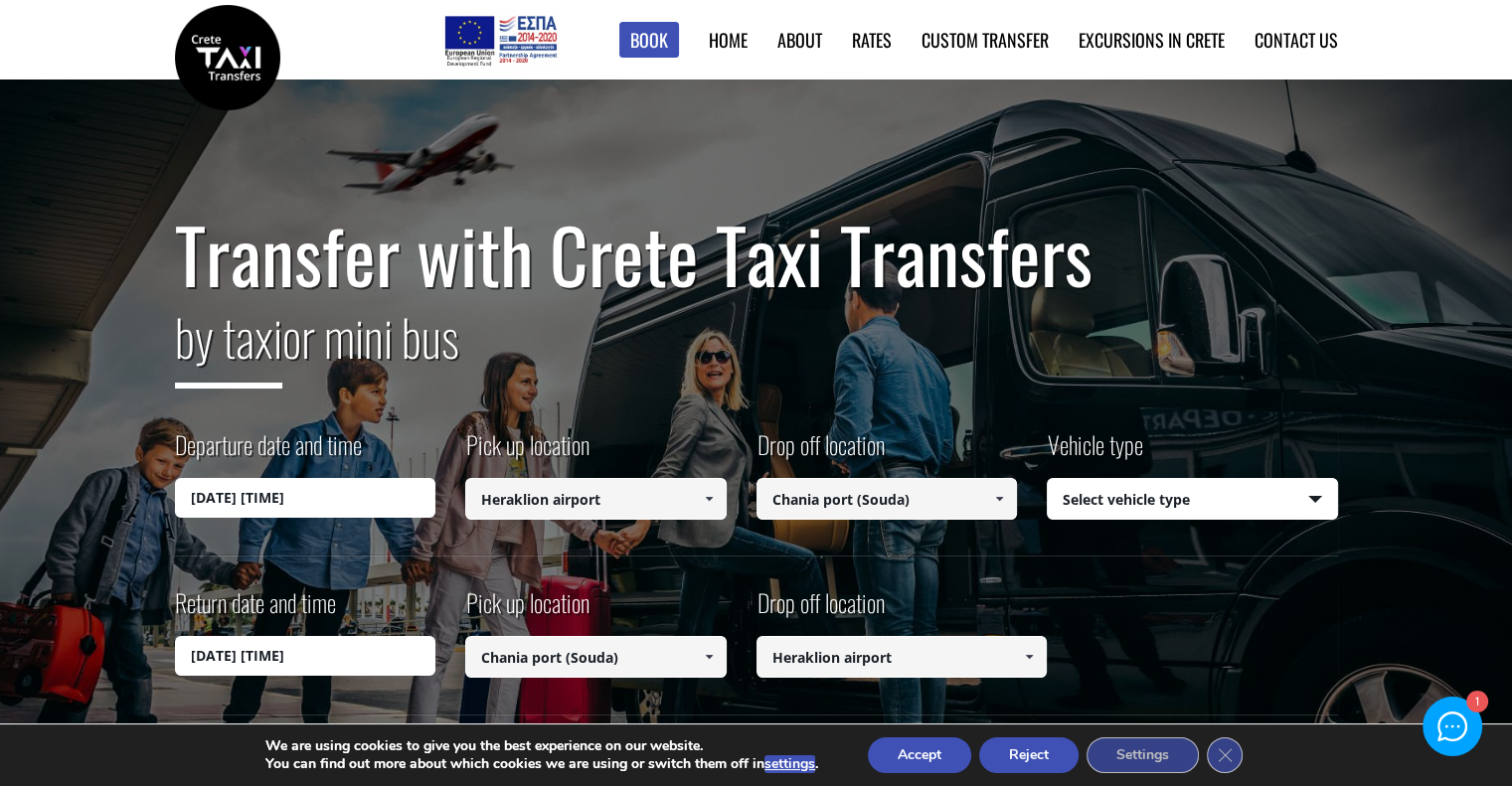 click on "Select vehicle type Taxi (4 passengers) Mercedes E Class Mini Van (7 passengers) Mercedes Vito Mini Bus (10 passengers) Mercedes Sprinter Mini Bus 16 (16 passengers) Mercedes Sprinter" at bounding box center (1192, 500) 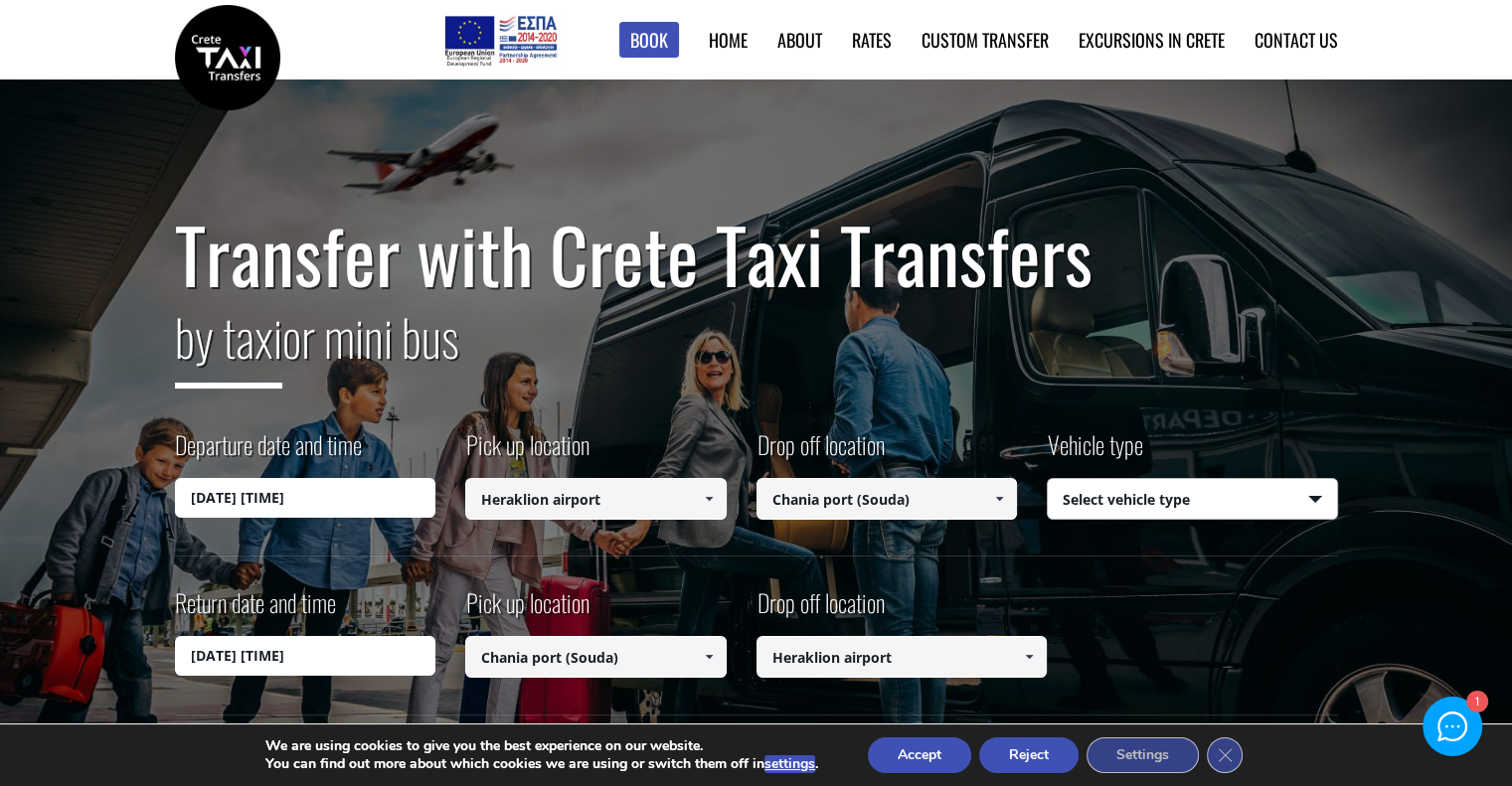 select on "540" 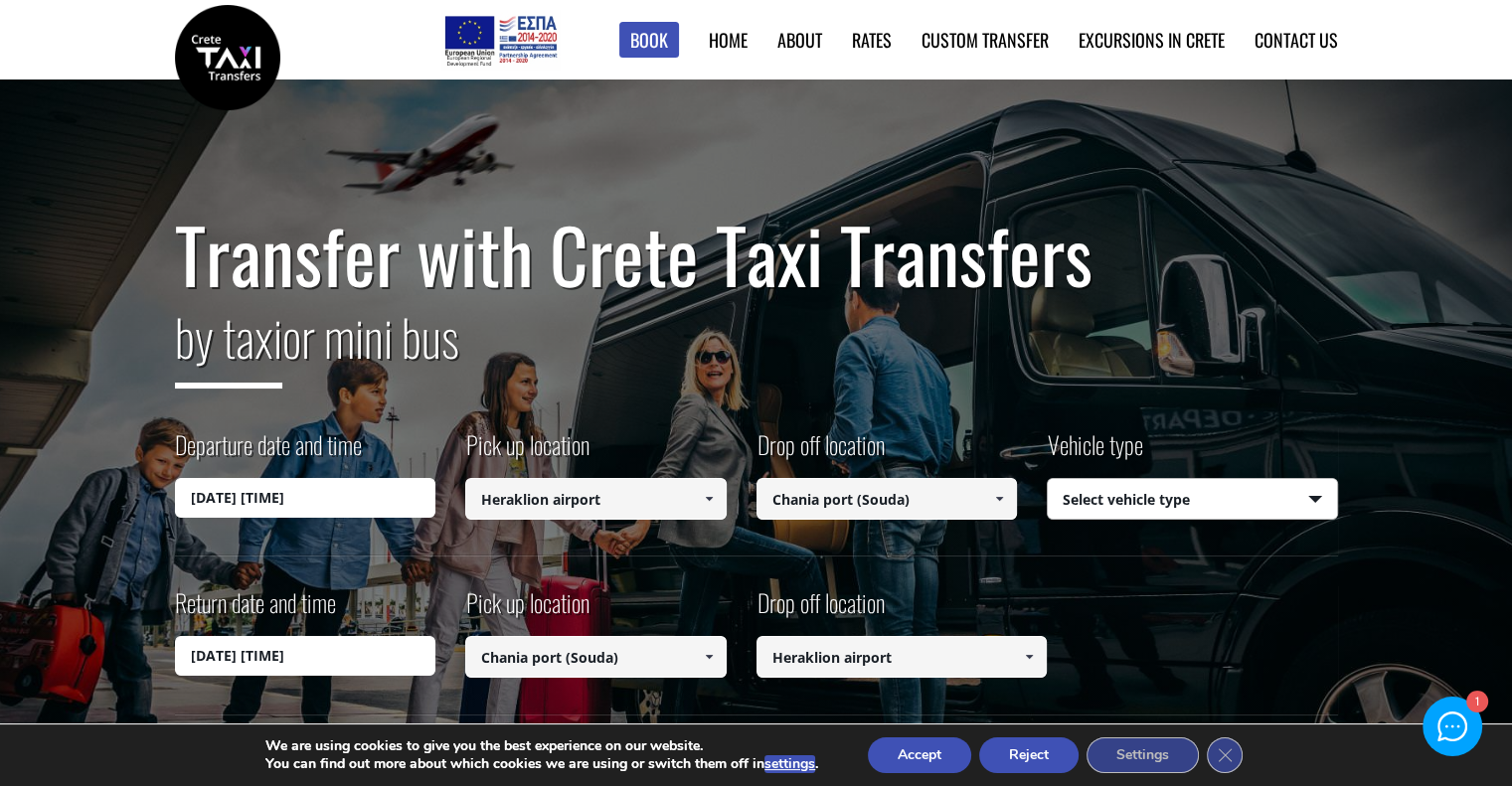 click on "Select vehicle type Taxi (4 passengers) Mercedes E Class Mini Van (7 passengers) Mercedes Vito Mini Bus (10 passengers) Mercedes Sprinter Mini Bus 16 (16 passengers) Mercedes Sprinter" at bounding box center [1192, 500] 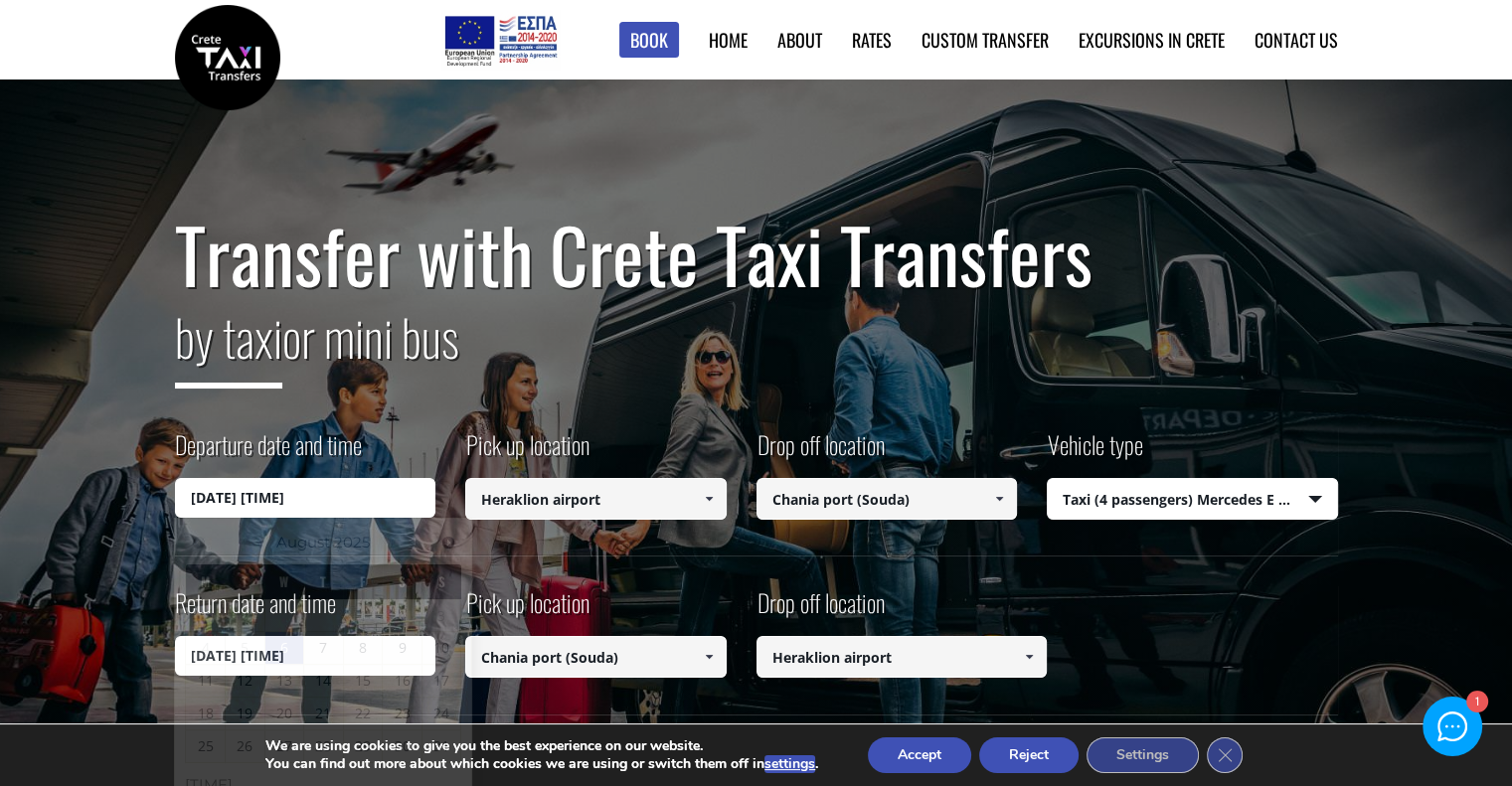 click on "[DATE] [TIME]" at bounding box center [305, 498] 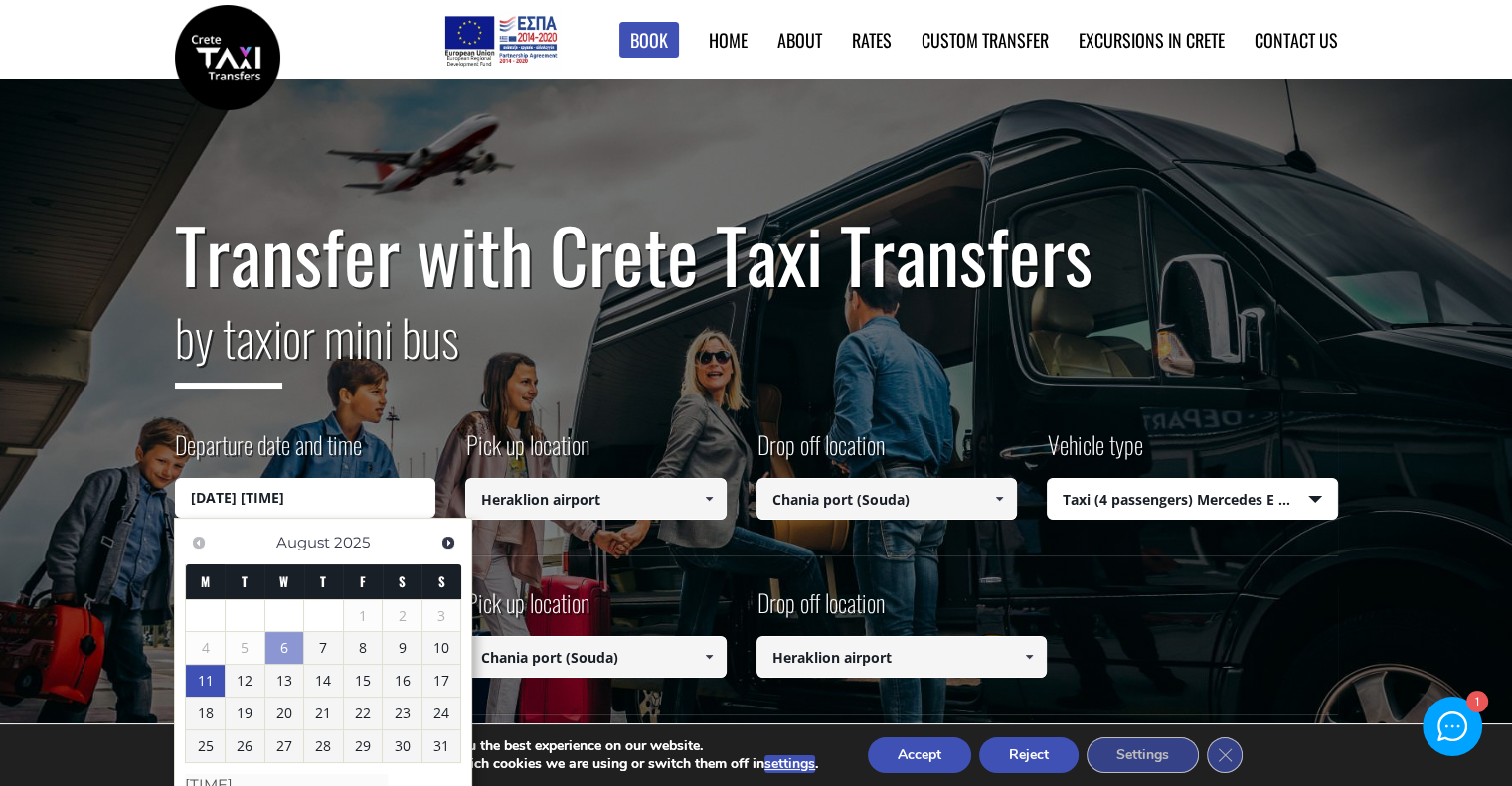 click on "11" at bounding box center [205, 681] 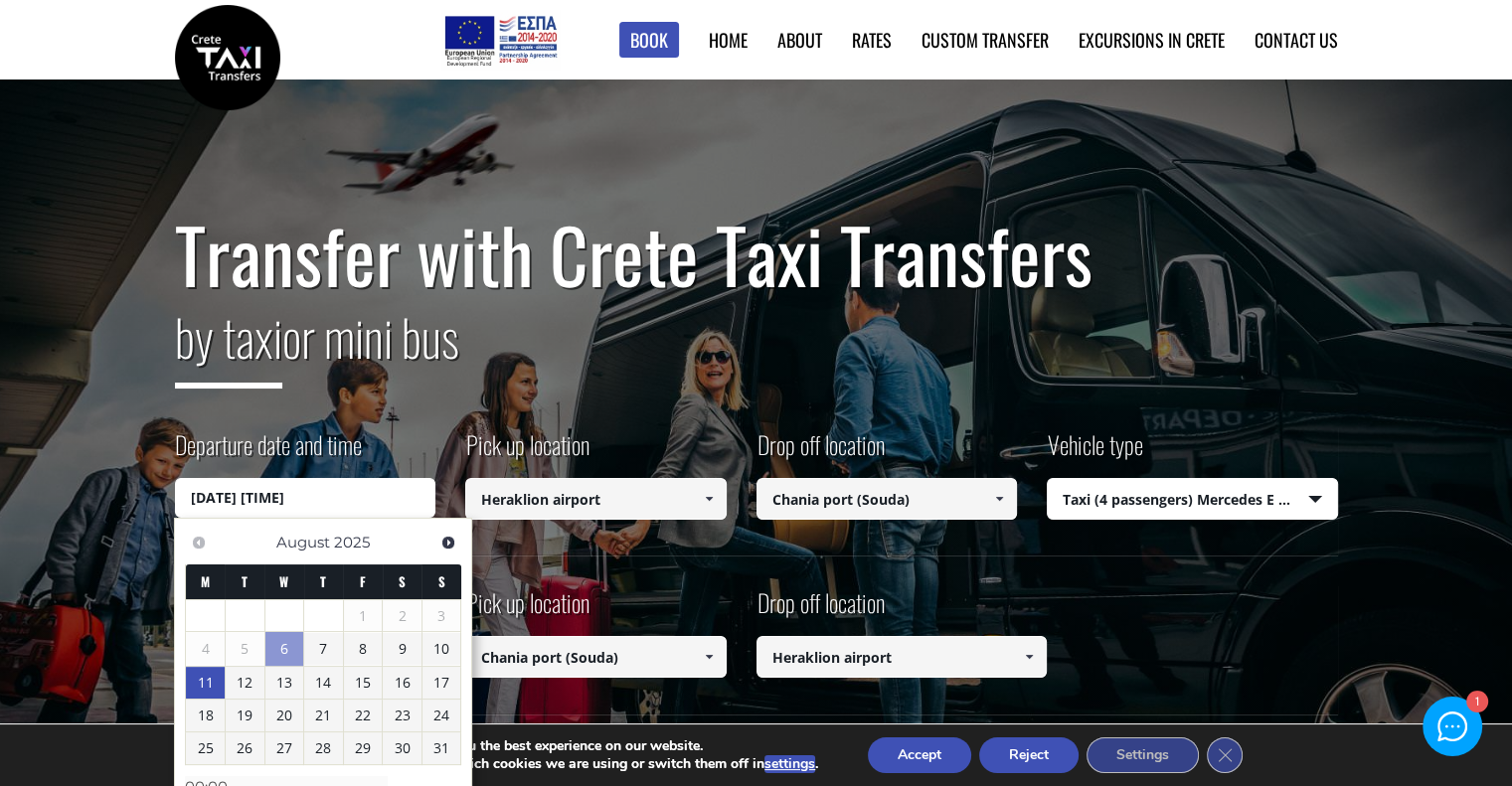 click on "[DATE] [TIME]" at bounding box center (305, 498) 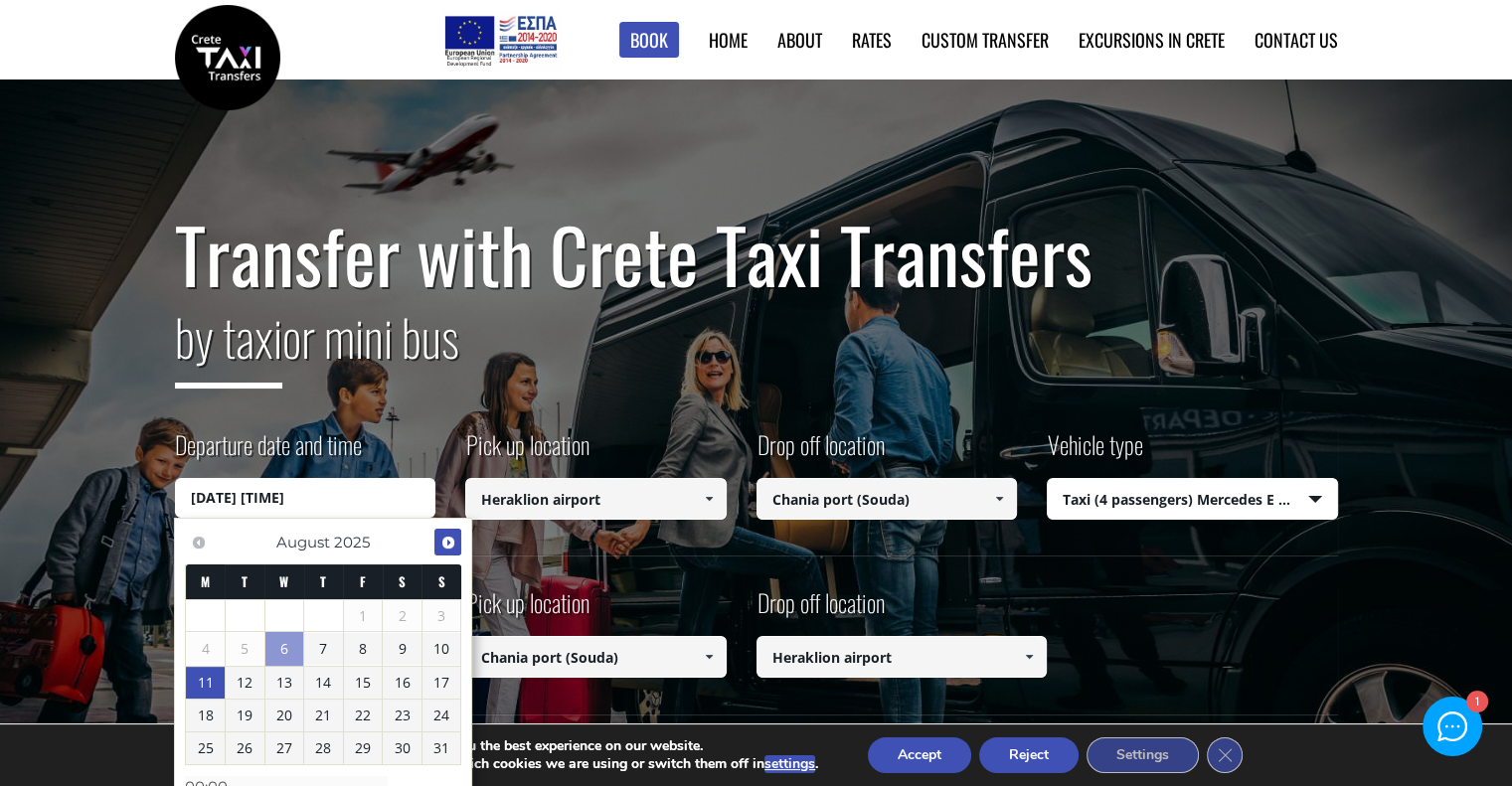 click on "Next" at bounding box center [448, 543] 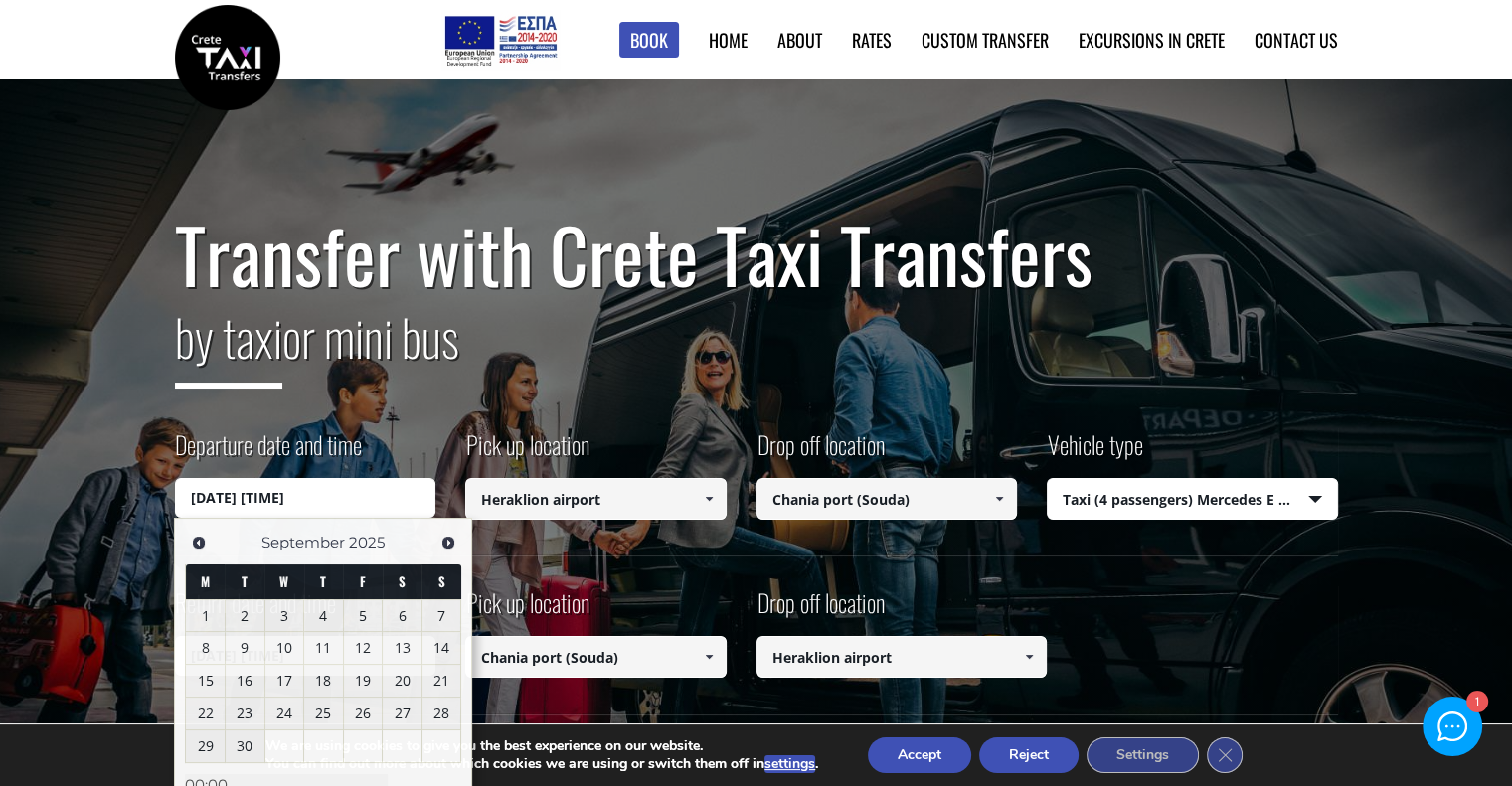 click on "Departure date and time   [DATE] [TIME]" at bounding box center [320, 472] 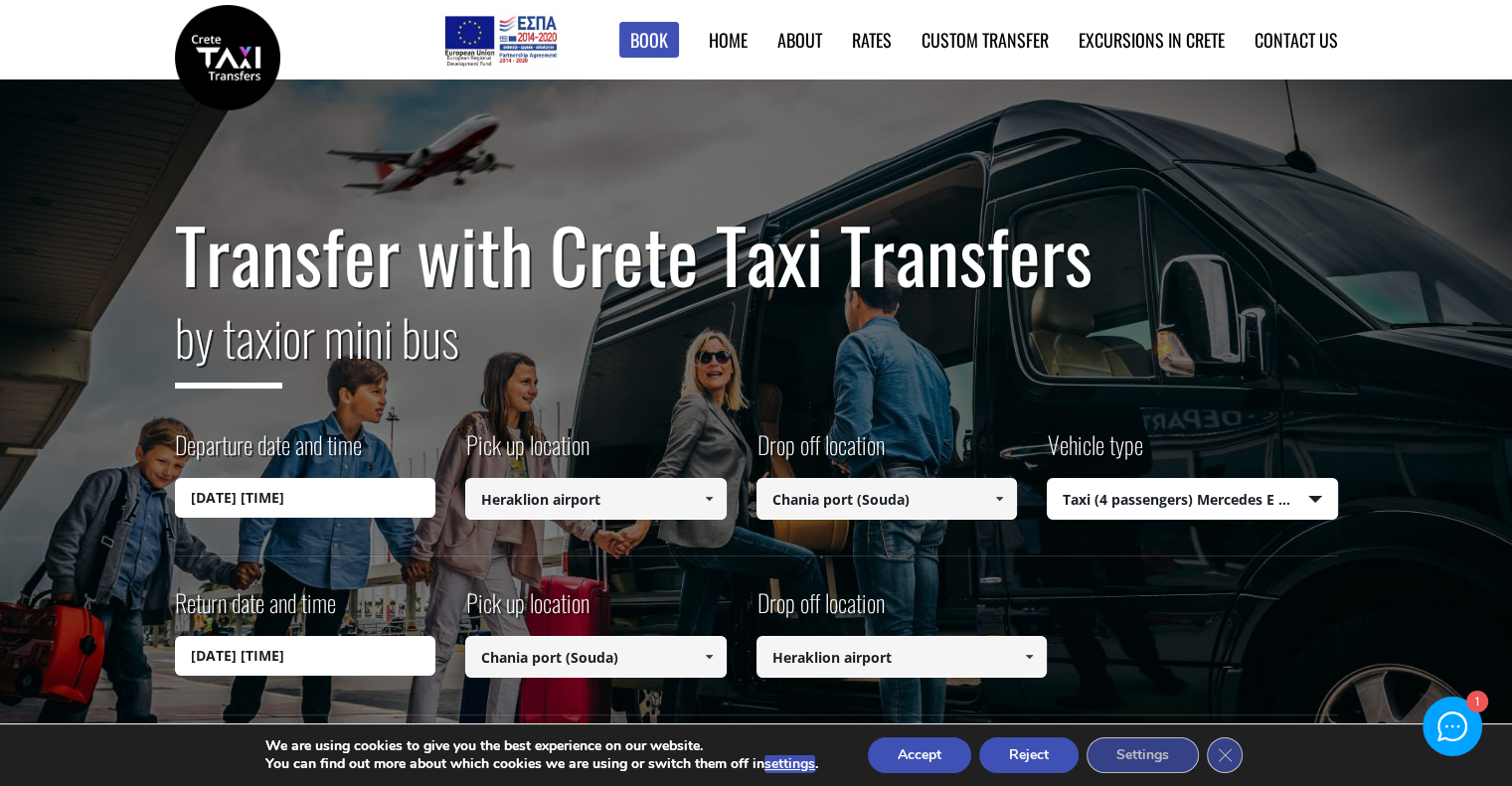 click on "[DATE] [TIME]" at bounding box center (305, 498) 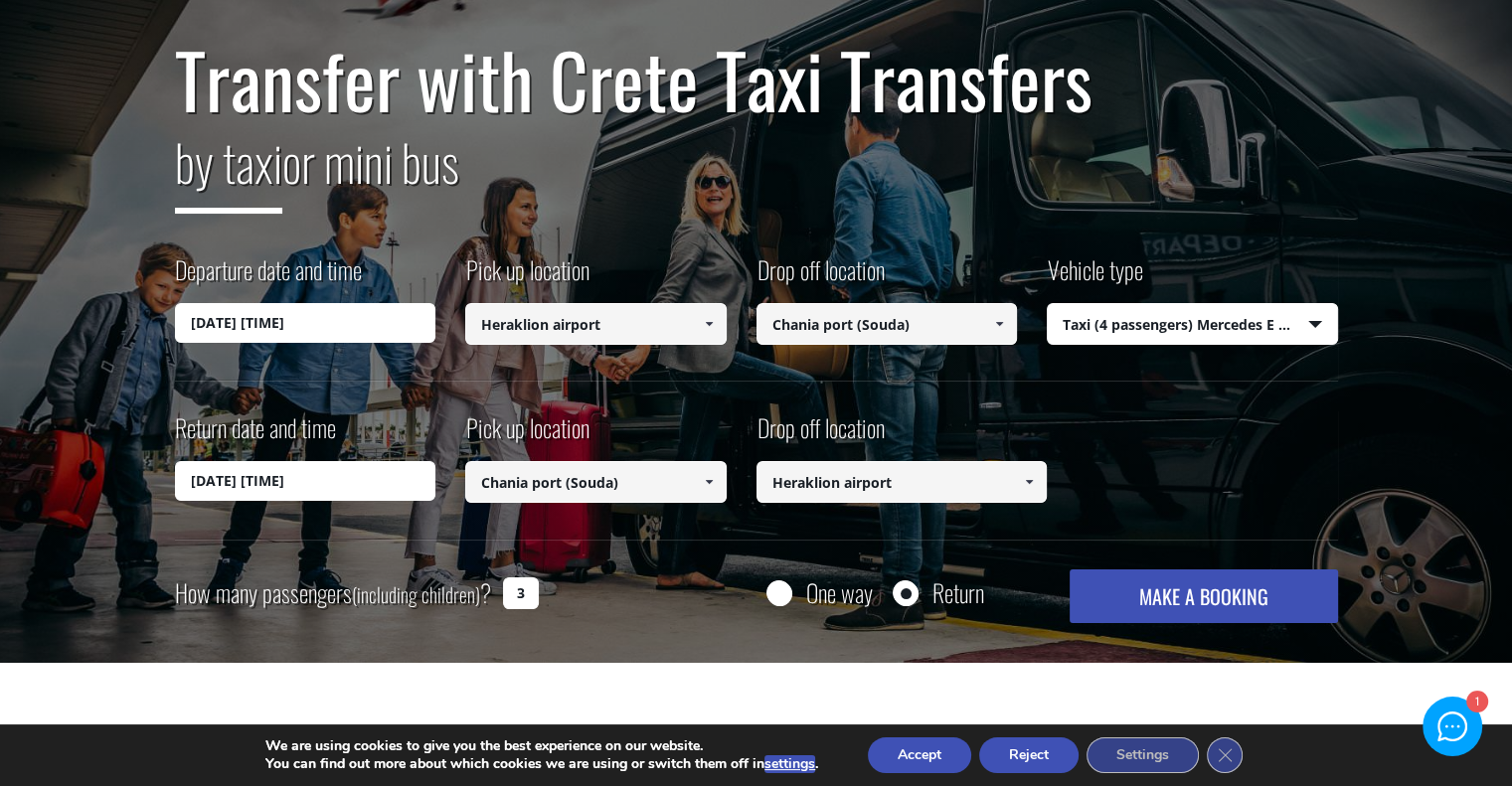 scroll, scrollTop: 202, scrollLeft: 0, axis: vertical 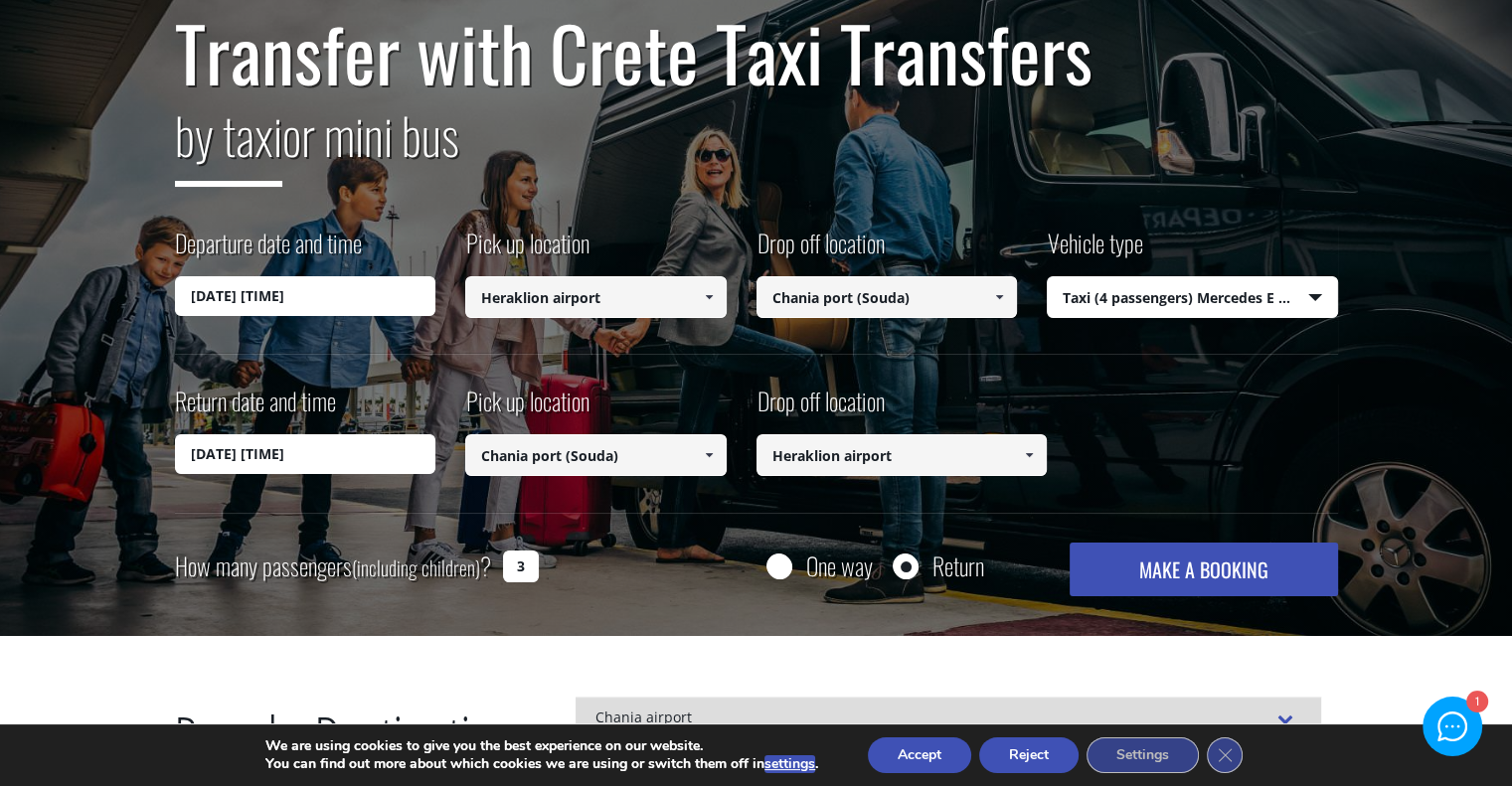 click on "[DATE] [TIME]" at bounding box center [305, 296] 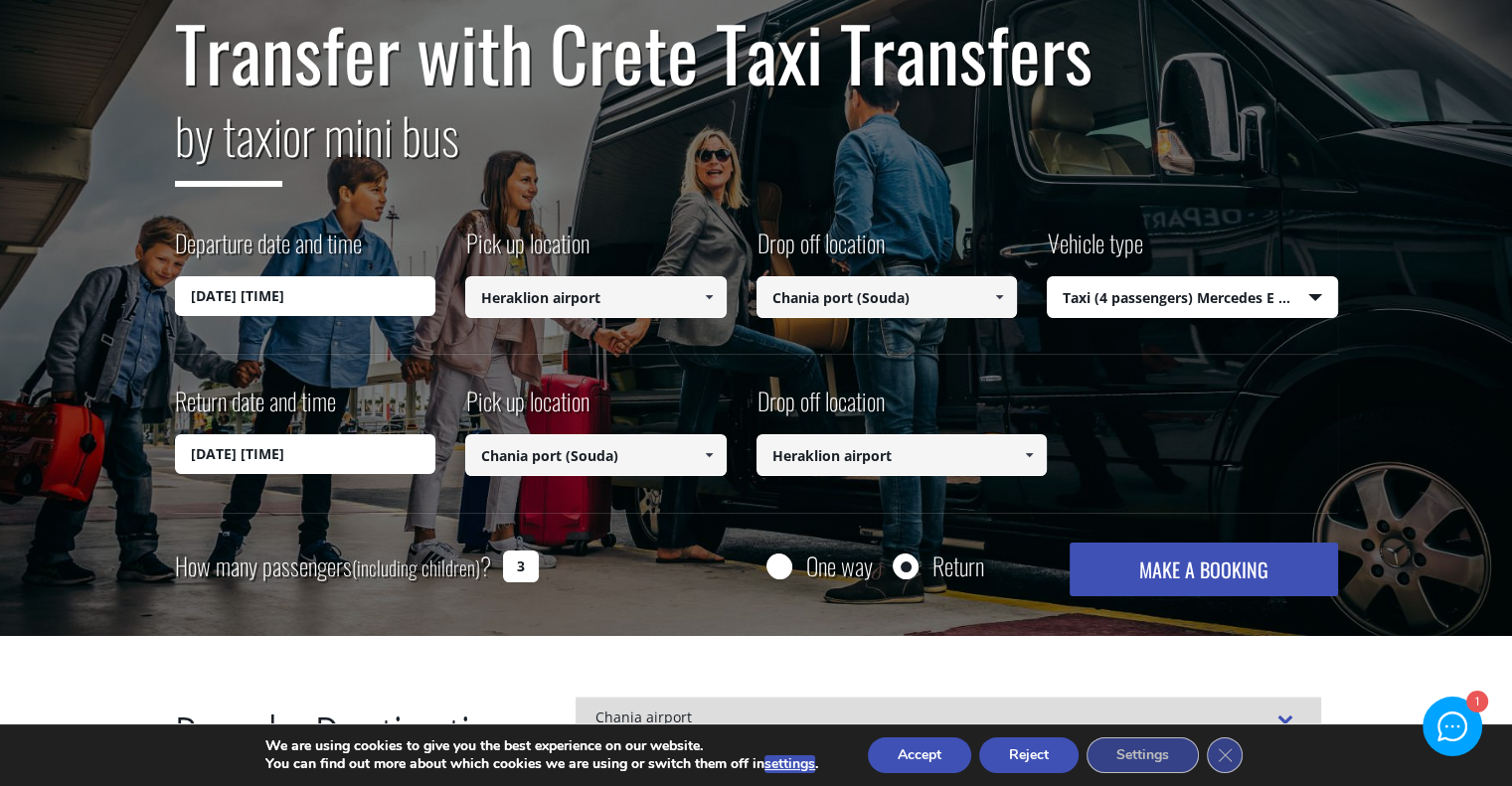 click on "[DATE] [TIME]" at bounding box center [305, 296] 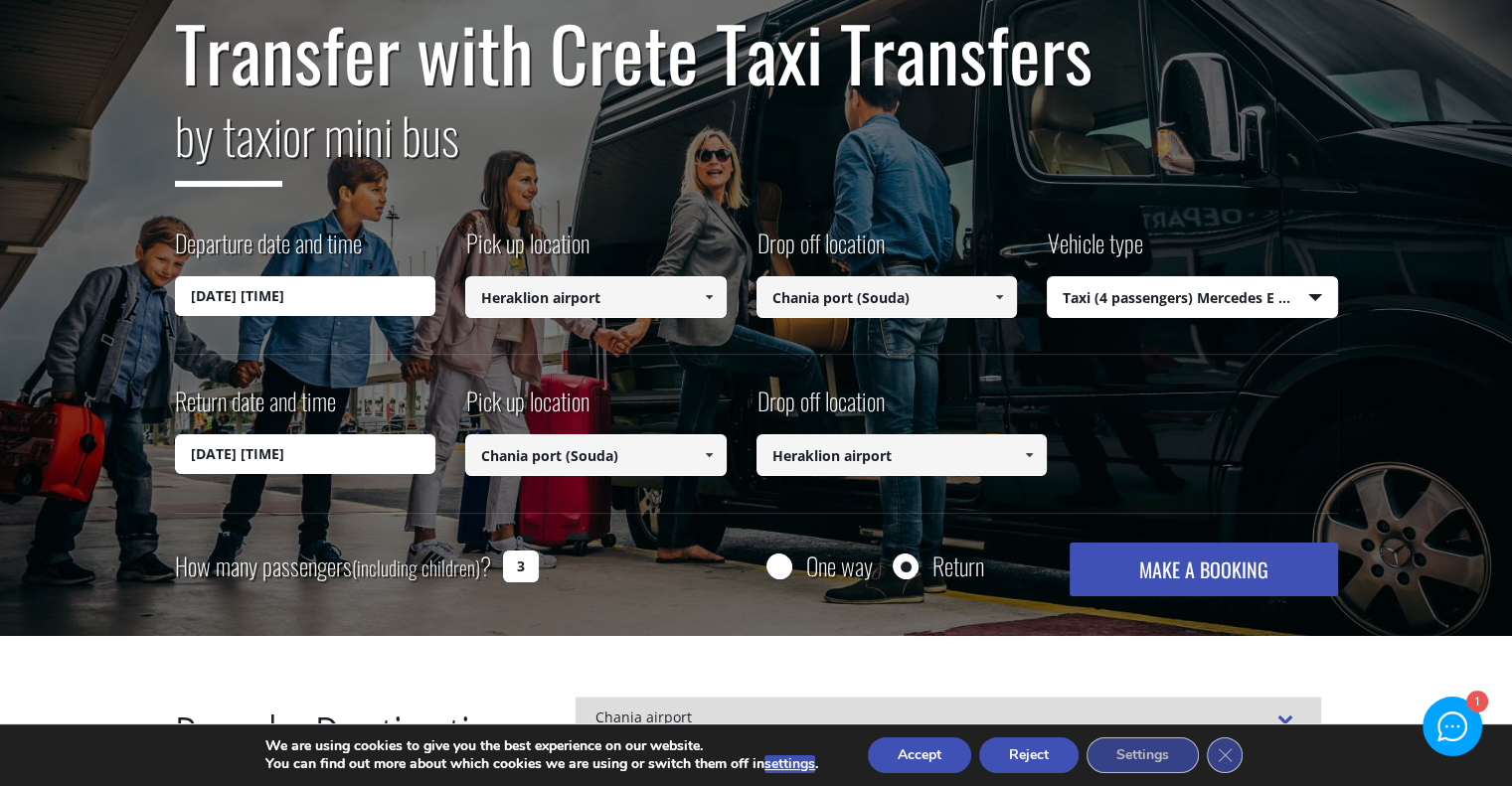 click on "[DATE] [TIME]" at bounding box center [305, 296] 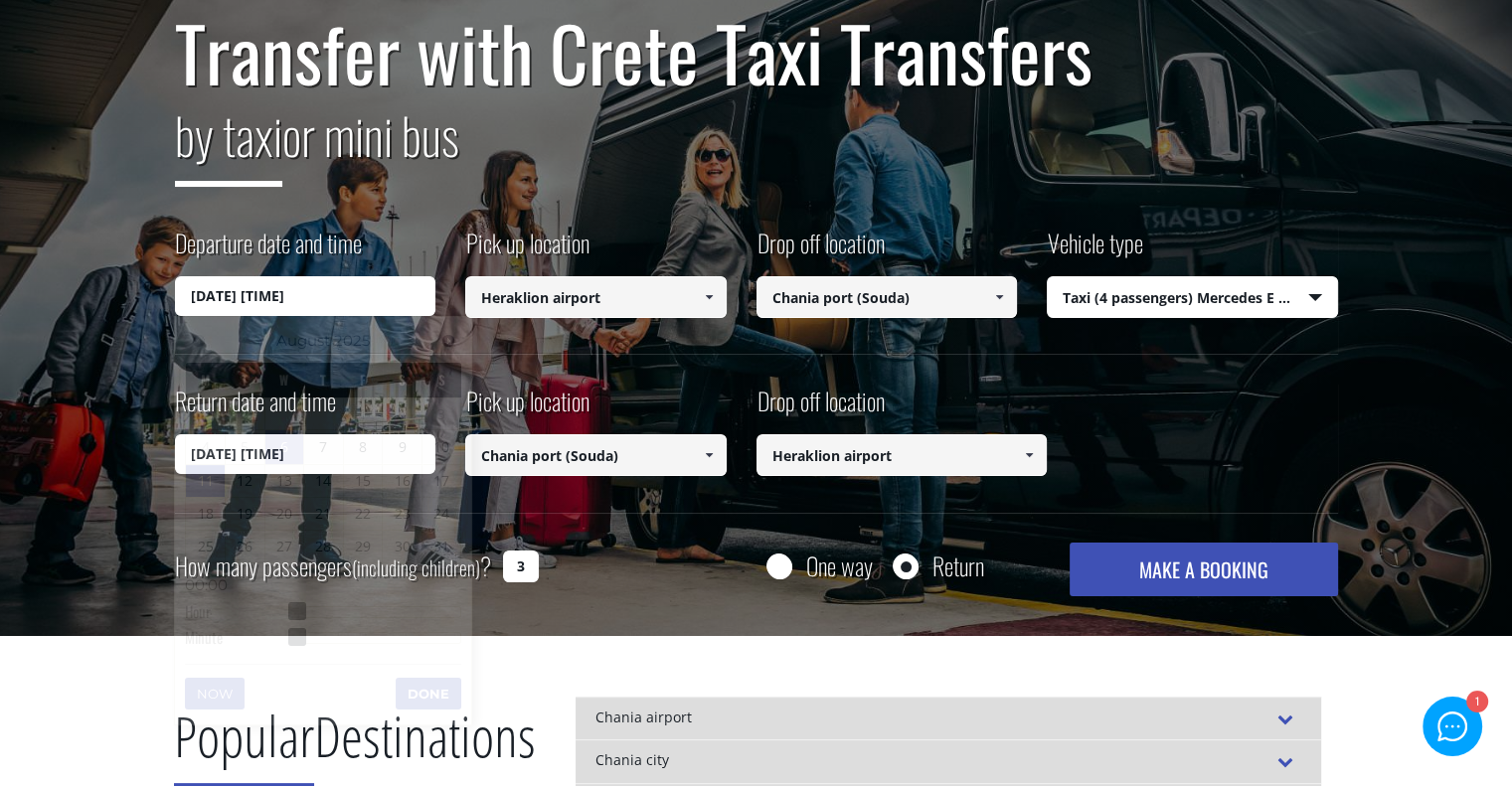 click on "[DATE] [TIME]" at bounding box center [305, 296] 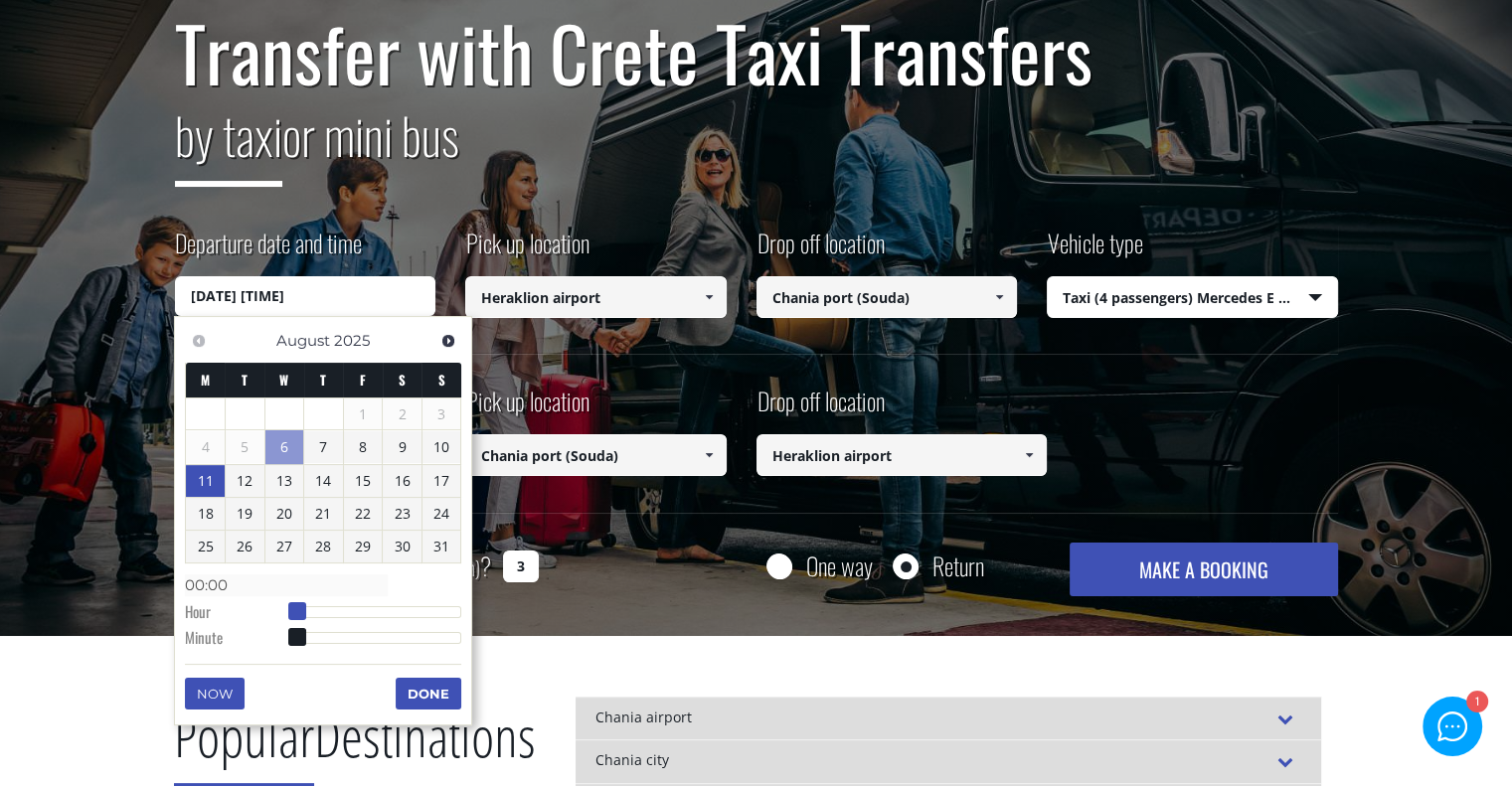 type on "[DATE] [TIME]" 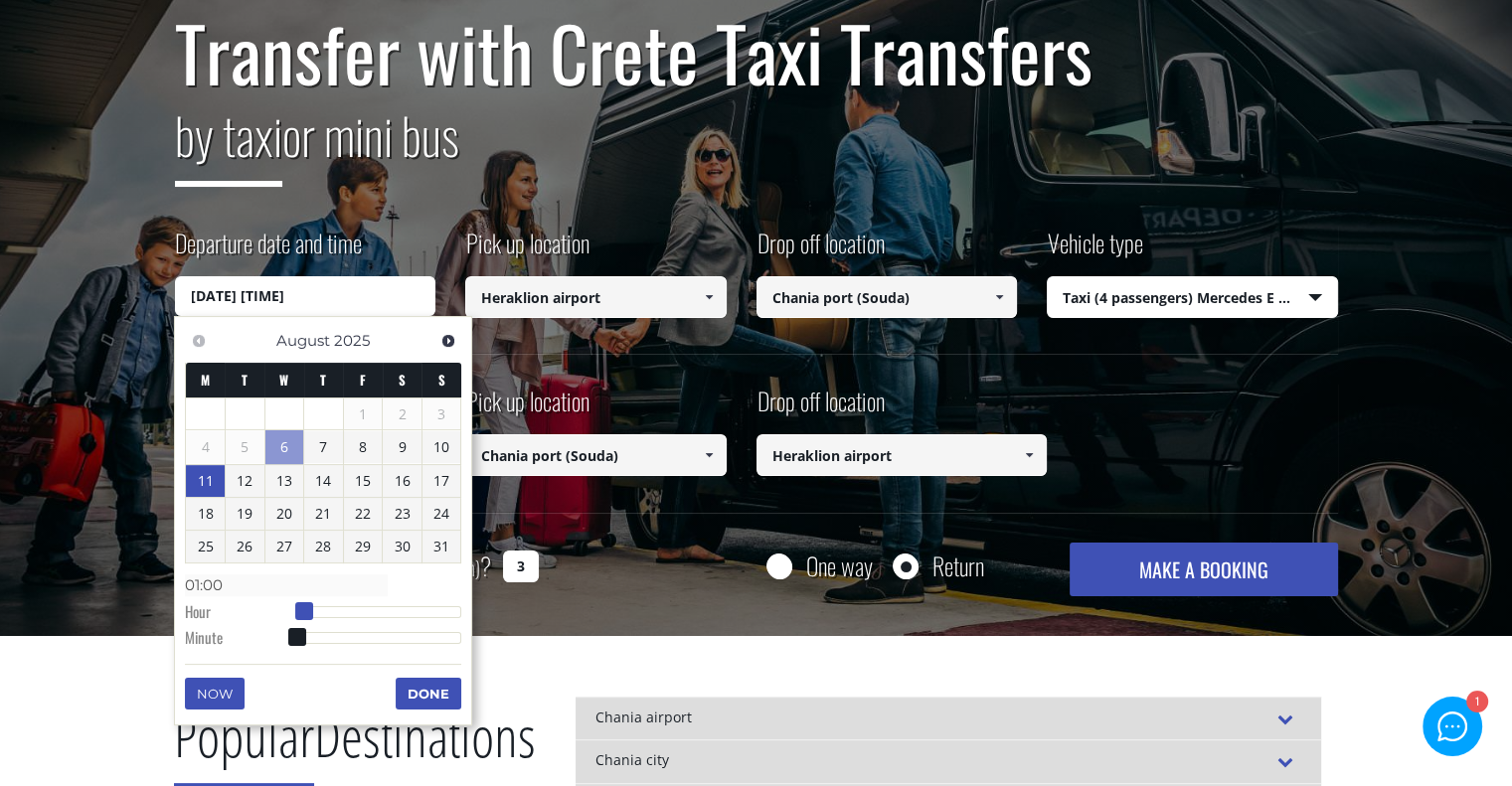 type on "[DATE] [TIME]" 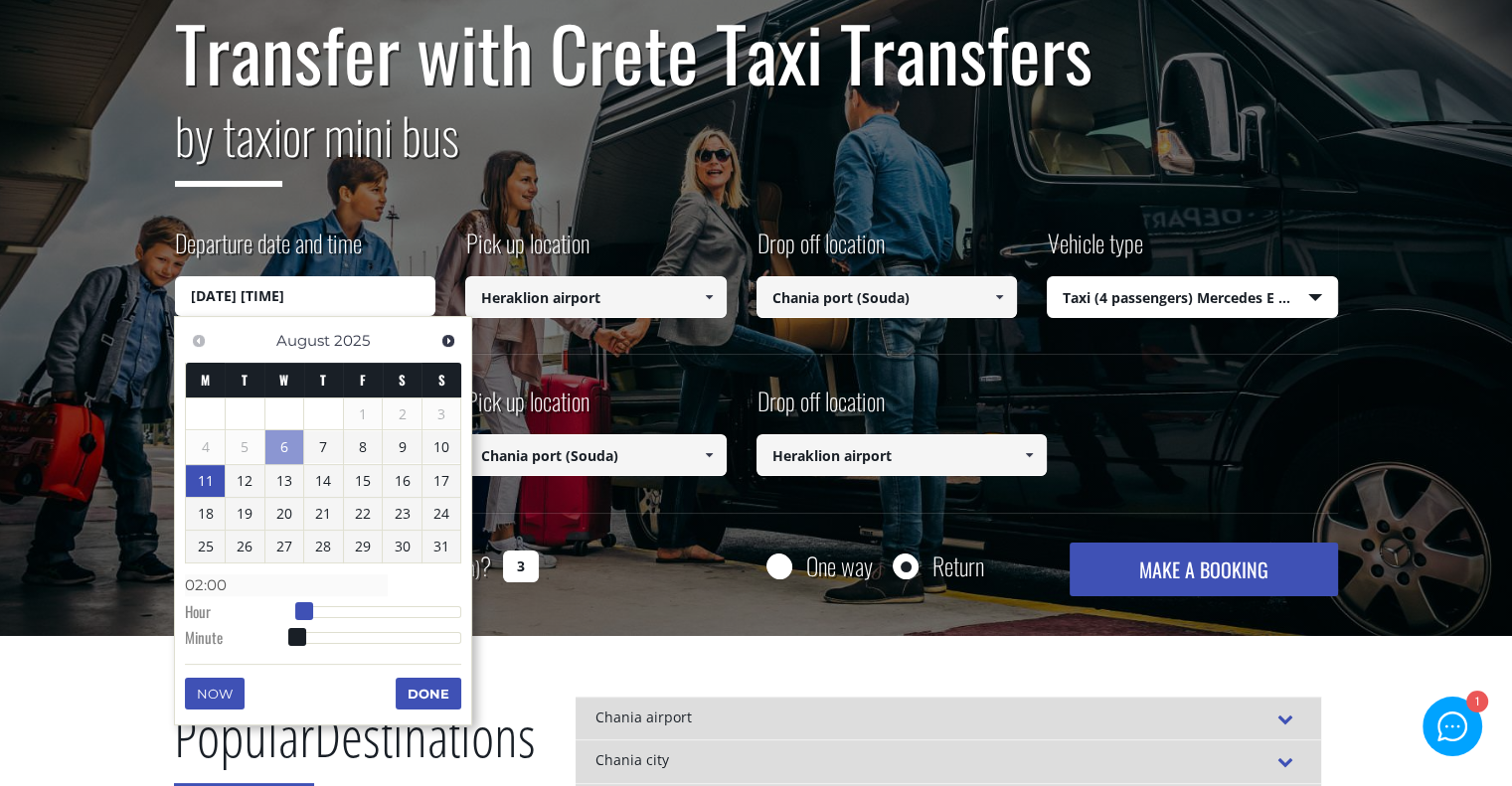 type on "[DATE] [TIME]" 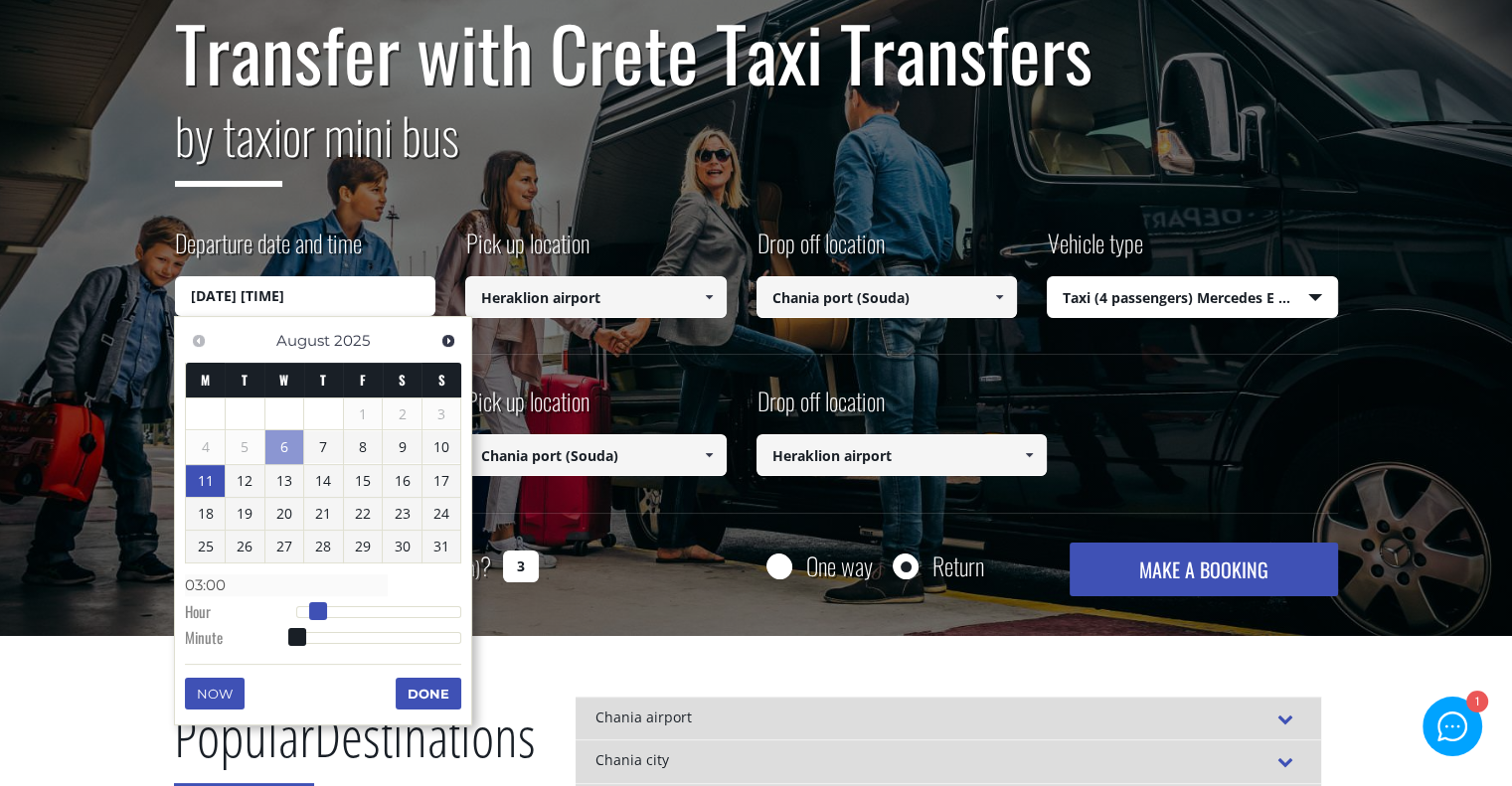 type on "[DATE] [TIME]" 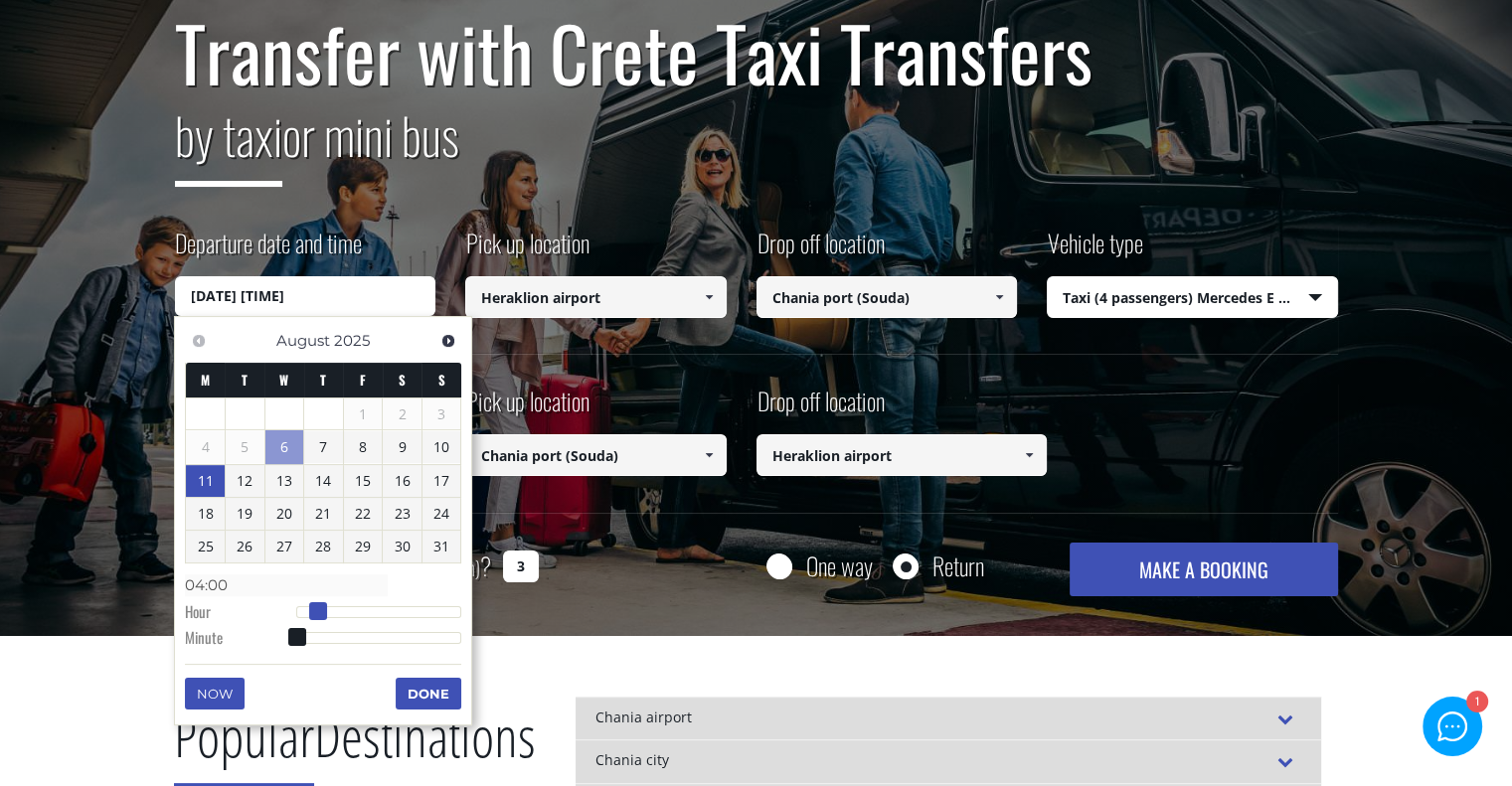 type on "[DATE] [TIME]" 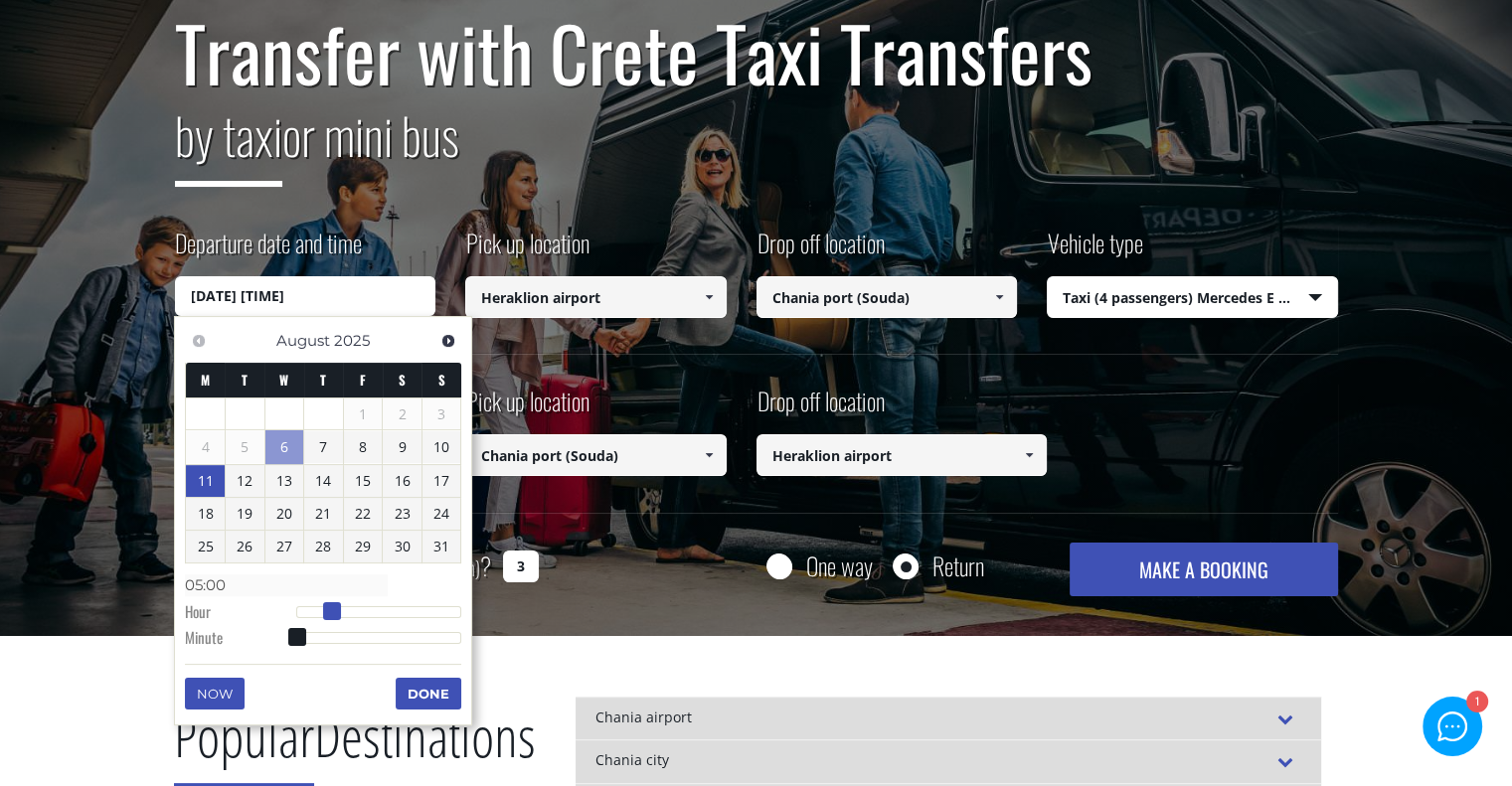 type on "[DATE] [TIME]" 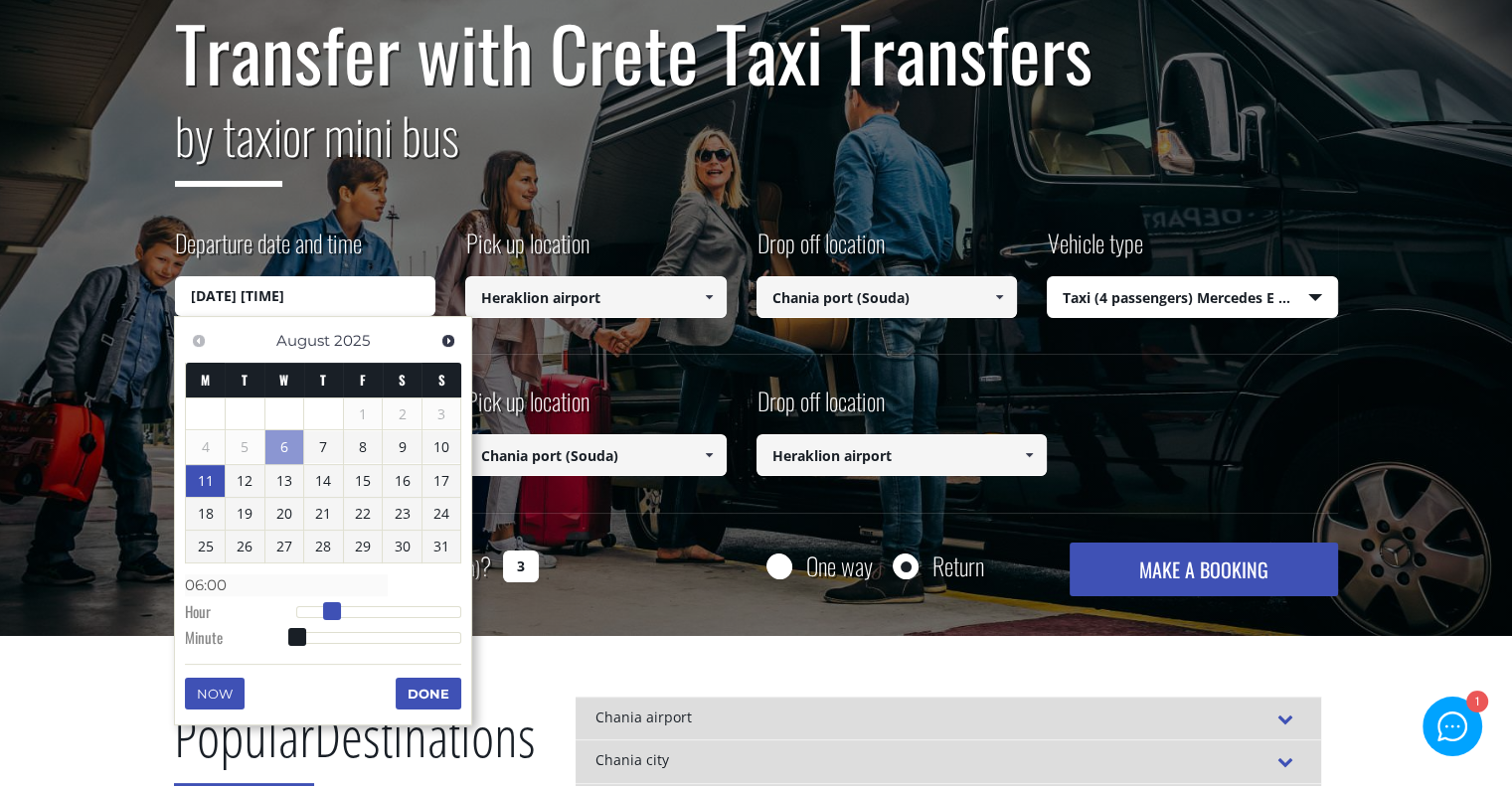 type on "[DATE] [TIME]" 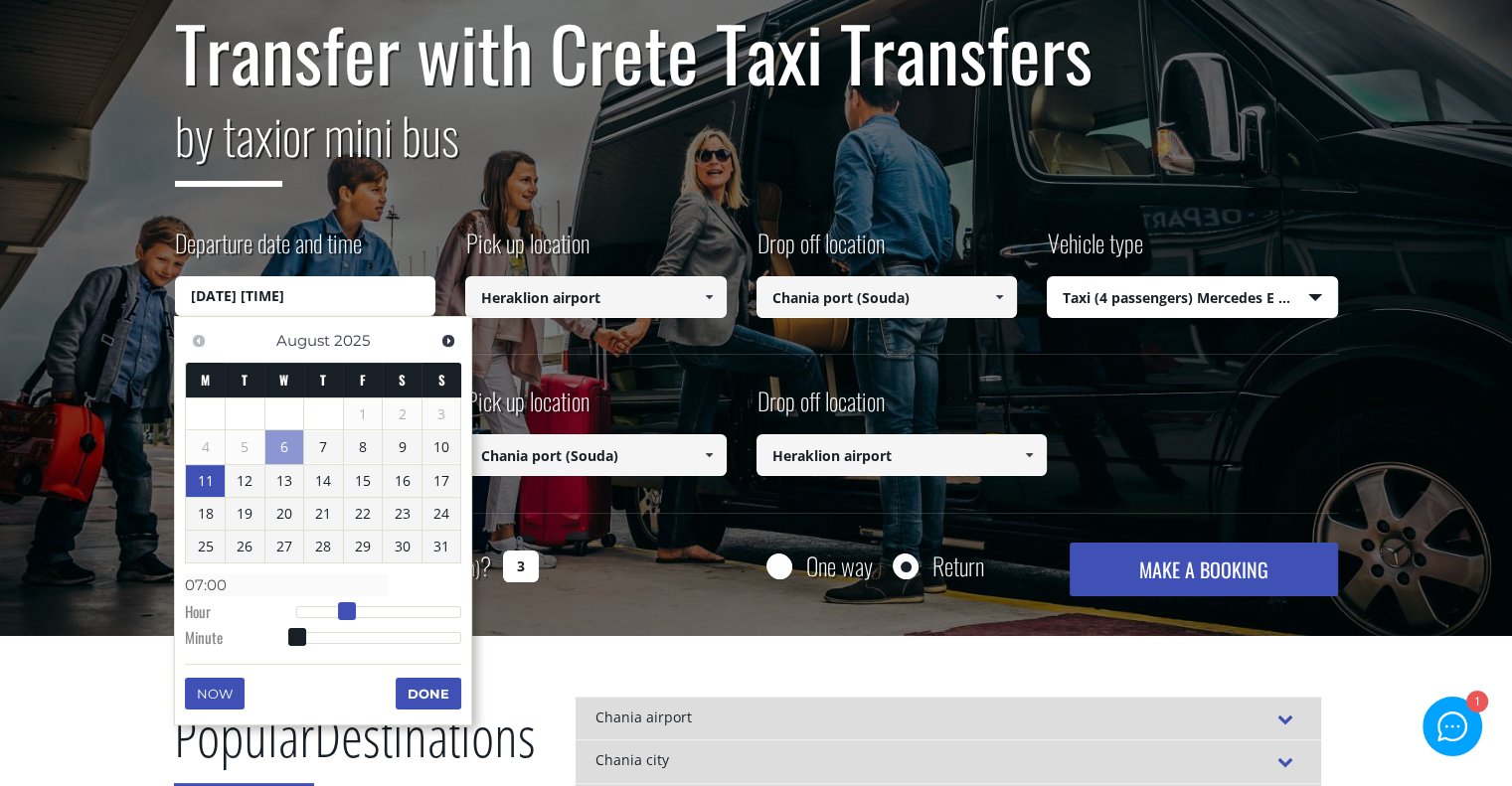 type on "[DATE] [TIME]" 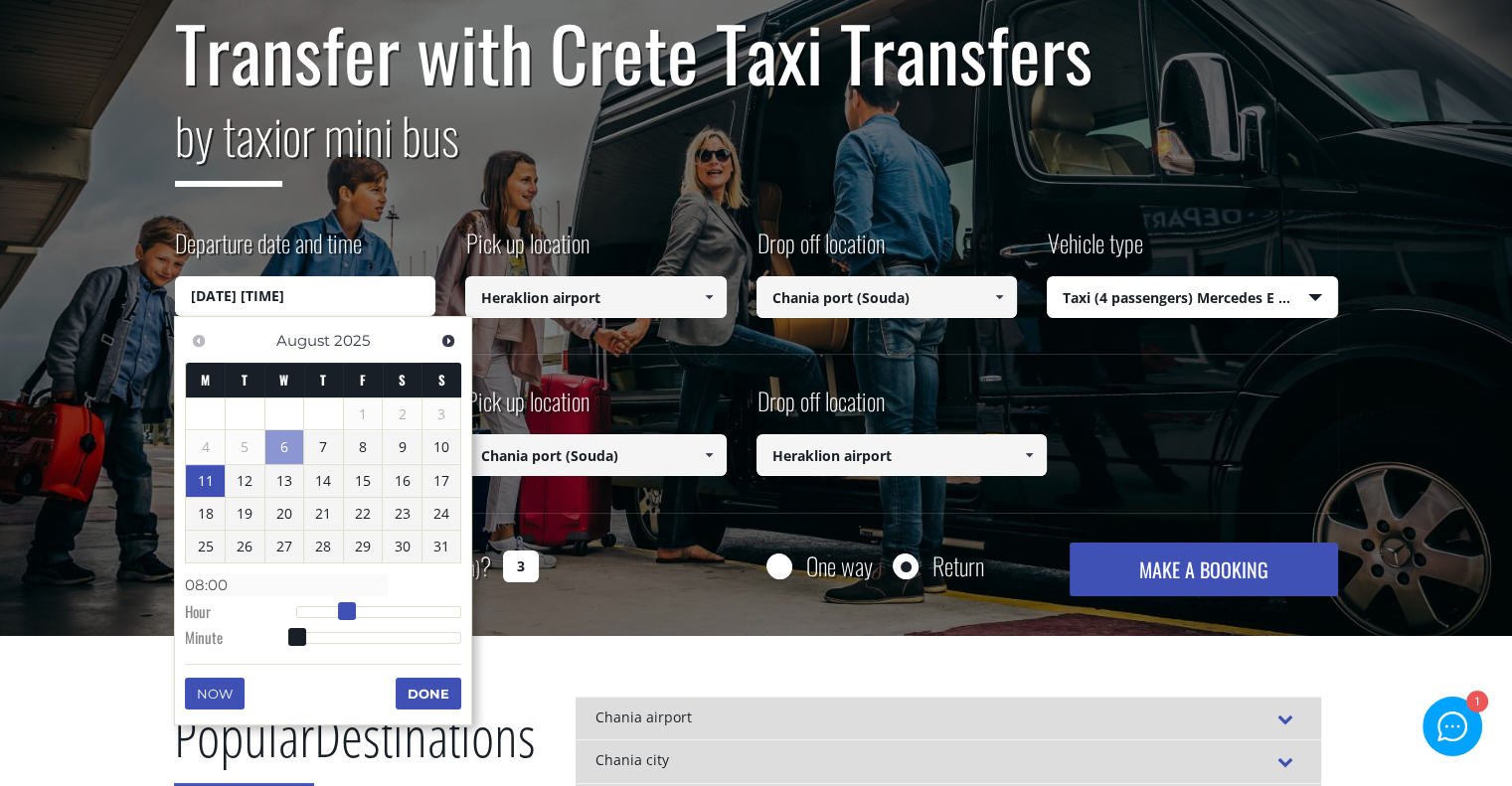 type on "[DATE] [TIME]" 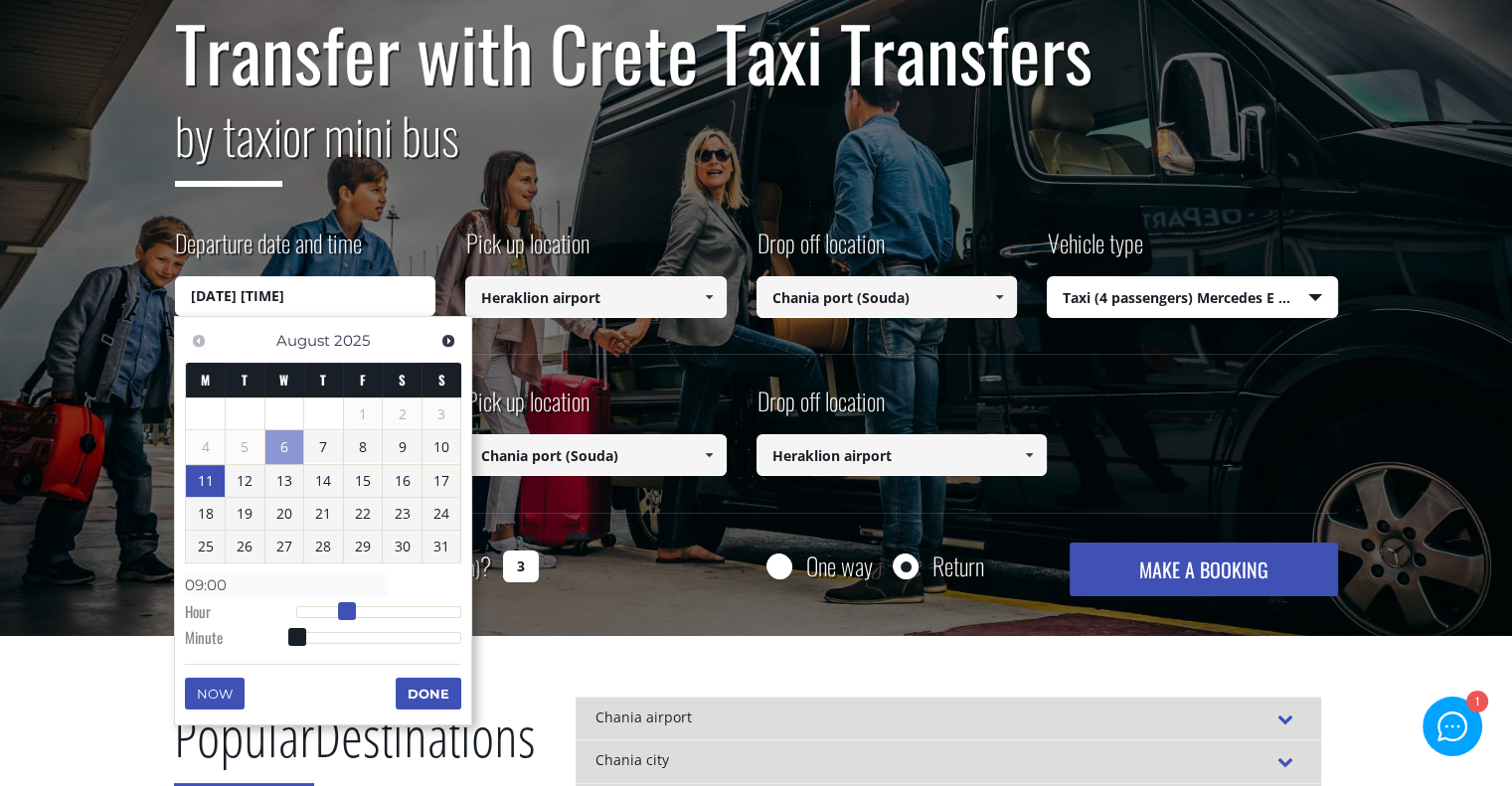 type on "[DATE] [TIME]" 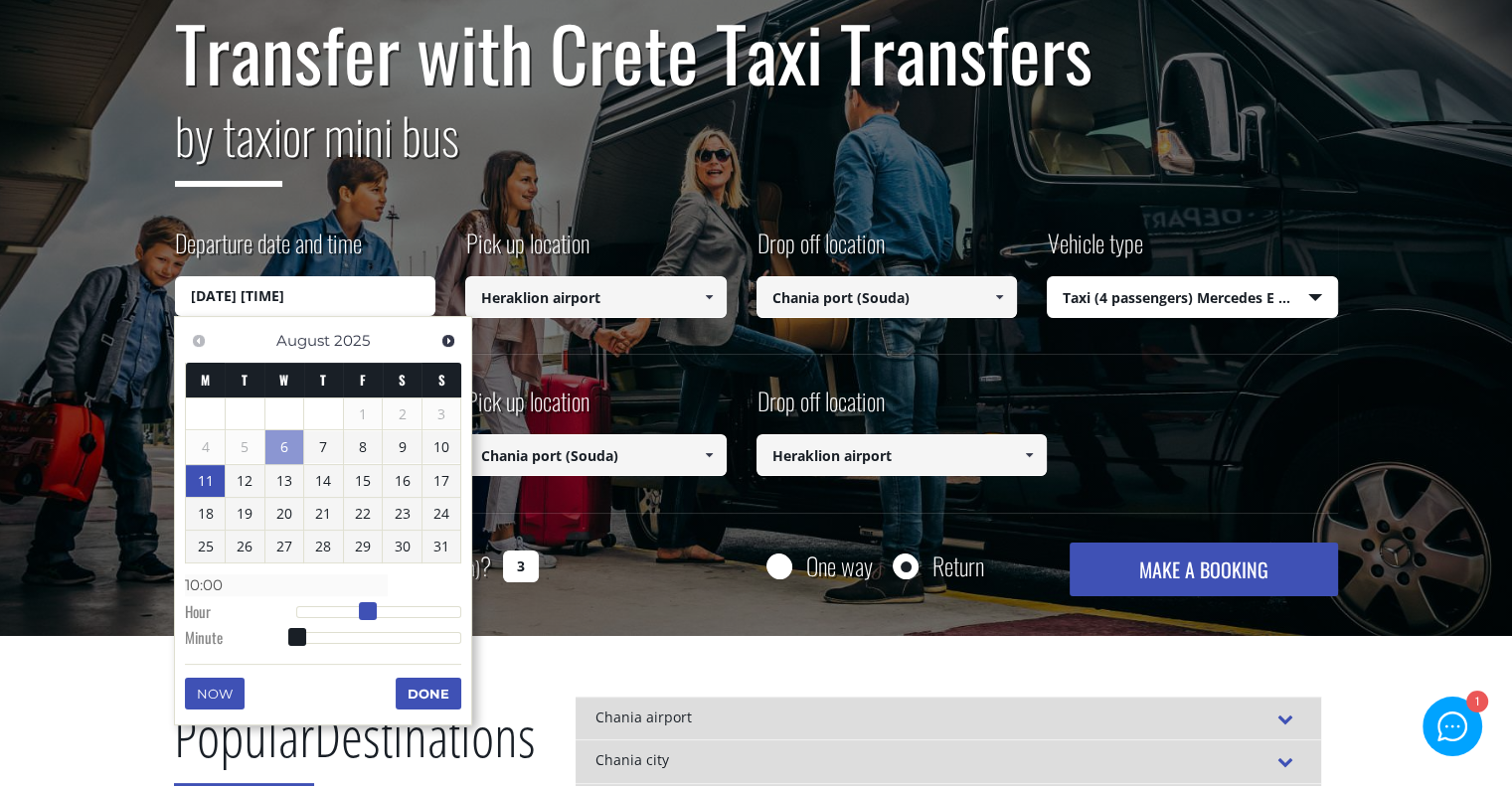 type on "[DATE] [TIME]" 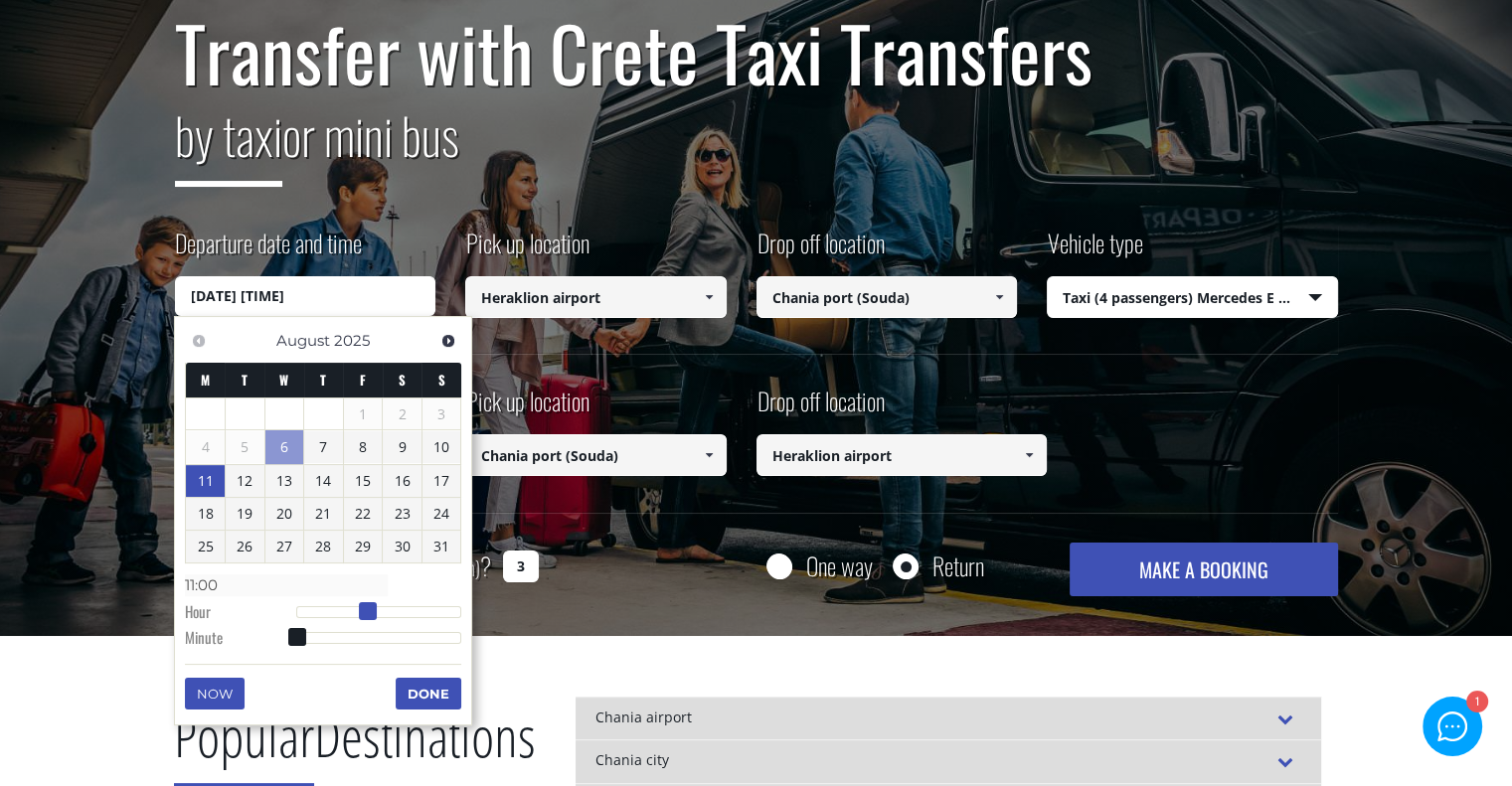 type on "[DATE] [TIME]" 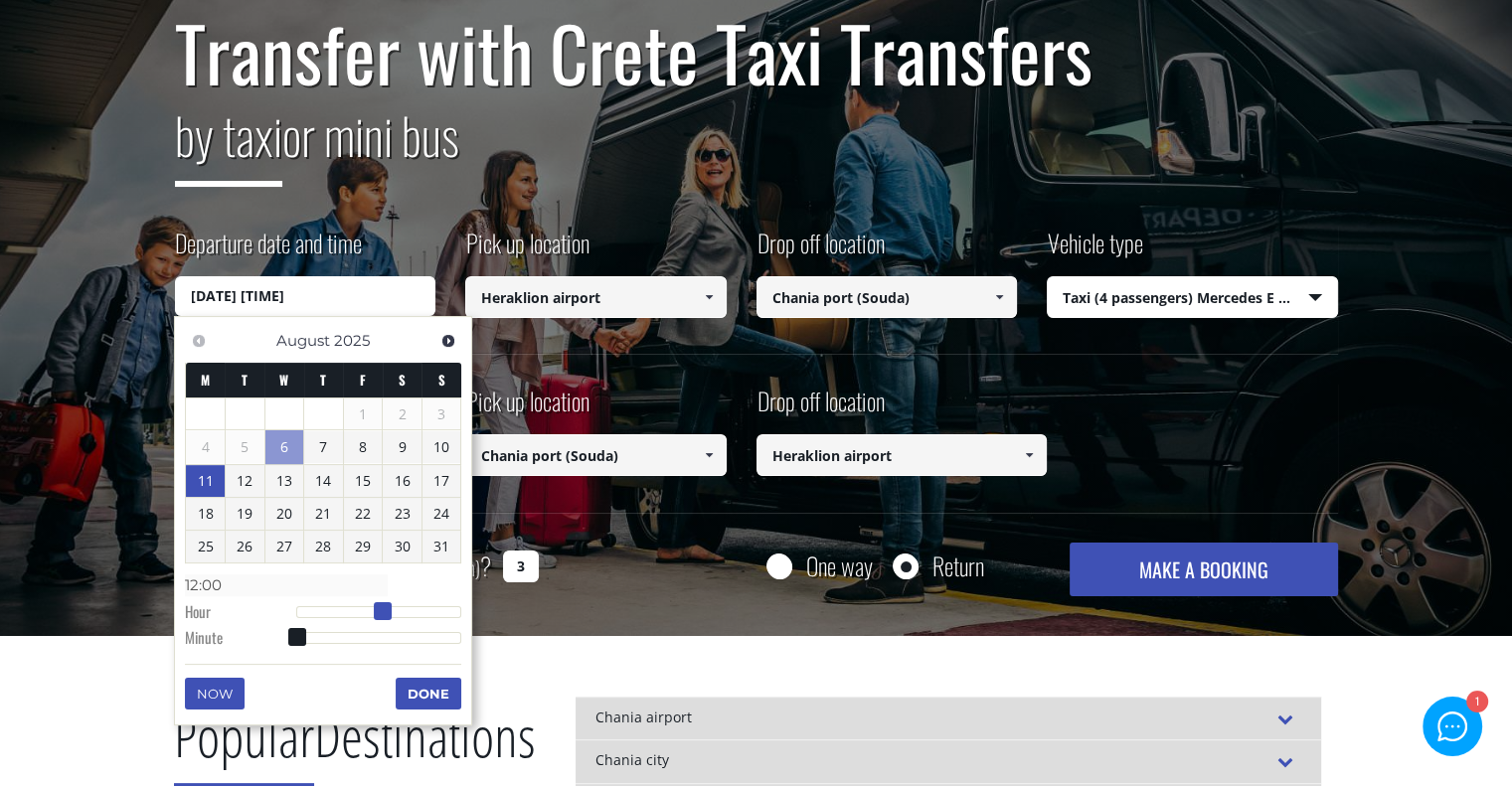 type on "[DATE] [TIME]" 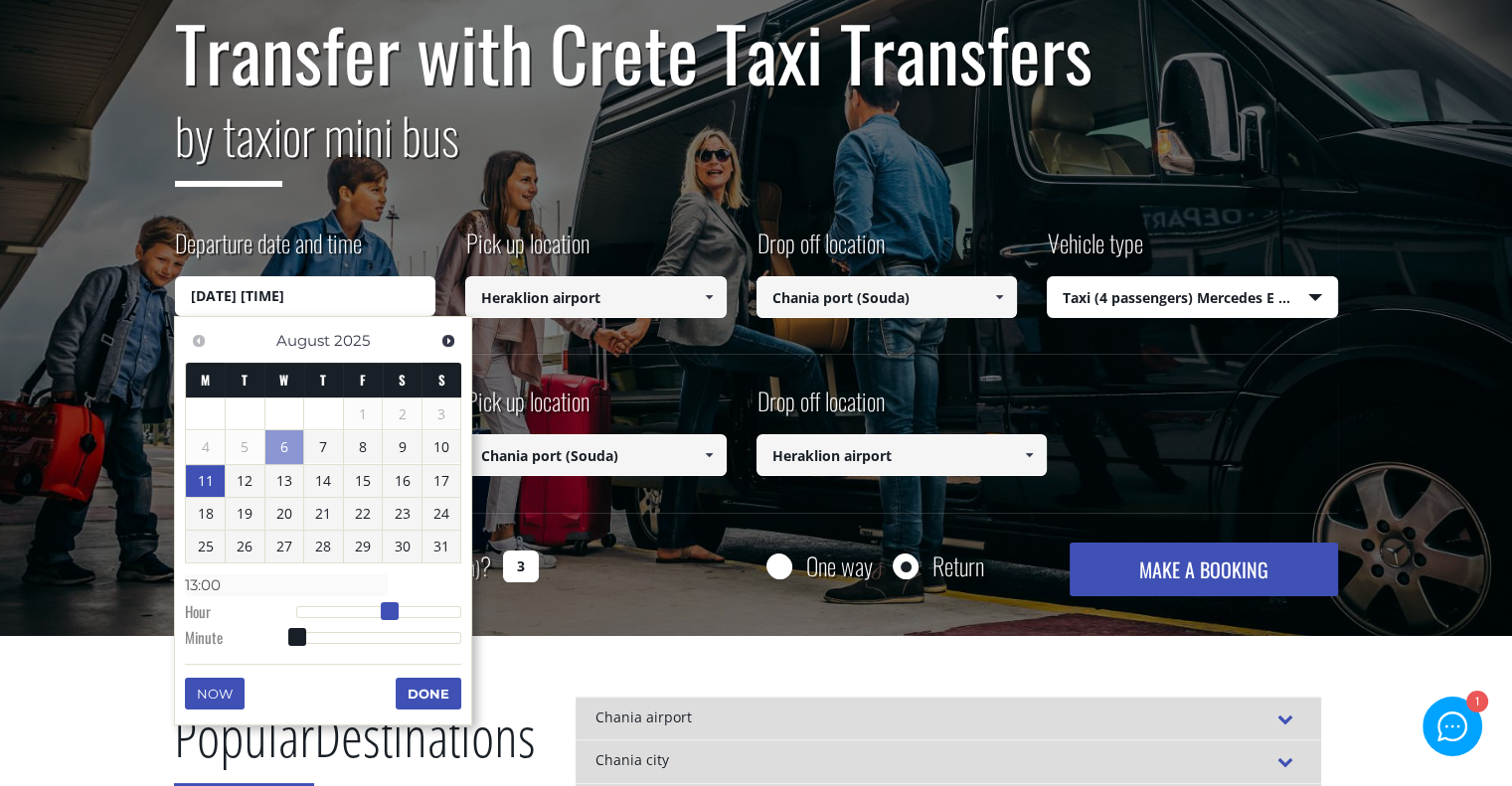 type on "[DATE] [TIME]" 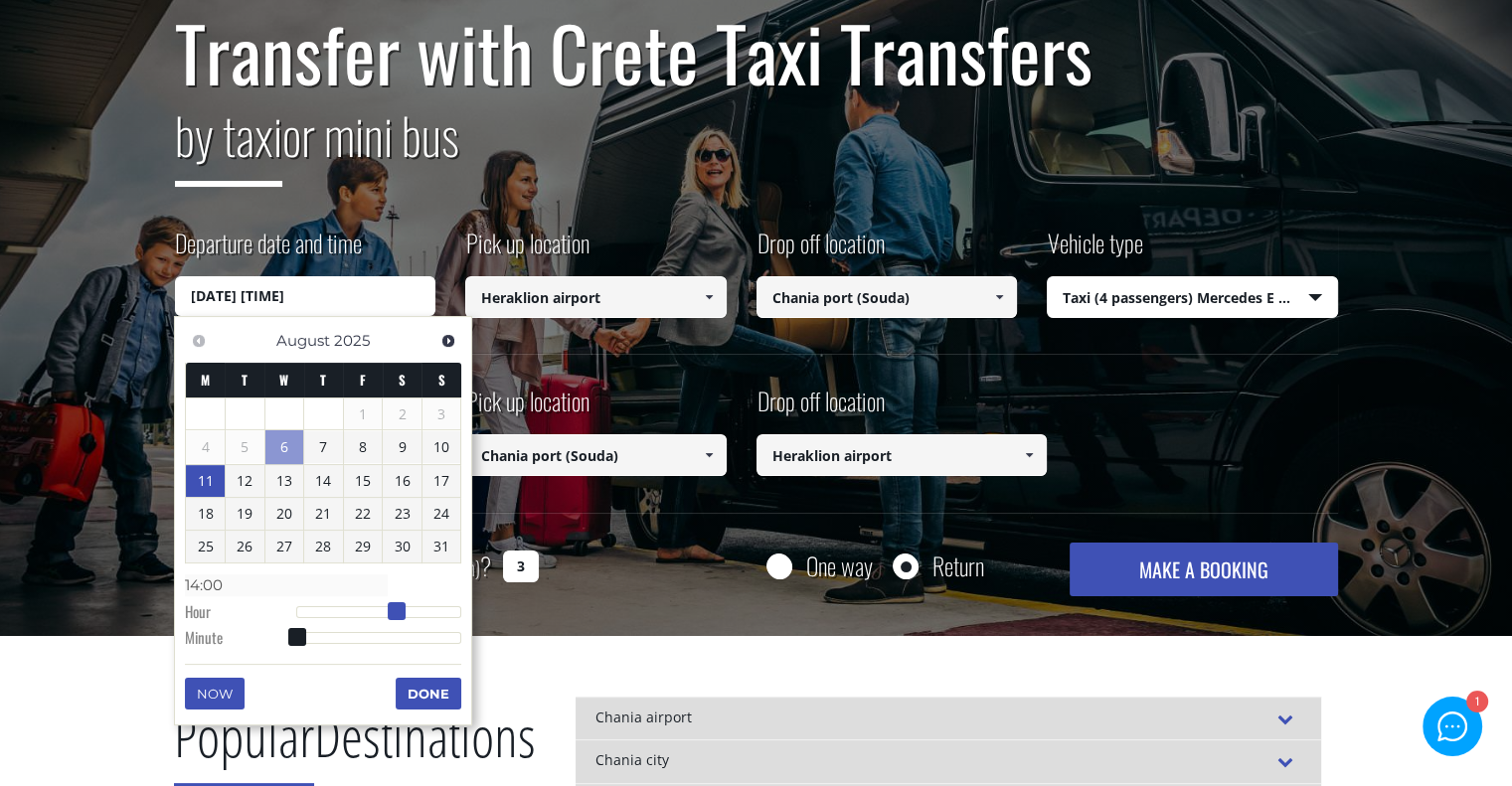 type on "[DATE] [TIME]" 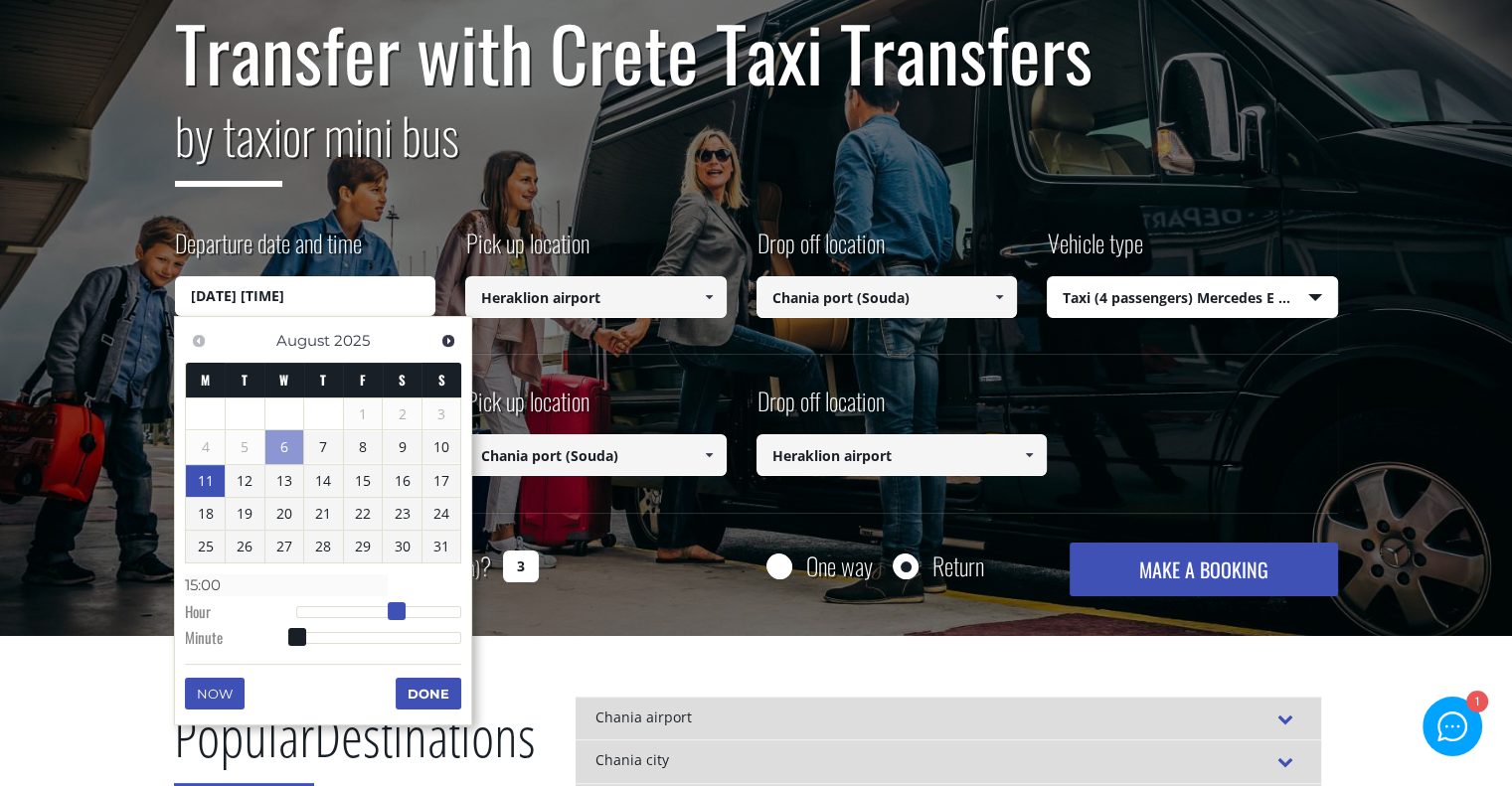 type on "[DATE] [TIME]" 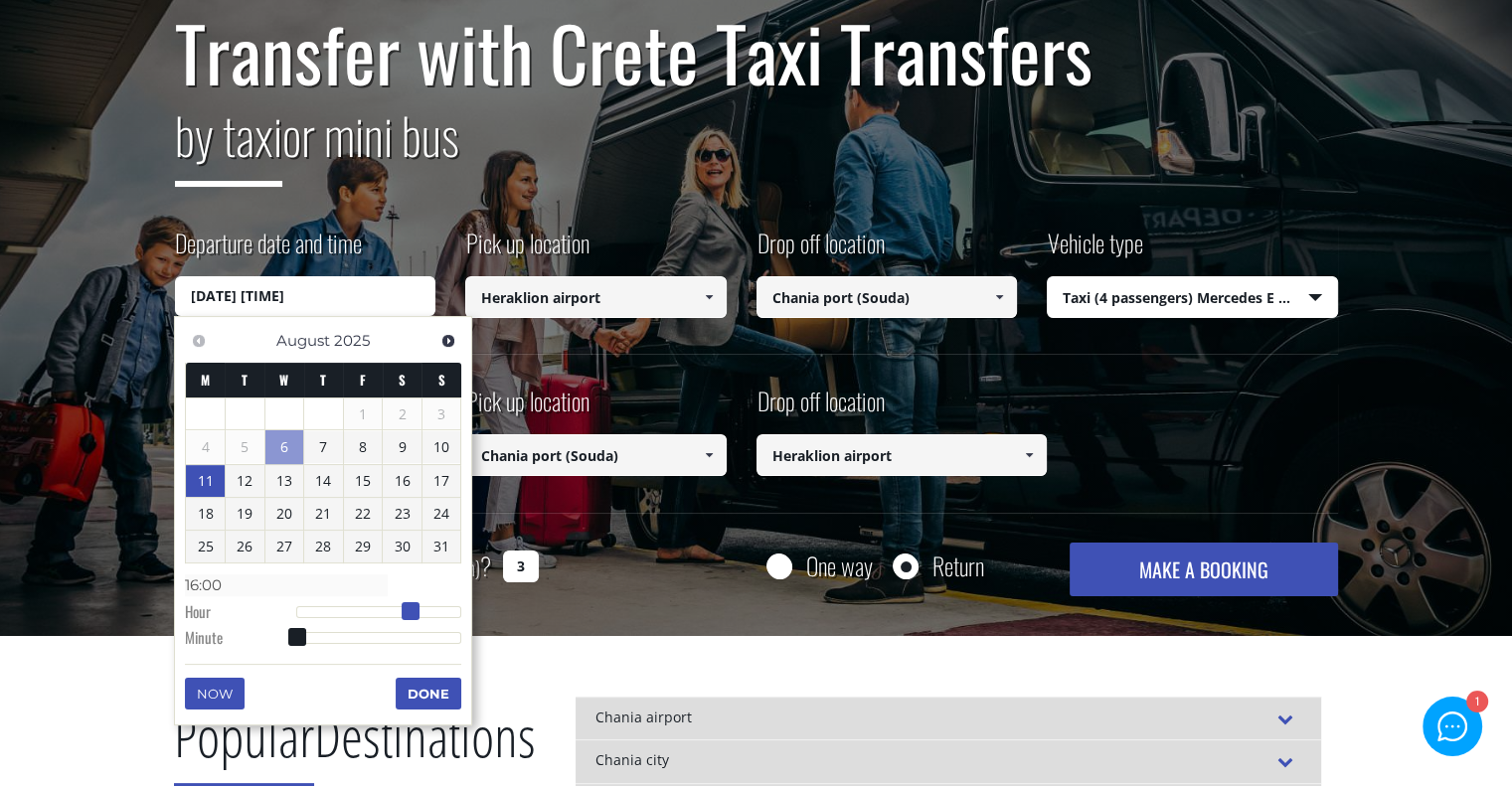 type on "[DATE] [TIME]" 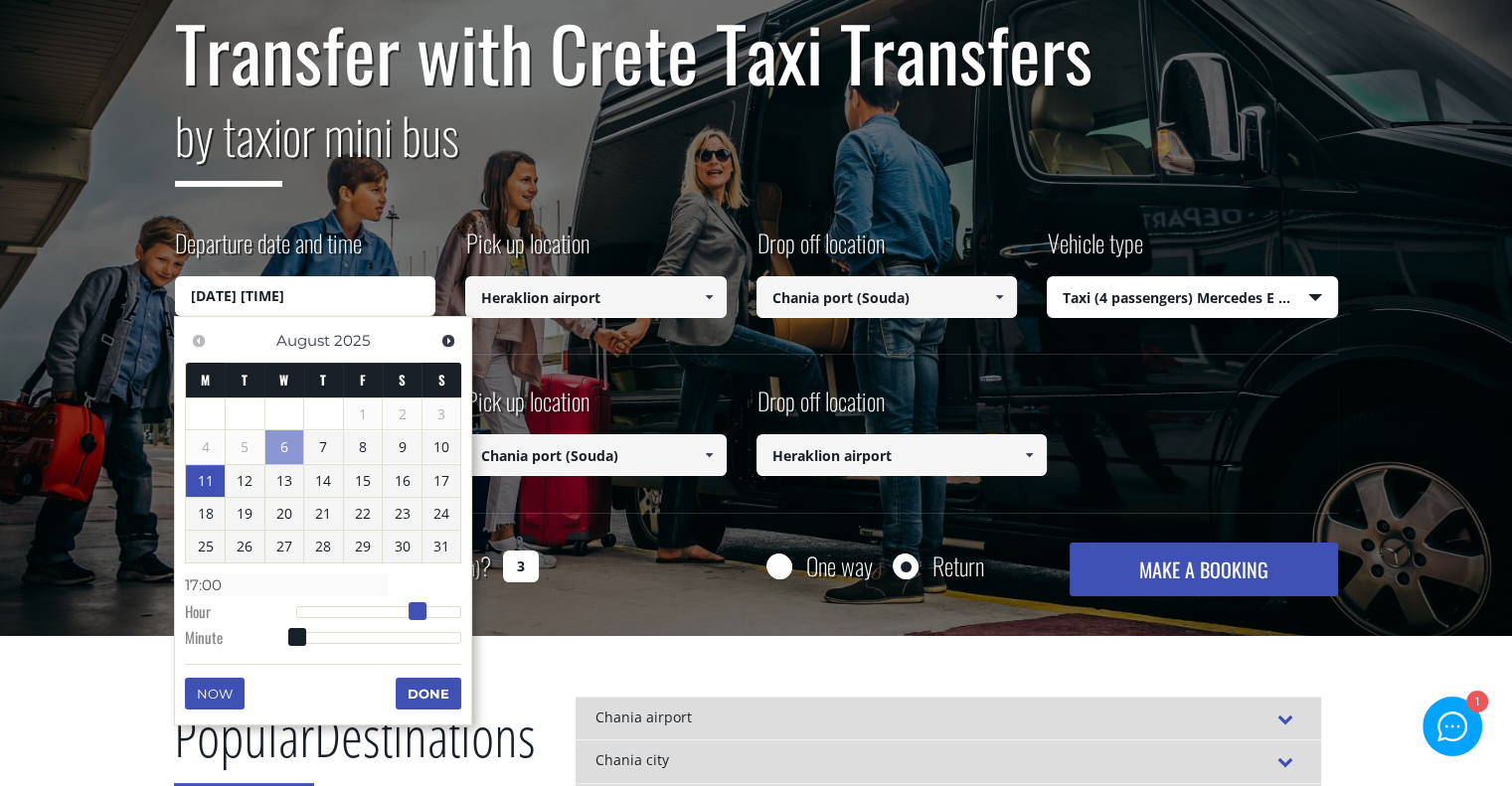 type on "[DATE] [TIME]" 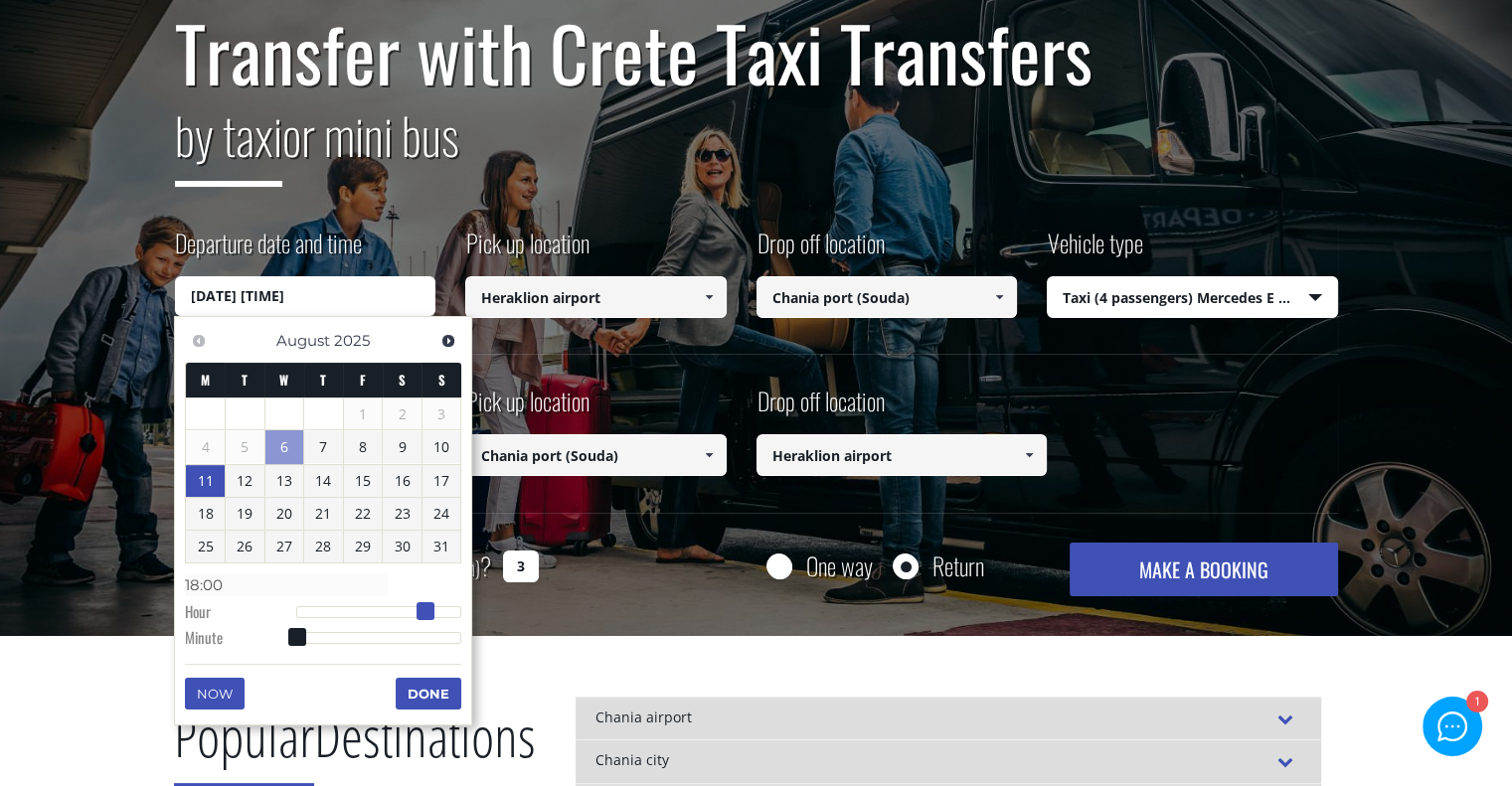 type on "[DATE] [TIME]" 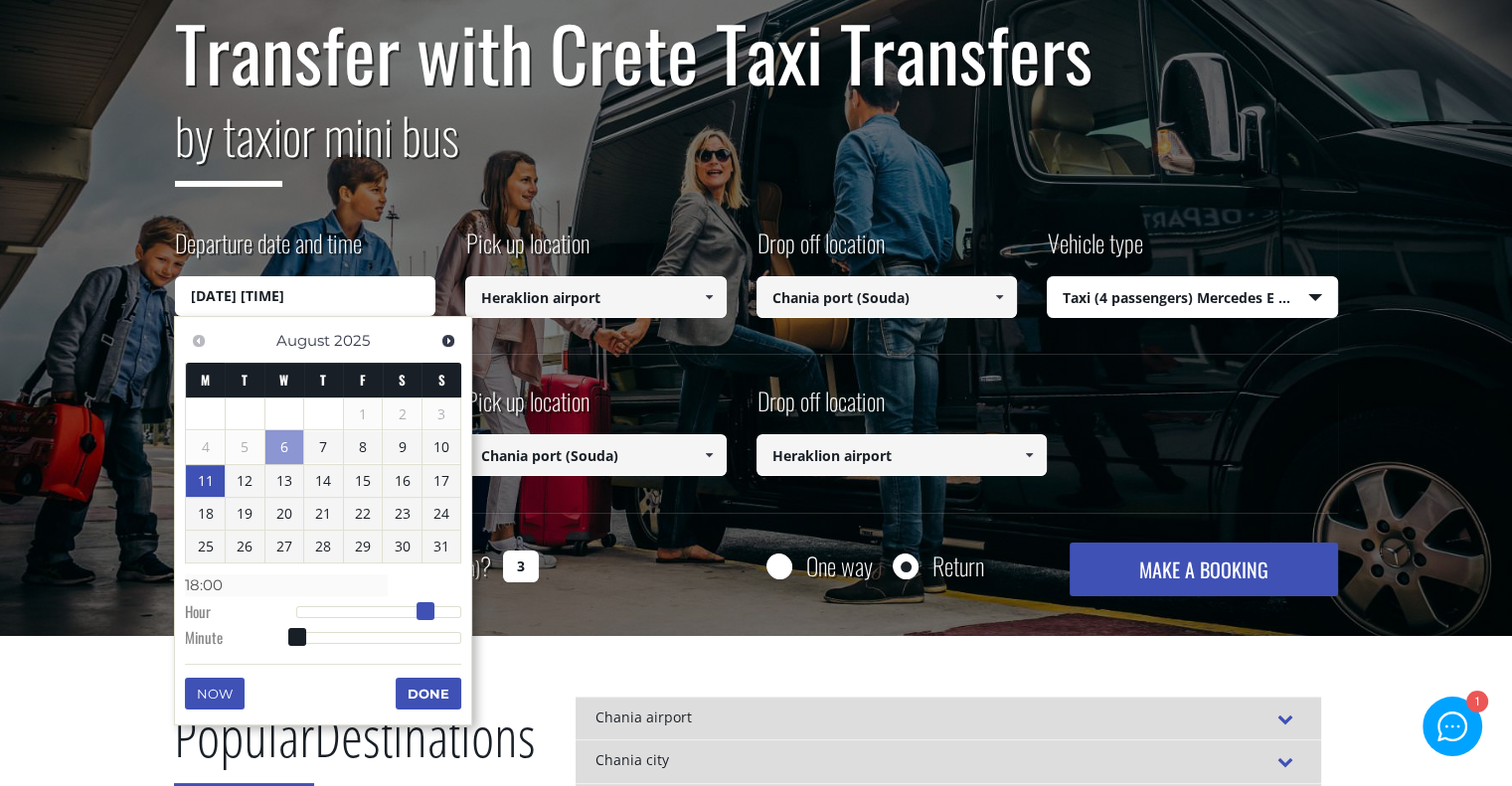 type on "17:00" 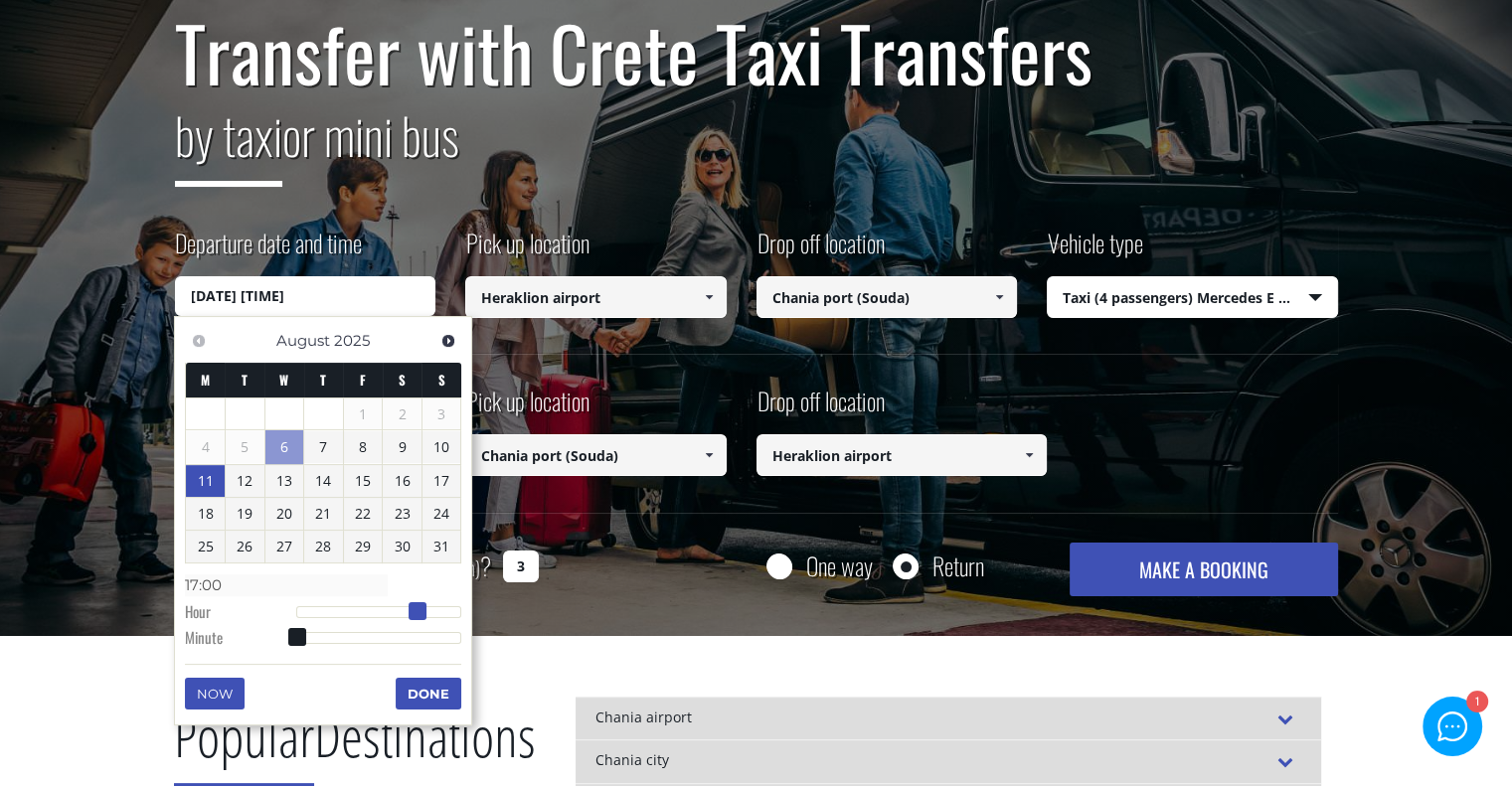 drag, startPoint x: 298, startPoint y: 603, endPoint x: 418, endPoint y: 605, distance: 120.01667 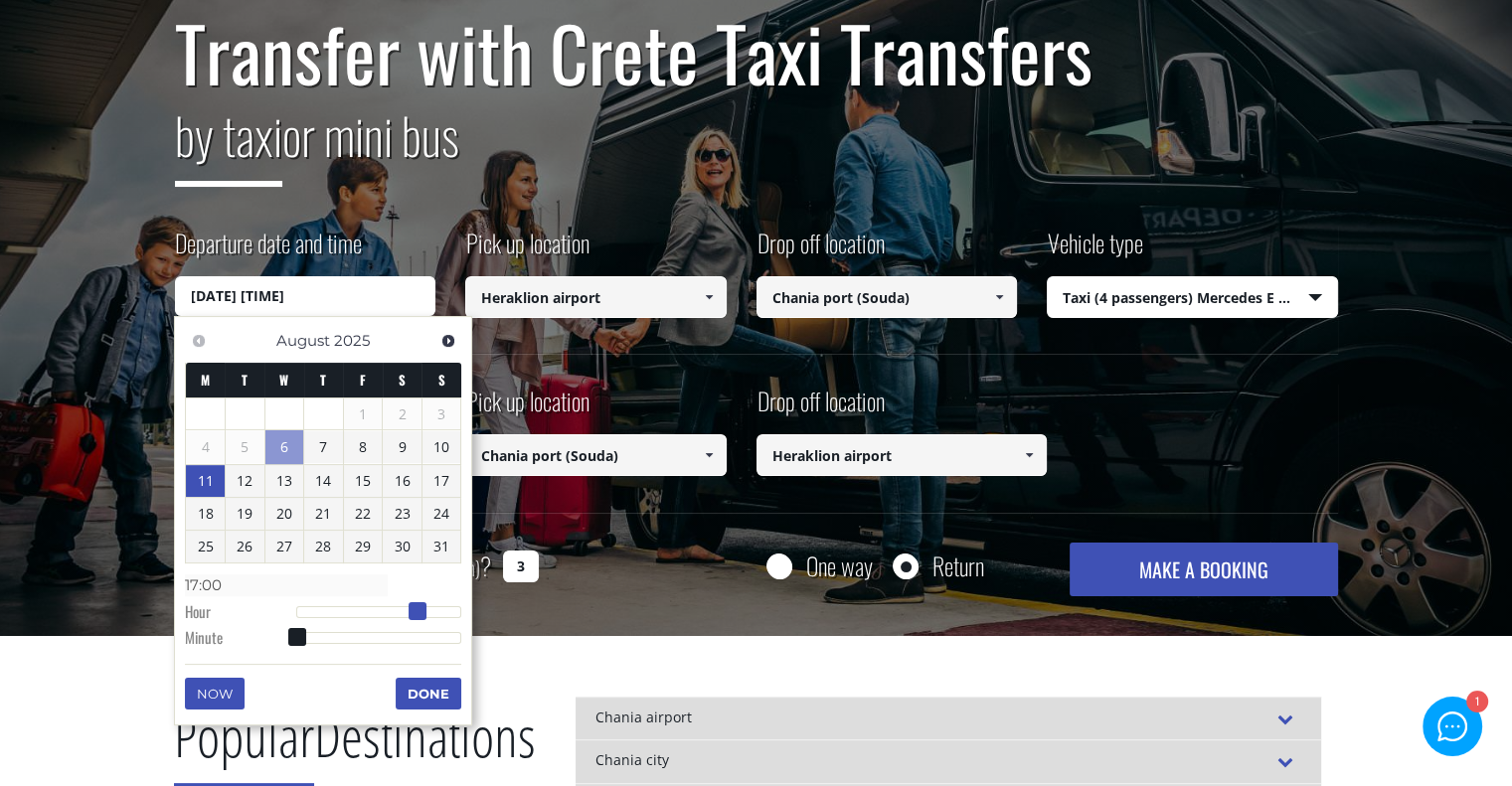 click at bounding box center [418, 611] 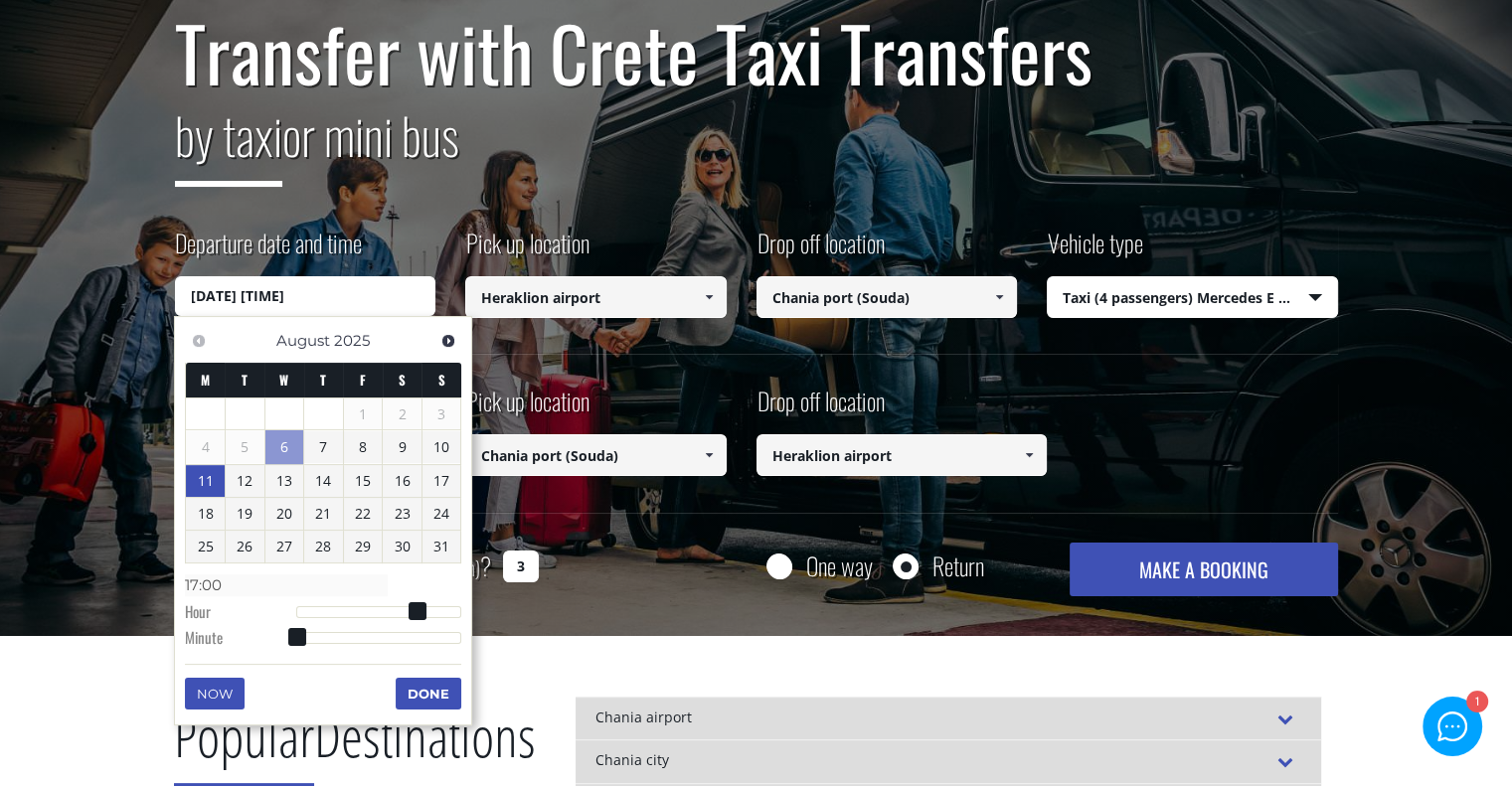 click on "Done" at bounding box center (428, 694) 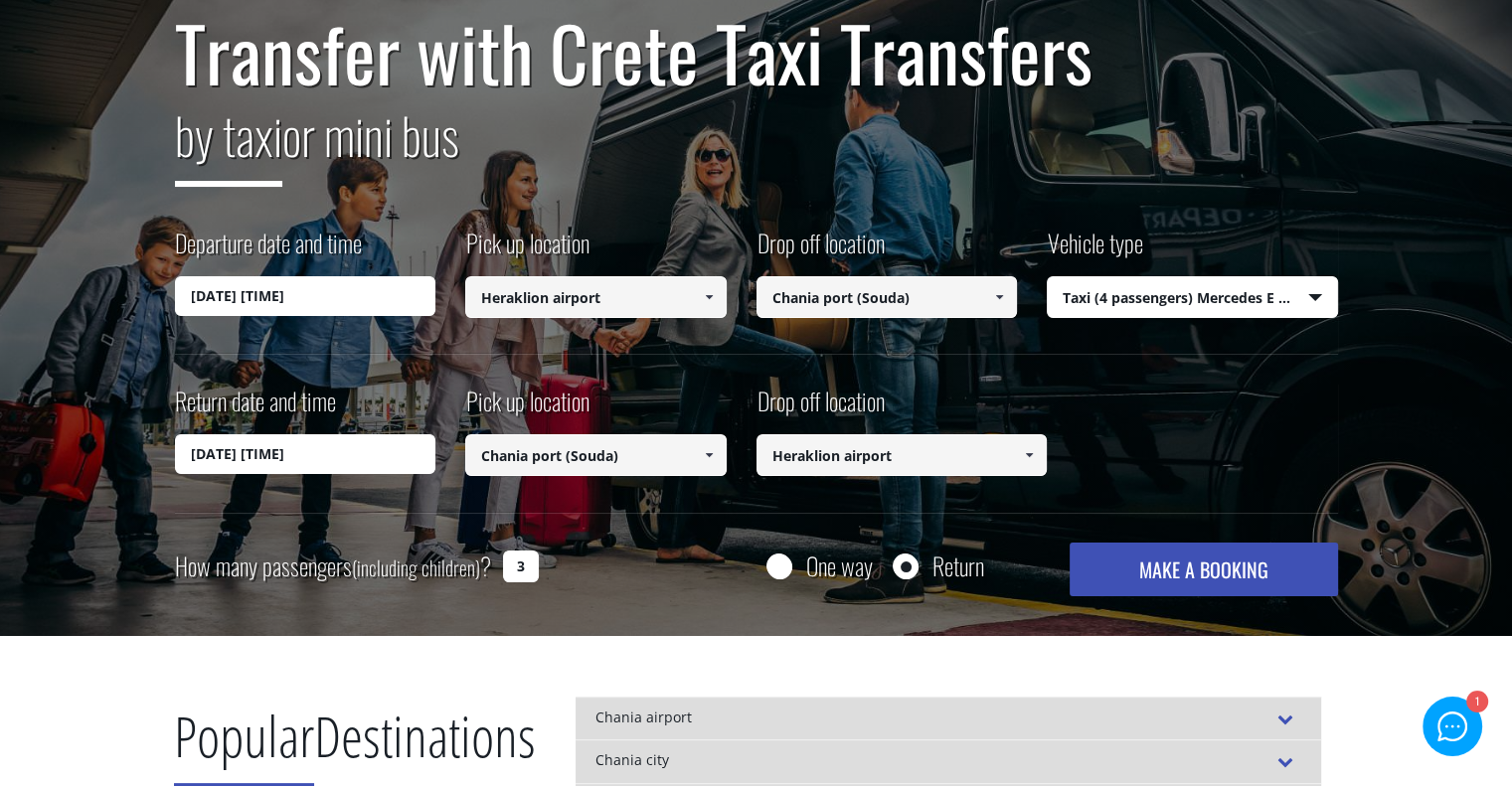 click on "[DATE] [TIME]" at bounding box center (305, 454) 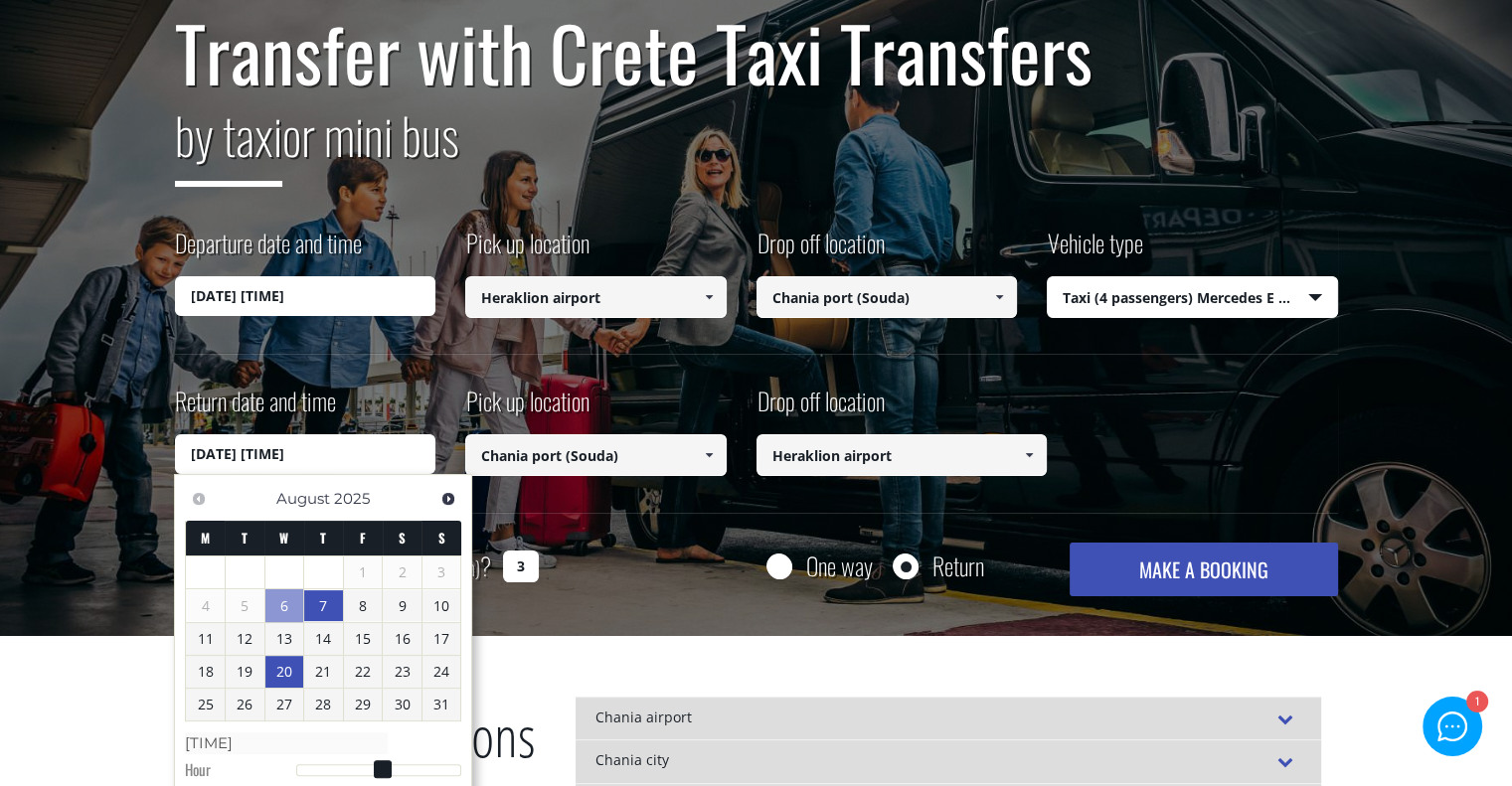 click on "20" at bounding box center (284, 672) 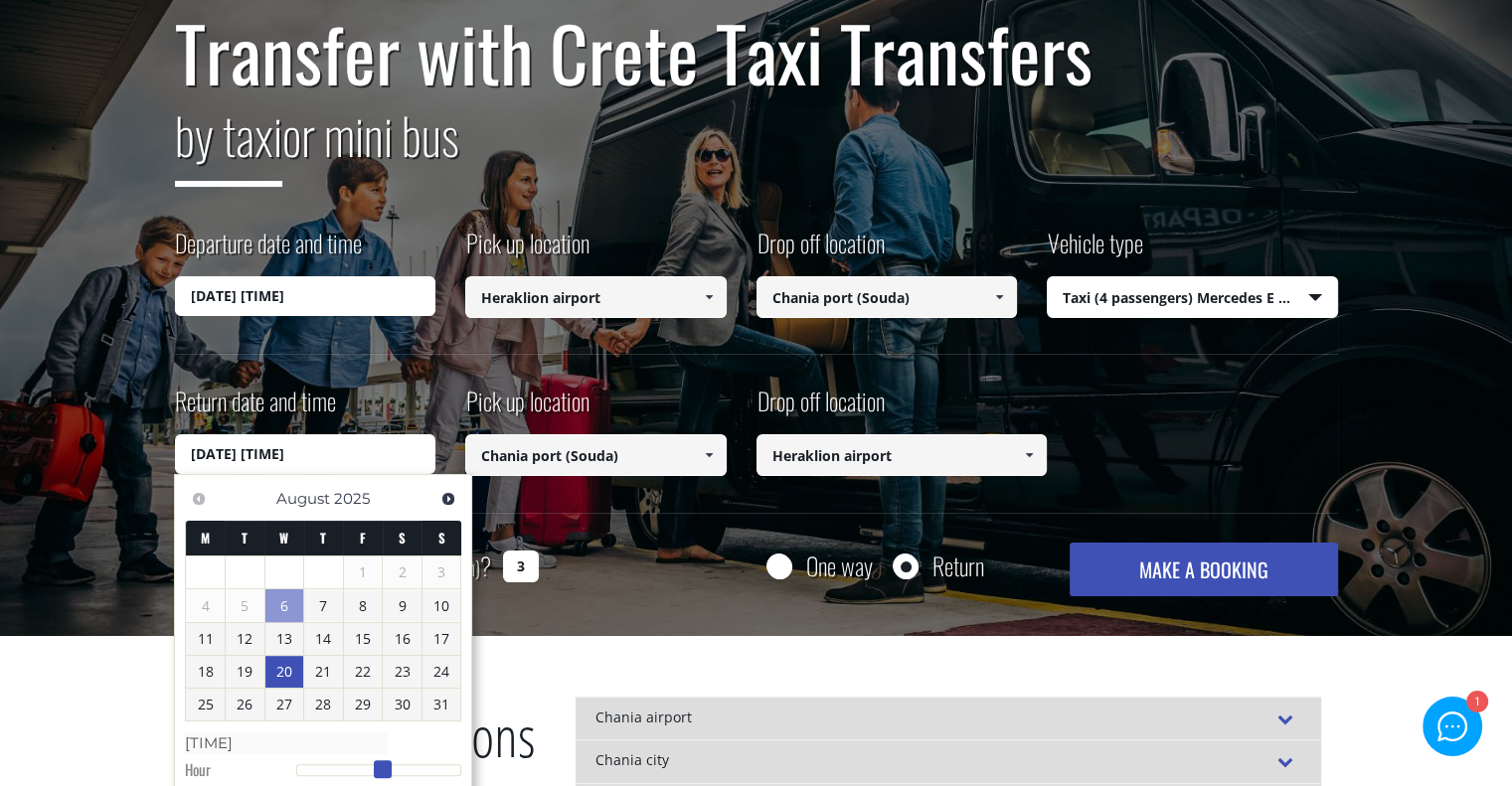 type on "[DATE] [TIME]" 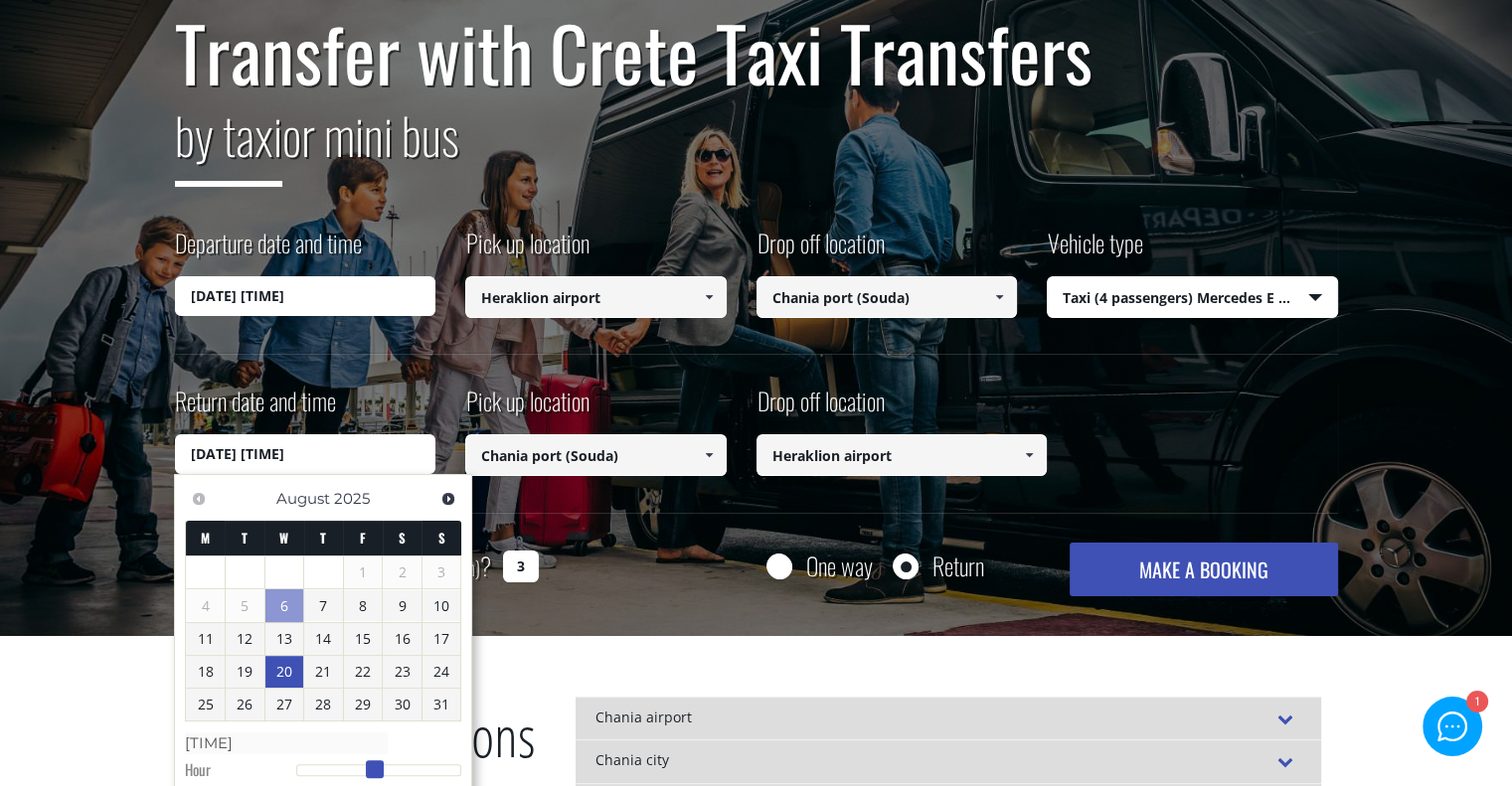 type on "[DATE] [TIME]" 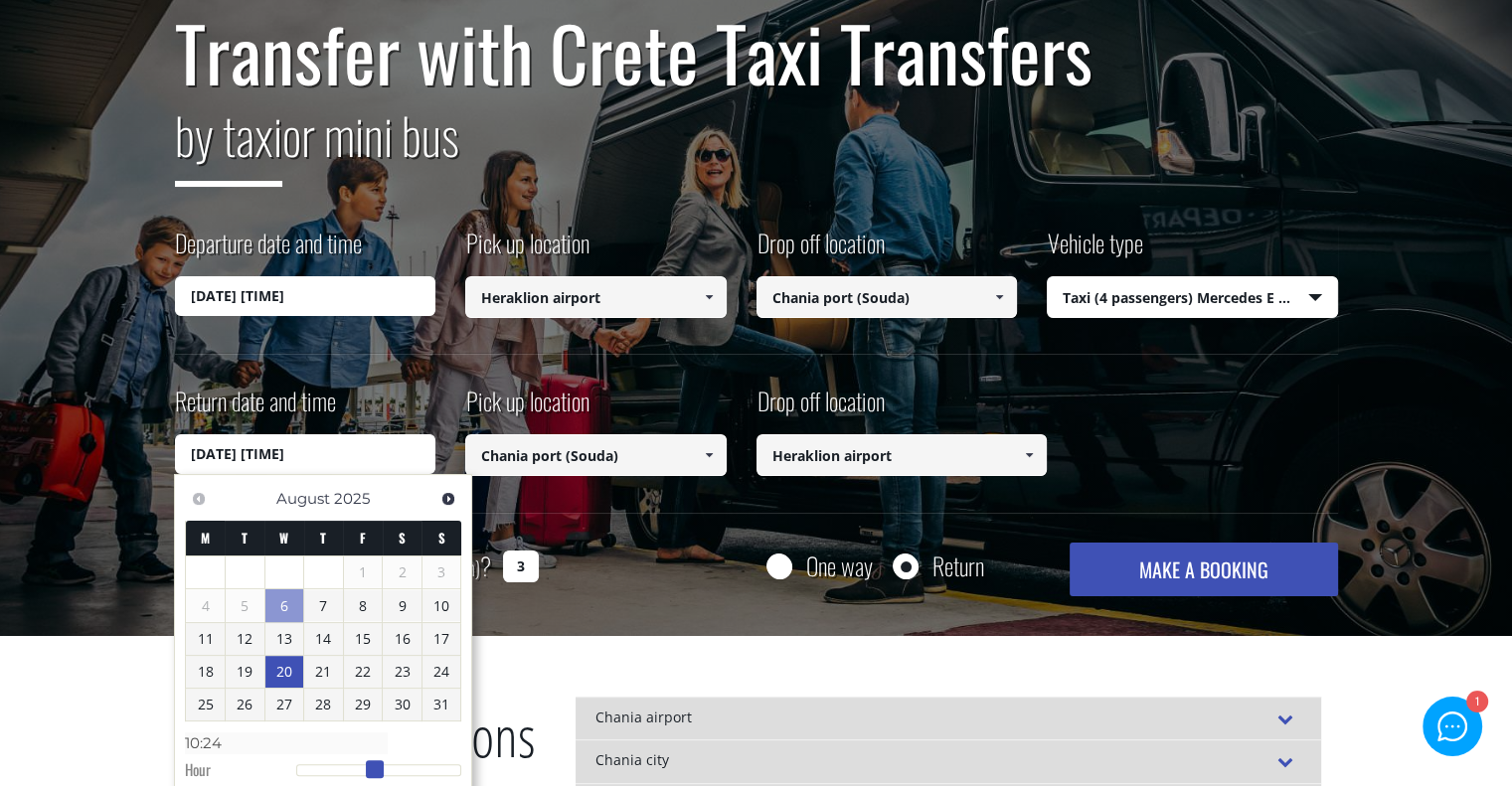 type on "[DATE] [TIME]" 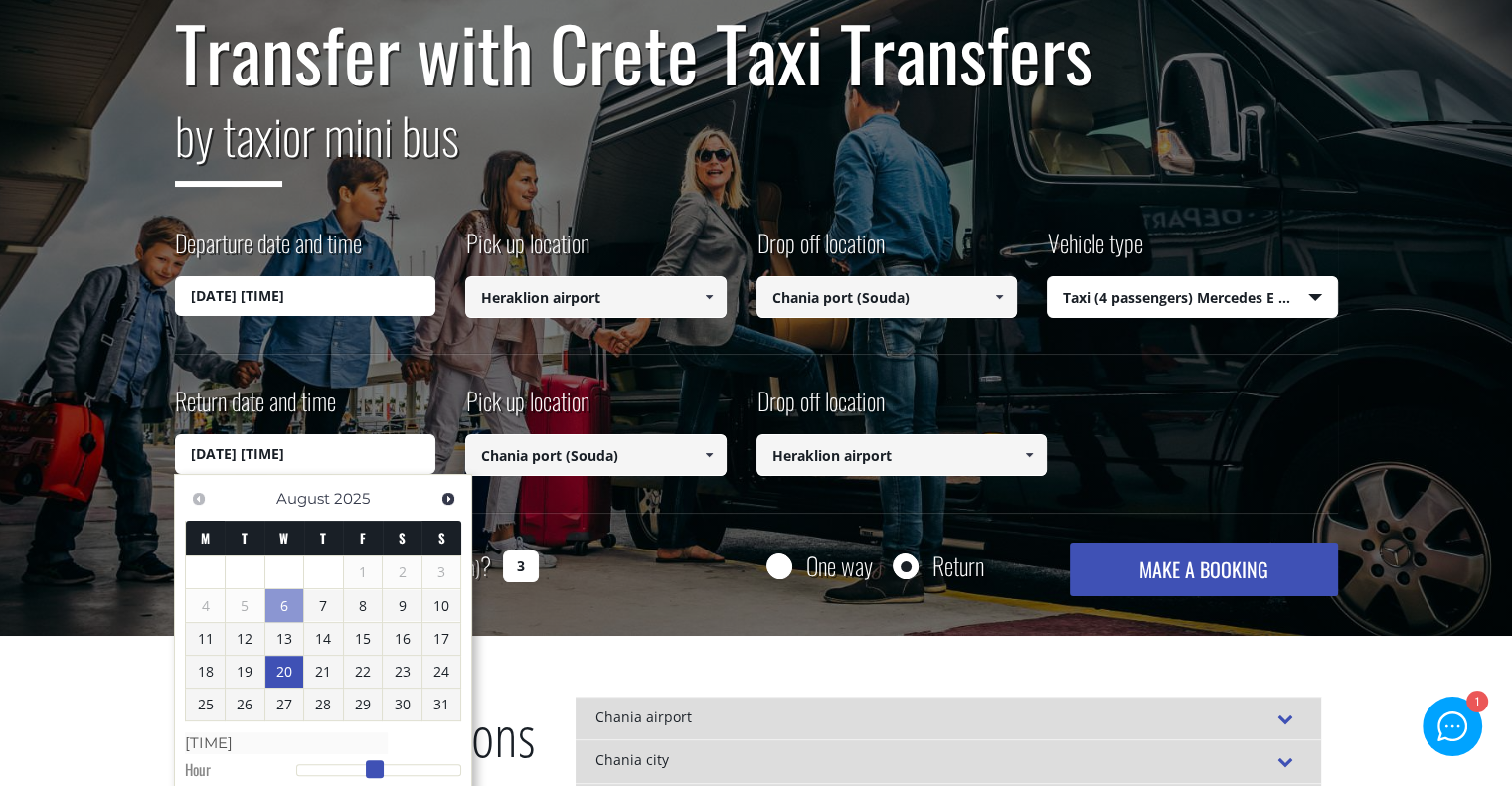 type on "[DATE] [TIME]" 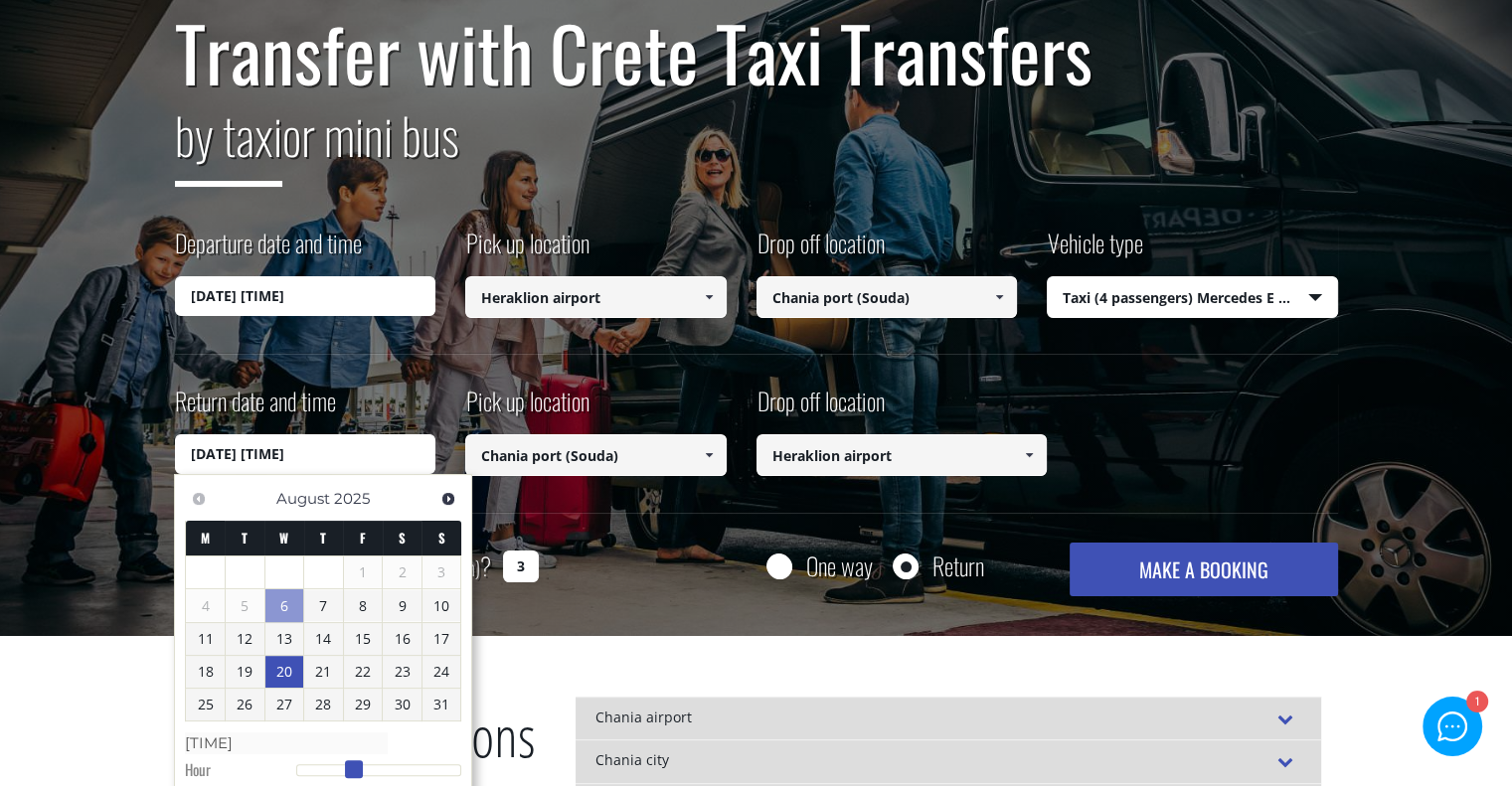 type on "[DATE] [TIME]" 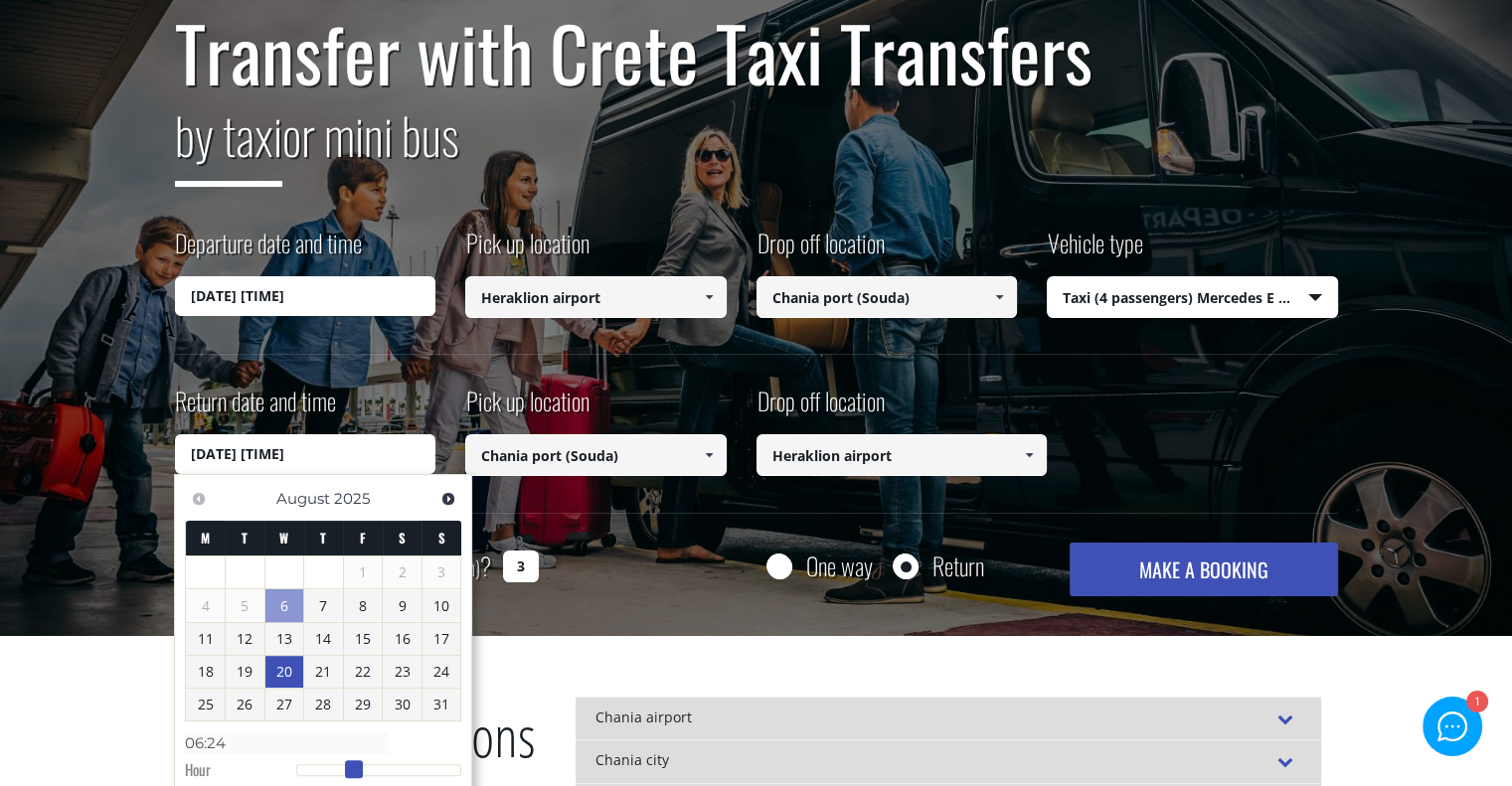 type on "[DATE] [TIME]" 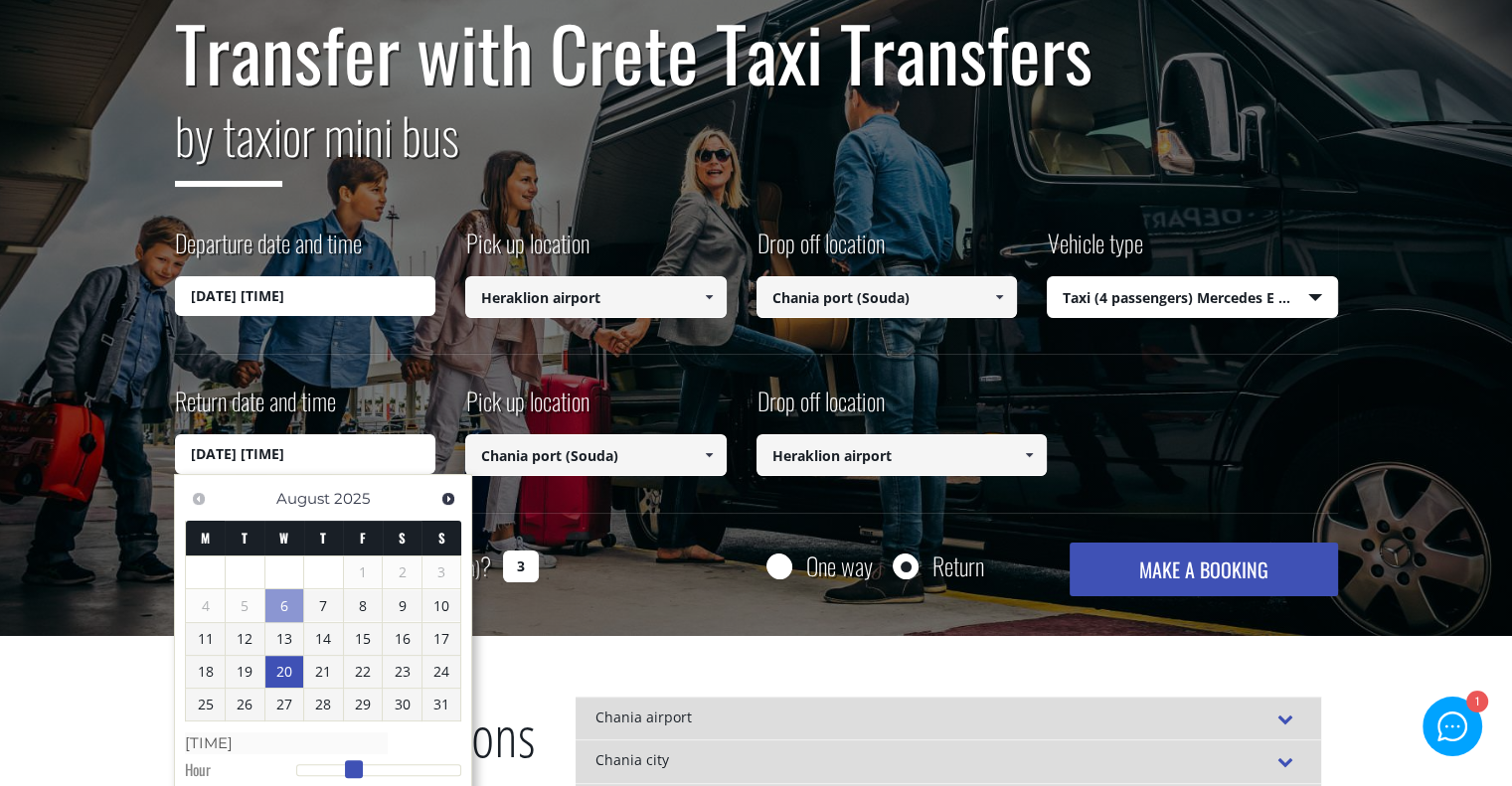 type on "[DATE] [TIME]" 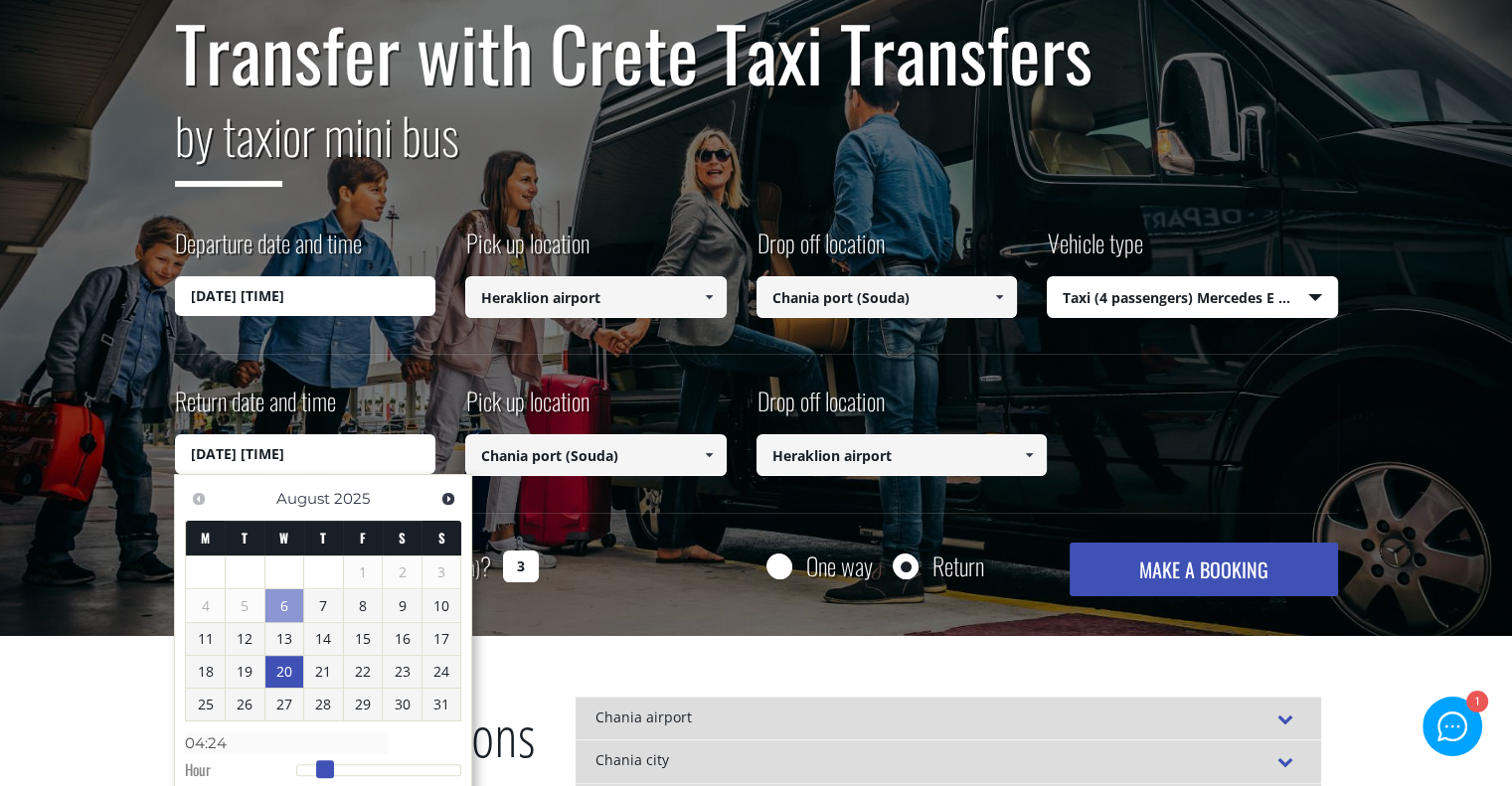 type on "[DATE] [TIME]" 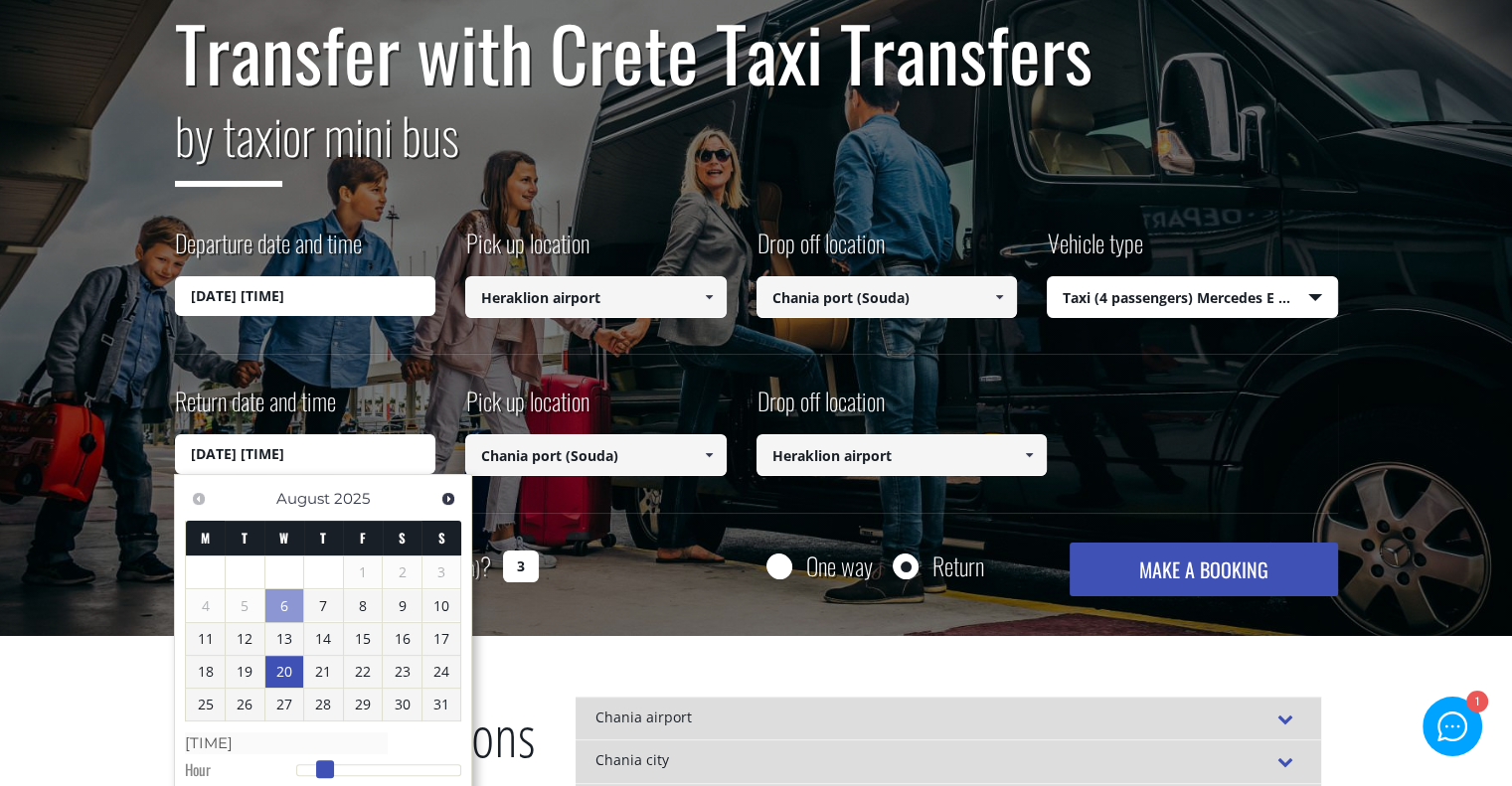 type on "[DATE] [TIME]" 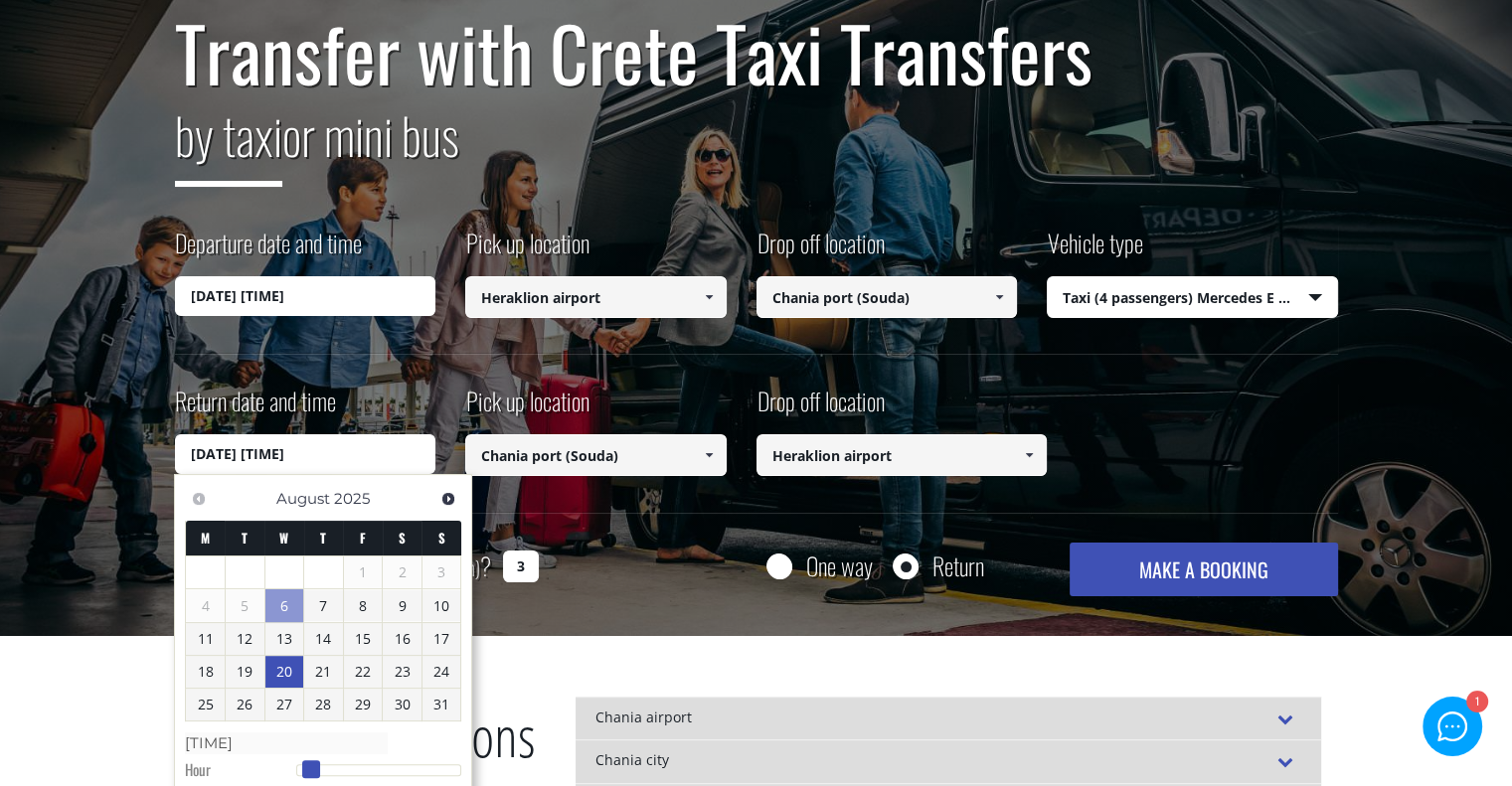 type on "[DATE] [TIME]" 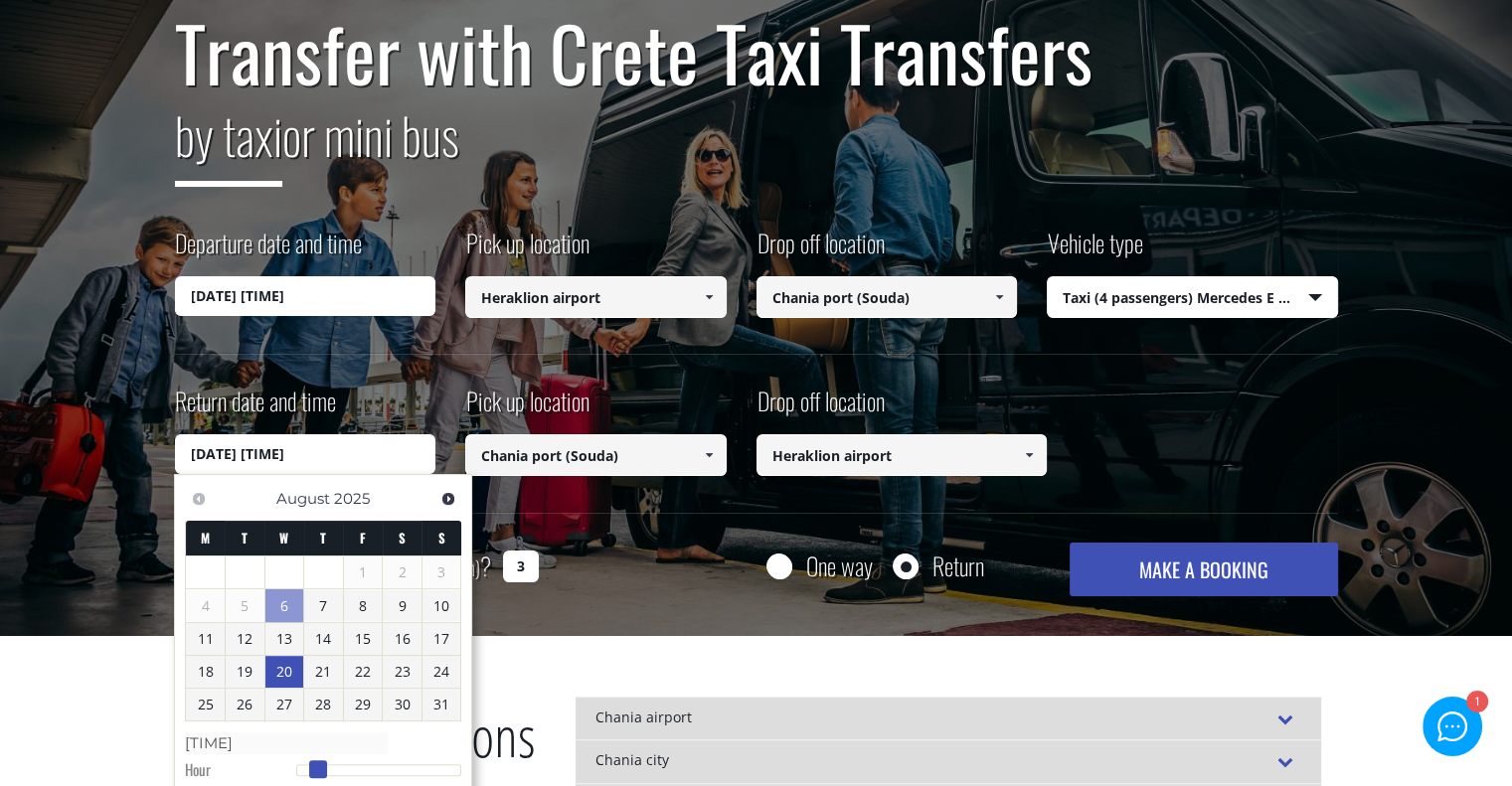 type on "[DATE] [TIME]" 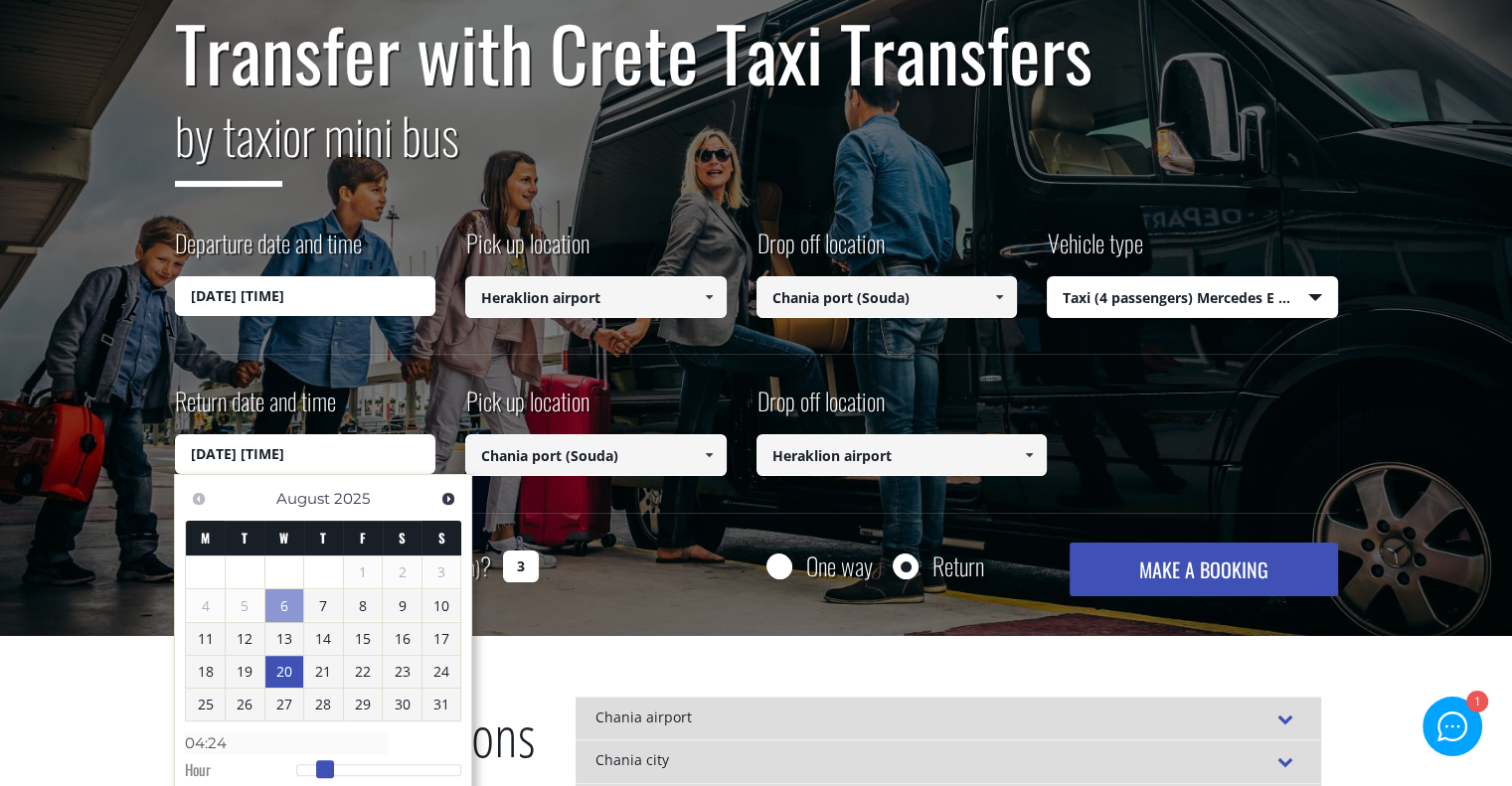 type on "[DATE] [TIME]" 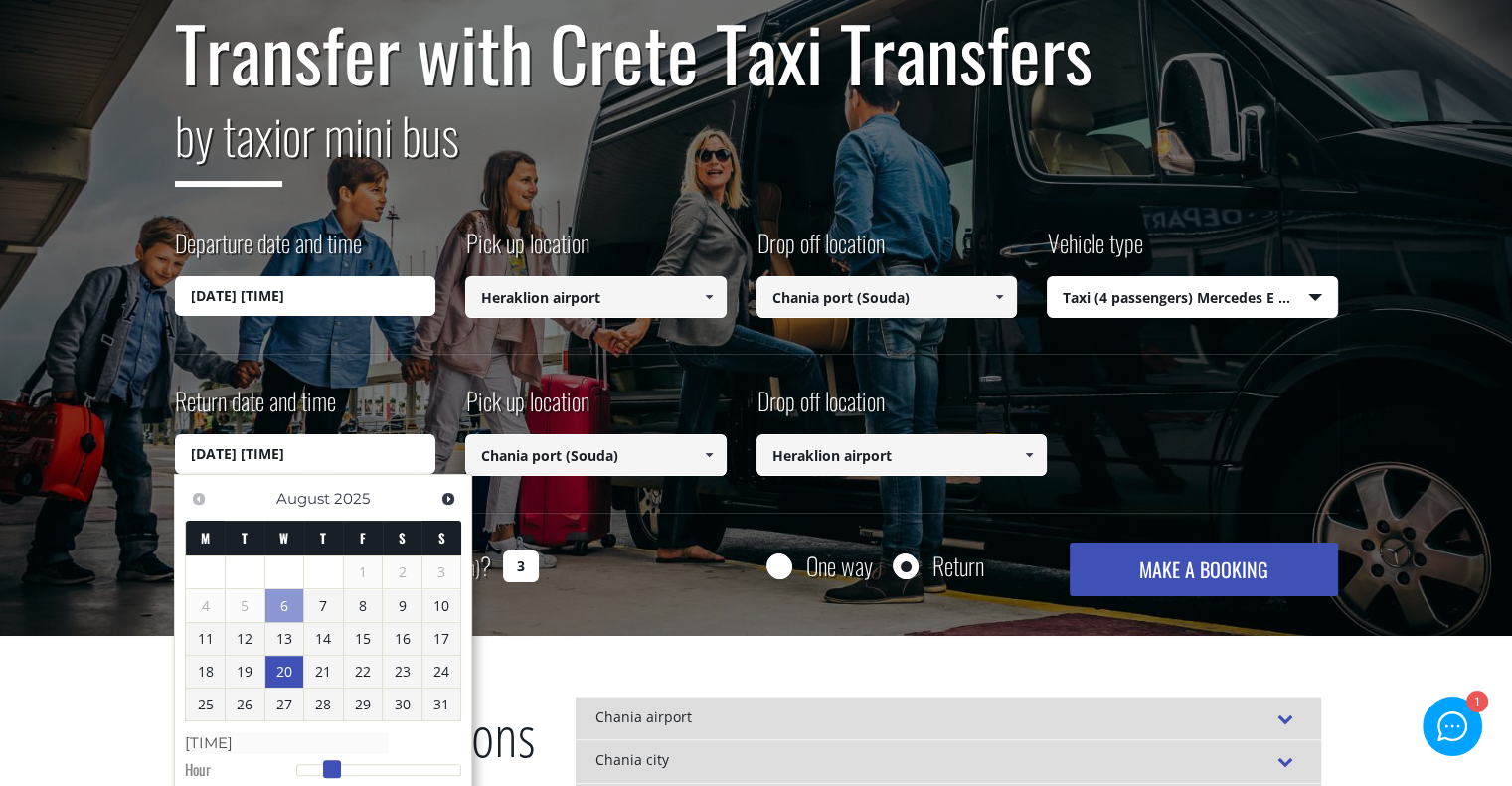 type on "[DATE] [TIME]" 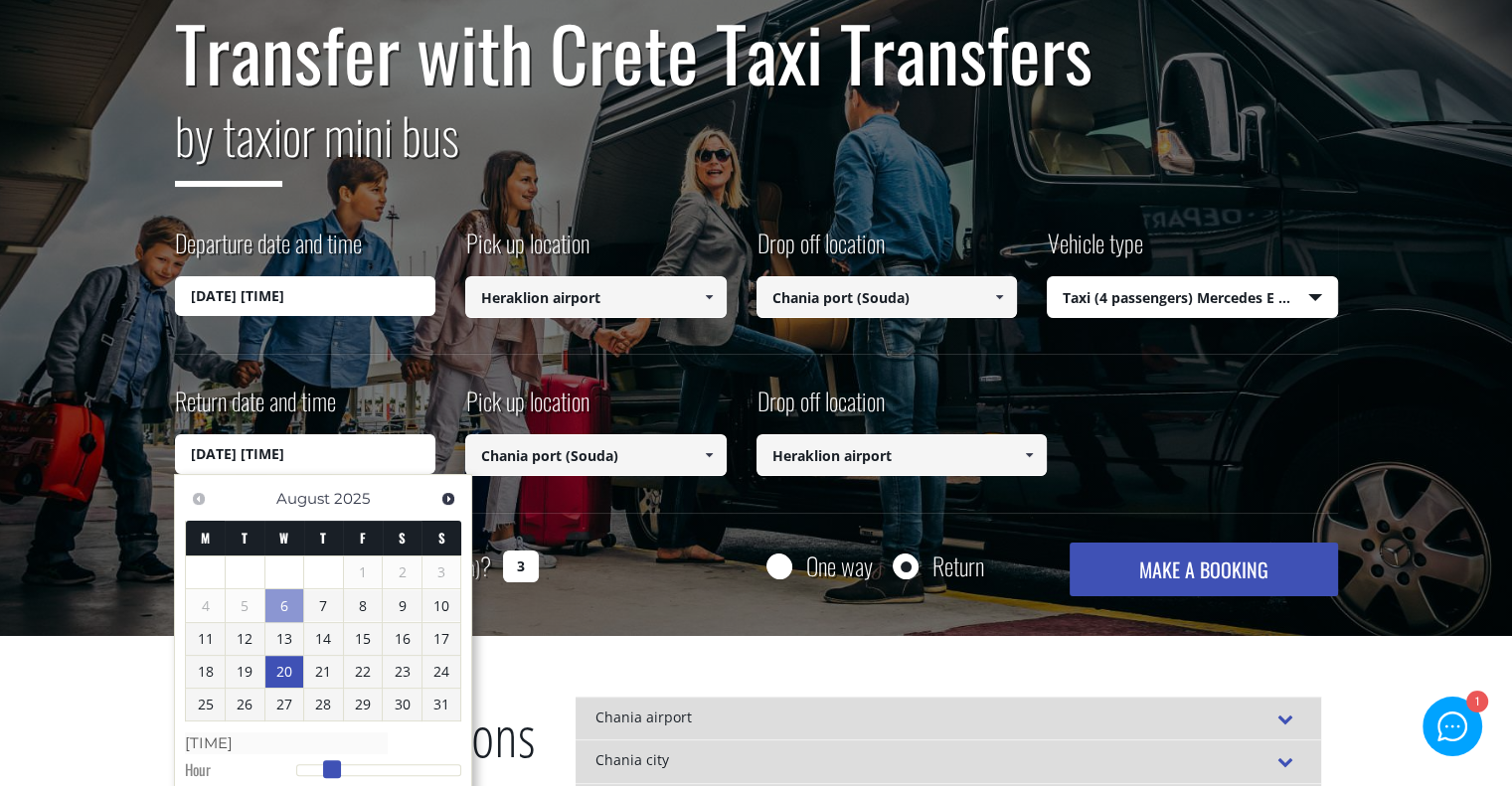 type on "06:24" 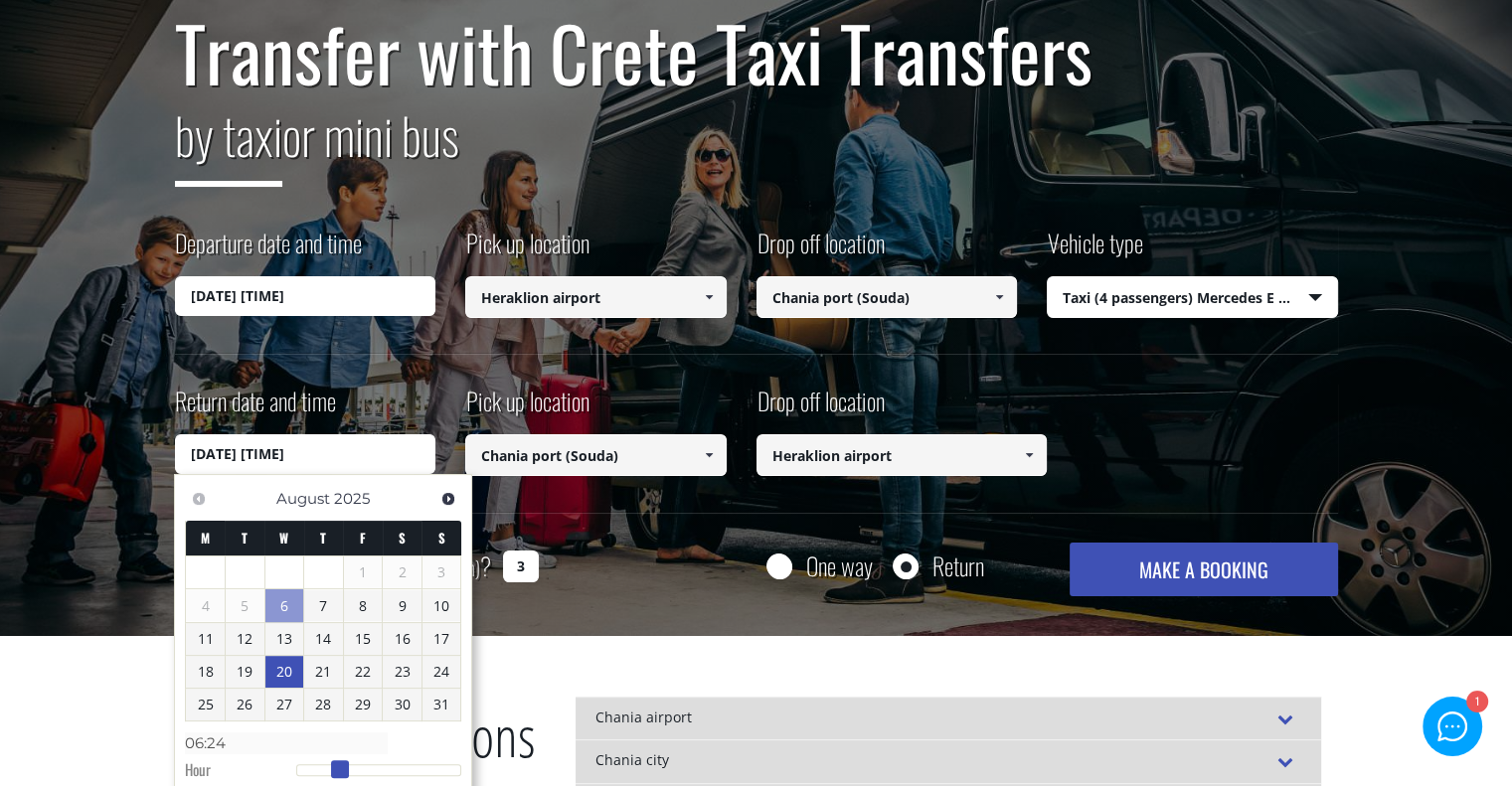 type on "[DATE] [TIME]" 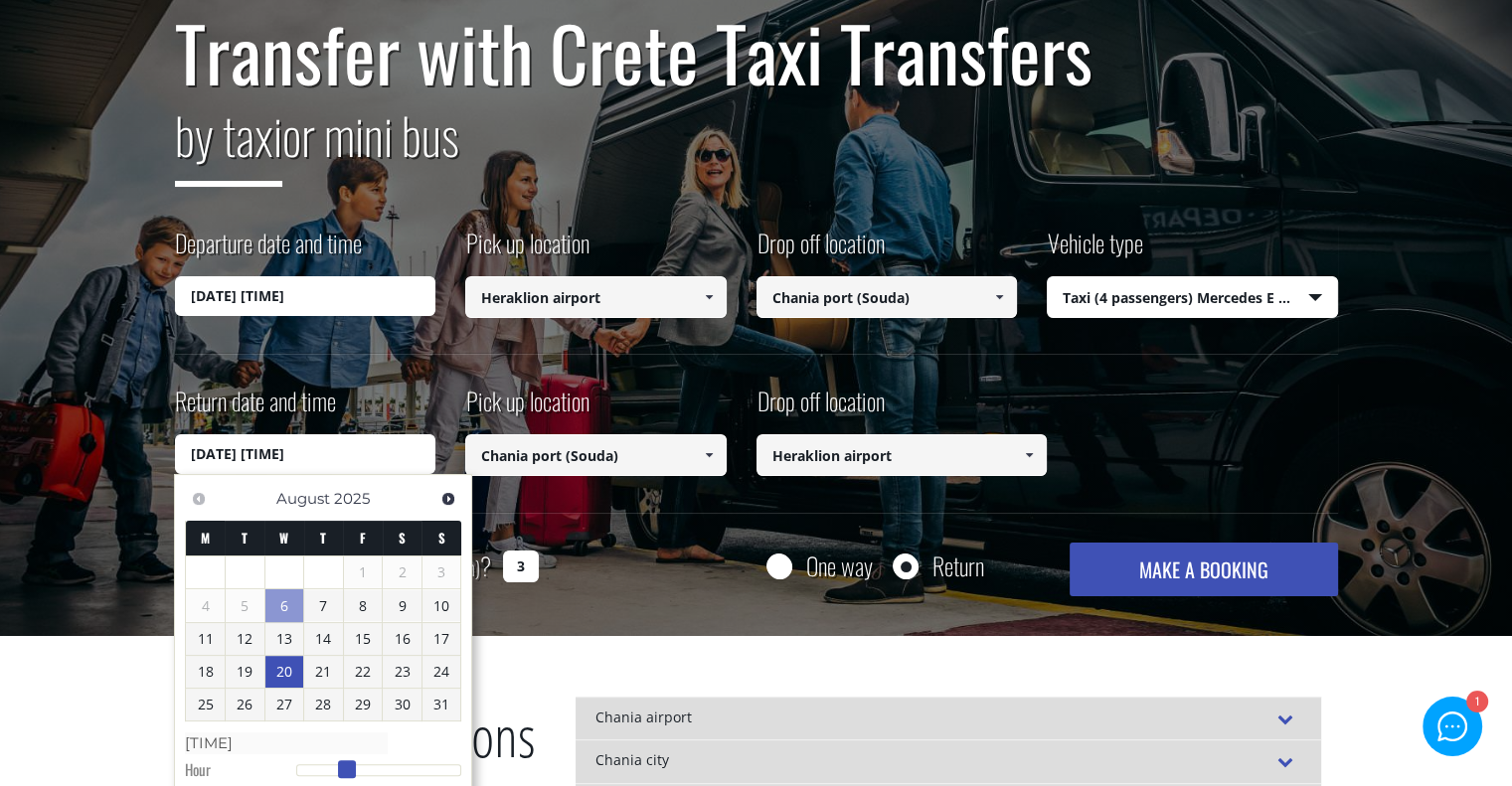 type on "[DATE] [TIME]" 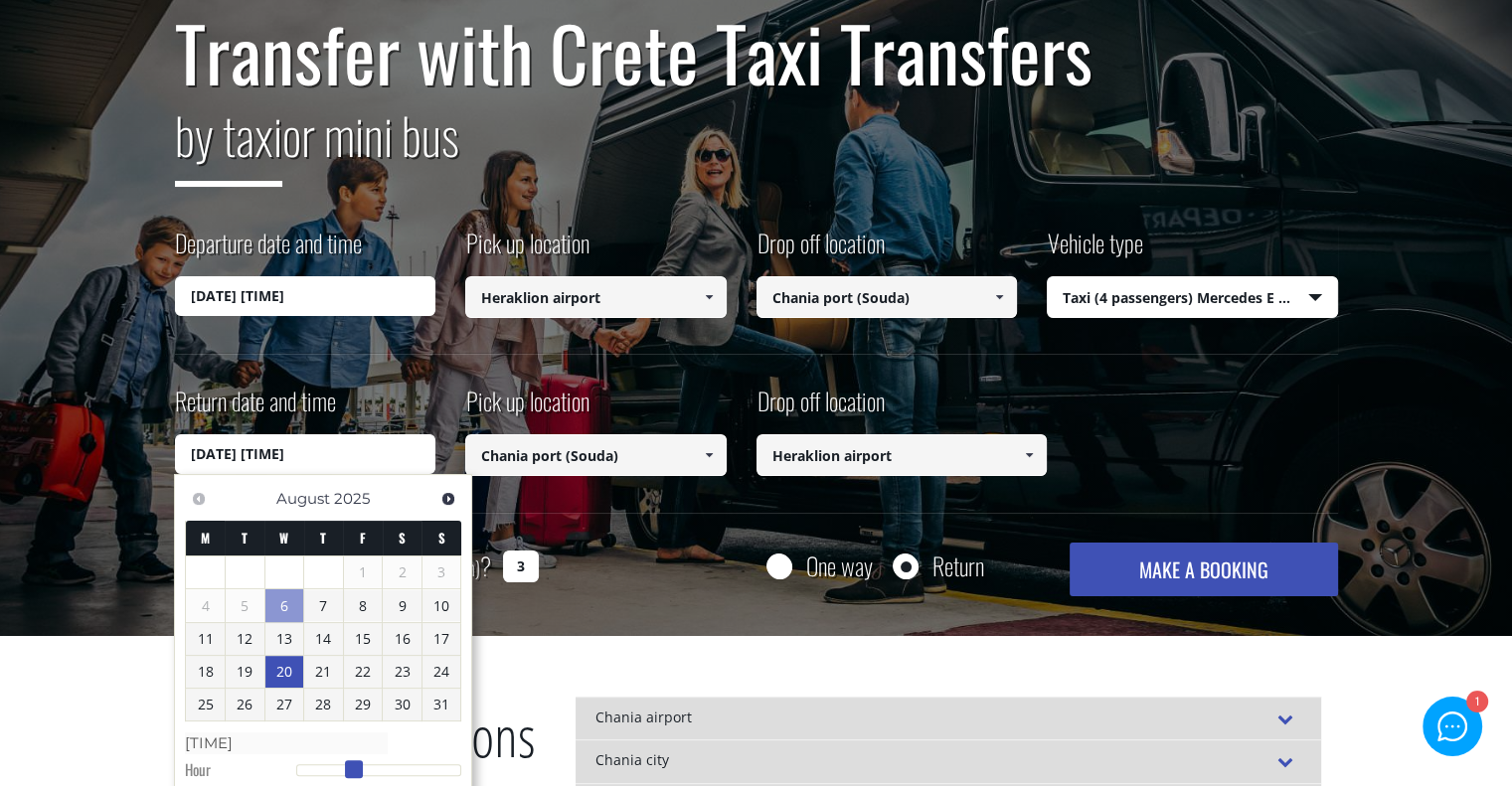 type on "[DATE] [TIME]" 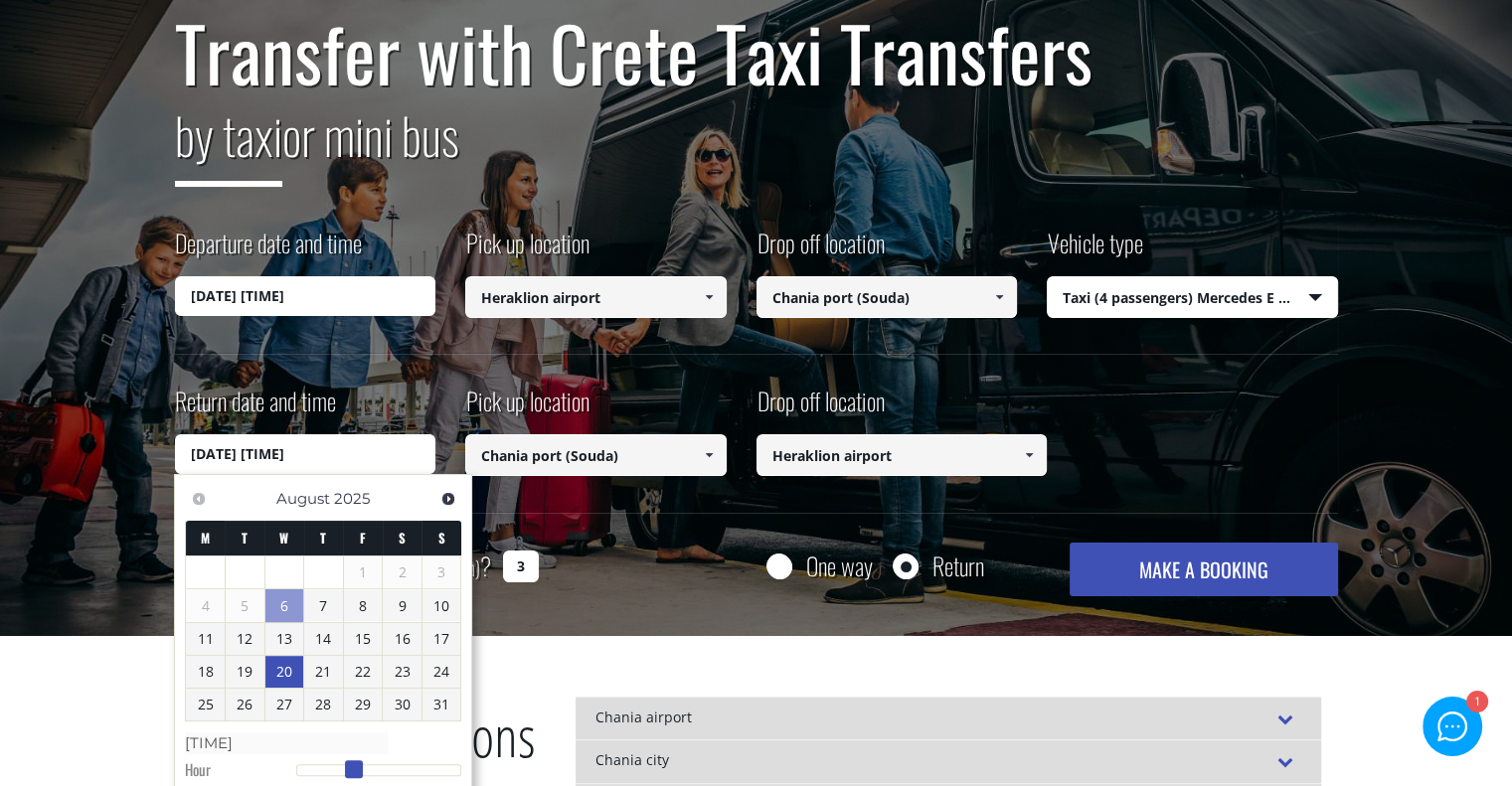 type on "[TIME]" 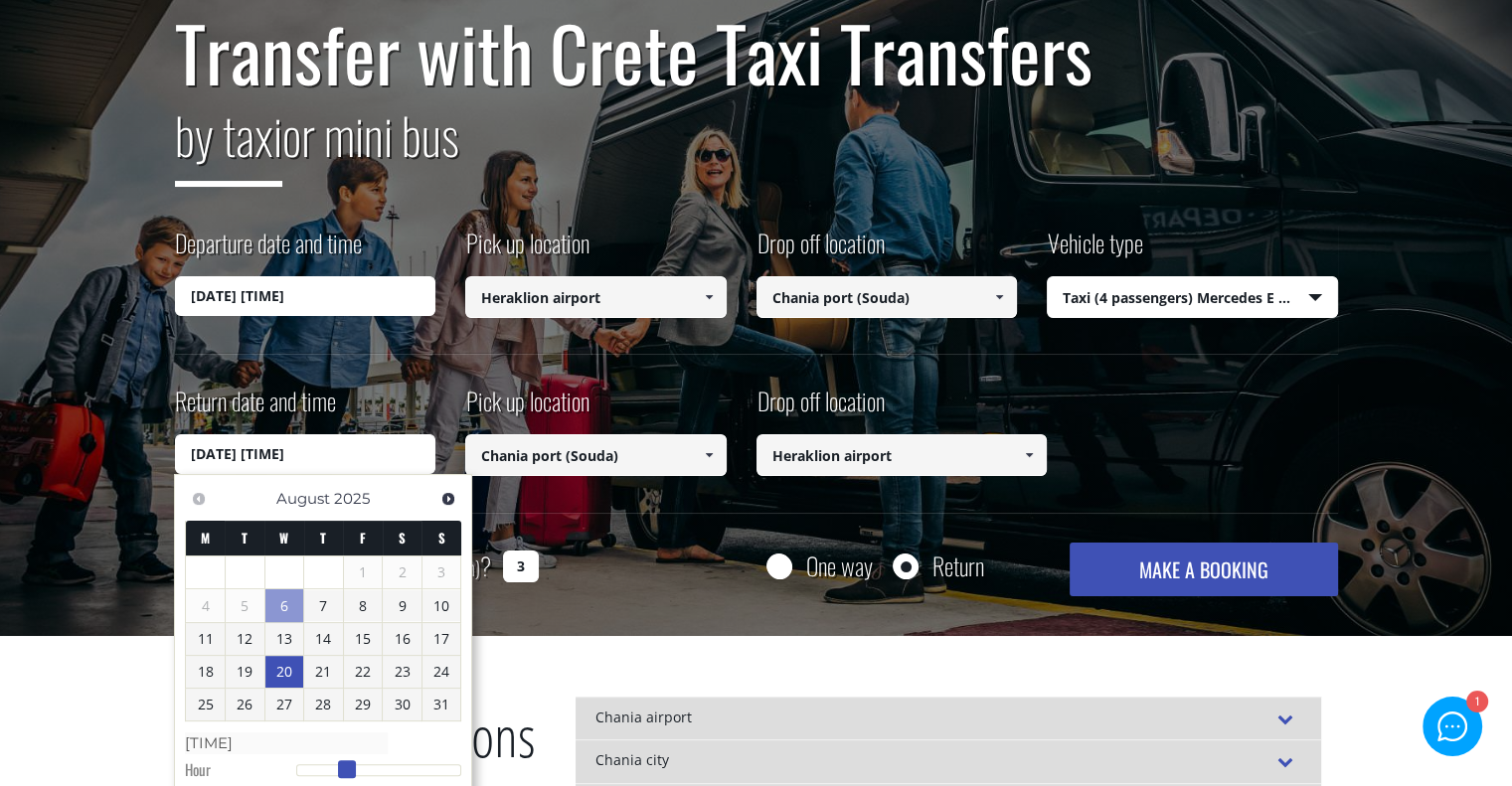 drag, startPoint x: 379, startPoint y: 767, endPoint x: 342, endPoint y: 781, distance: 39.56008 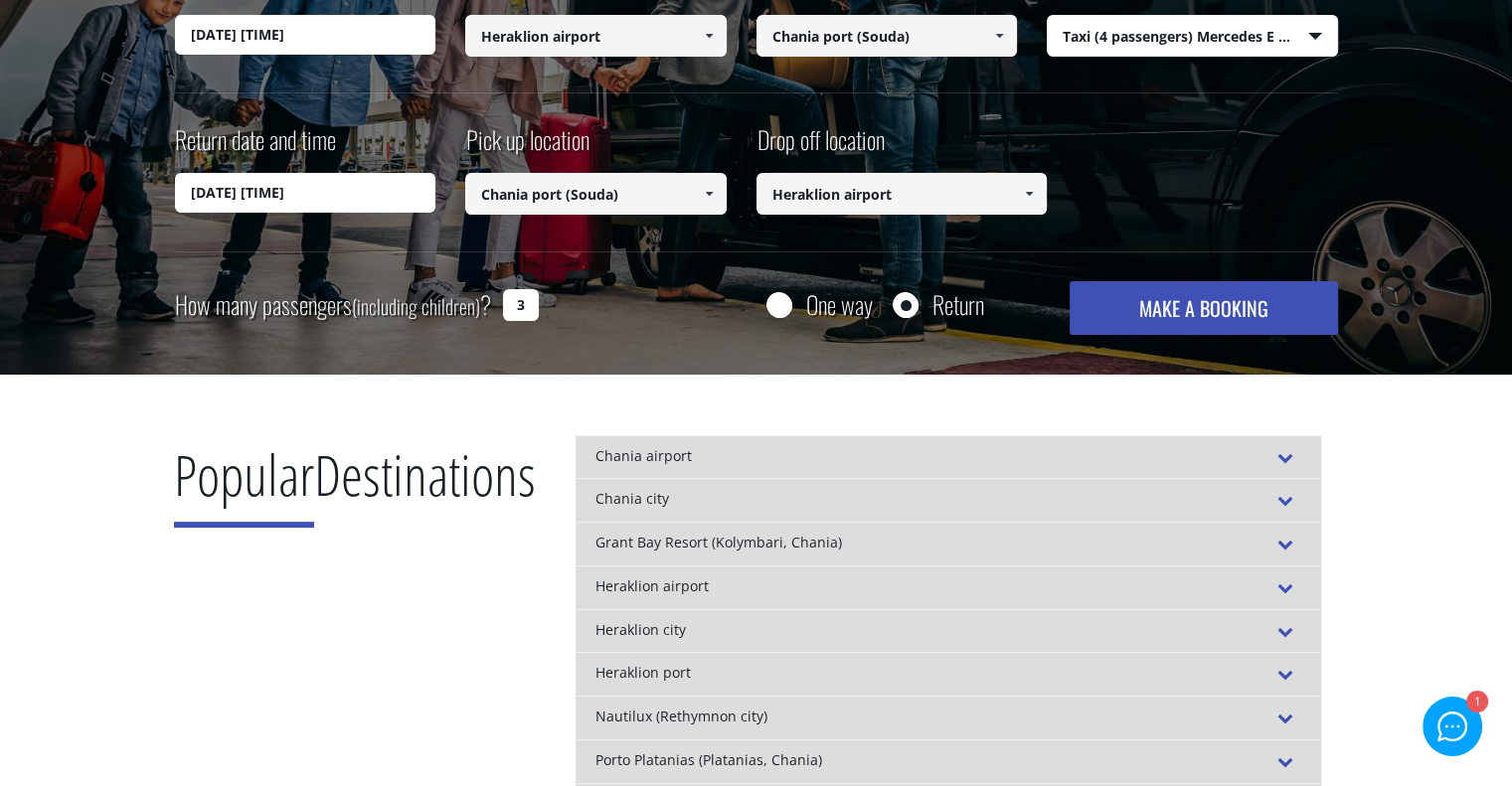 scroll, scrollTop: 470, scrollLeft: 0, axis: vertical 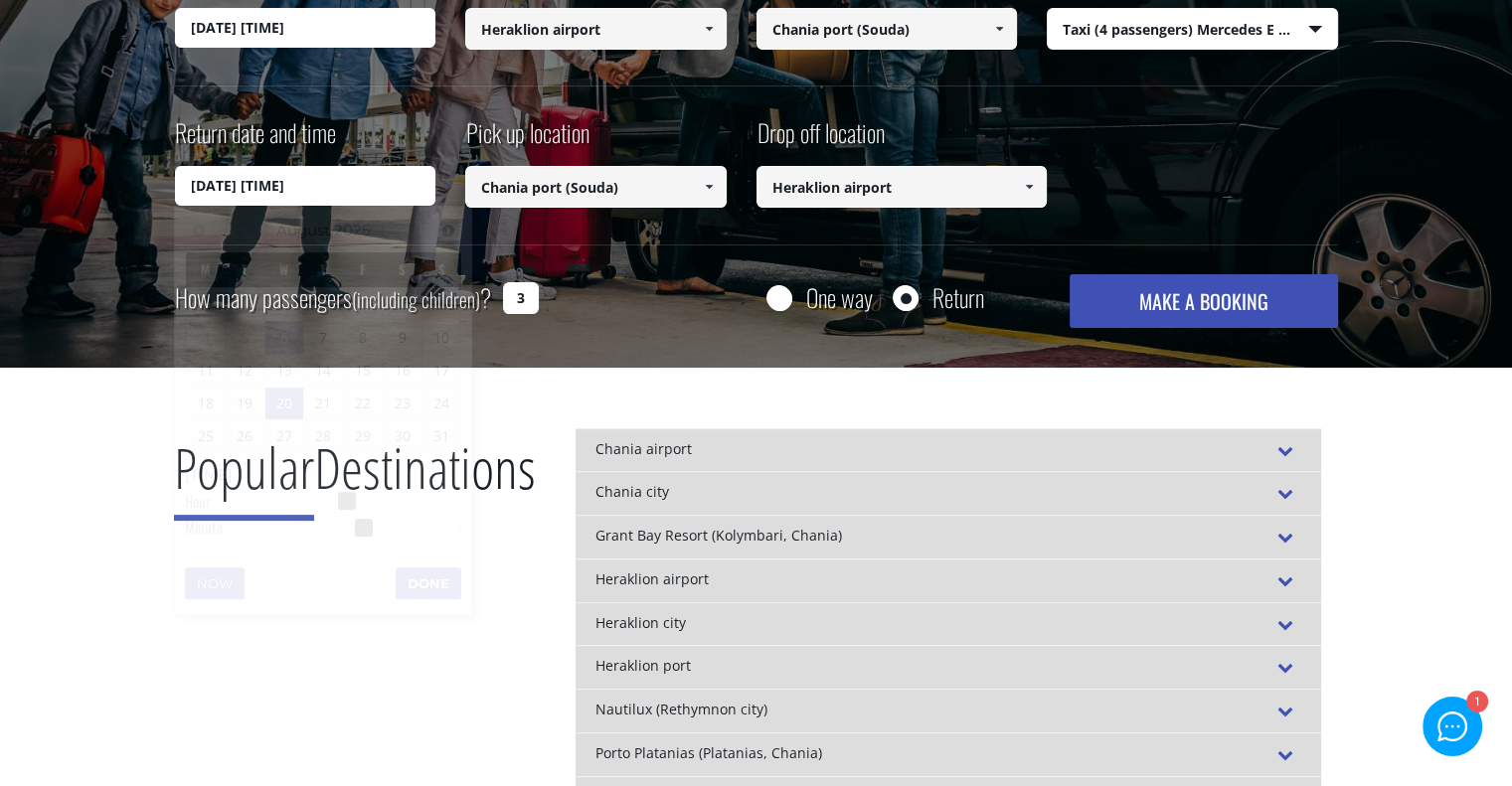 click on "[DATE] [TIME]" at bounding box center [305, 186] 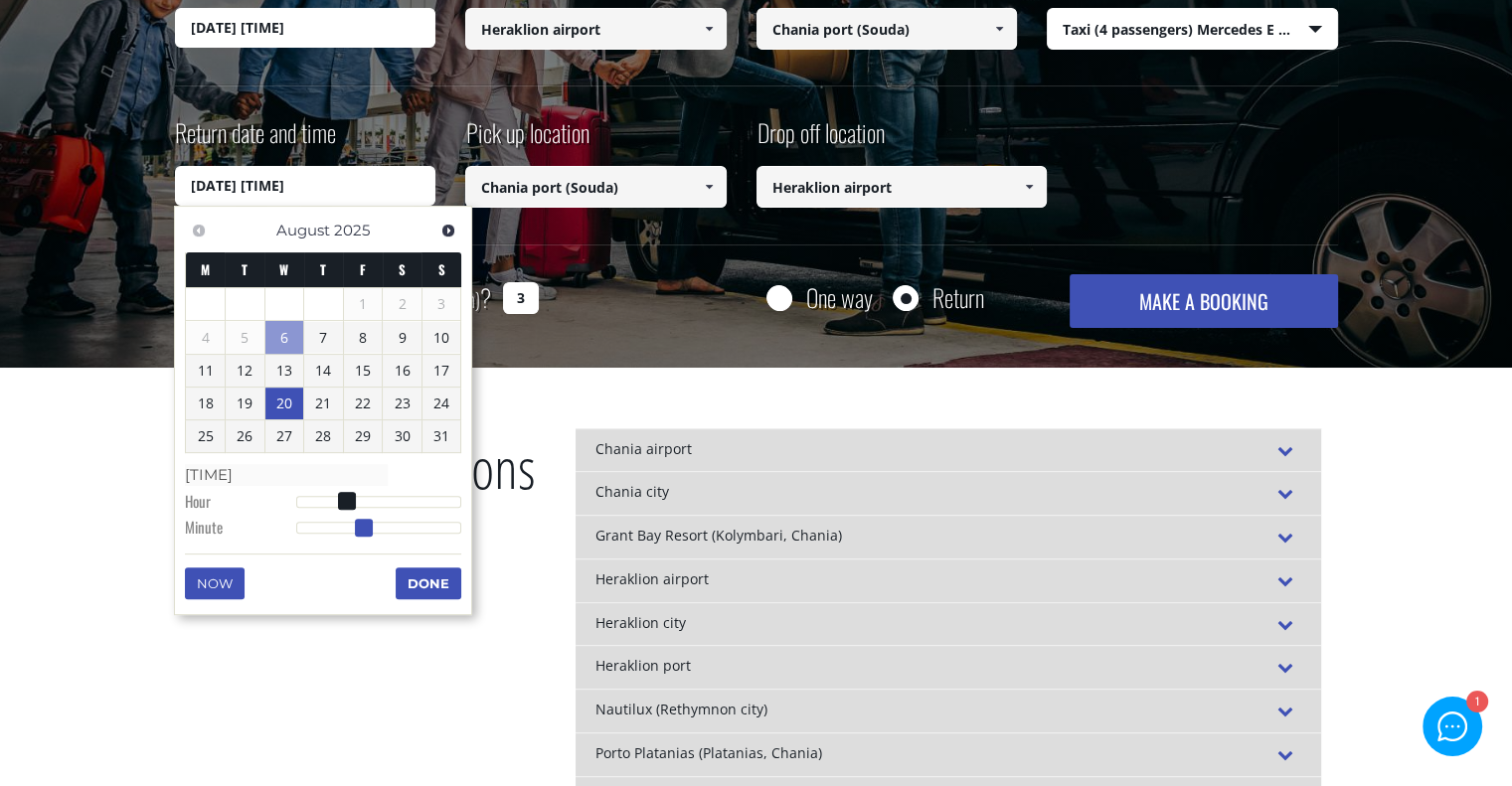 type on "[DATE] [TIME]" 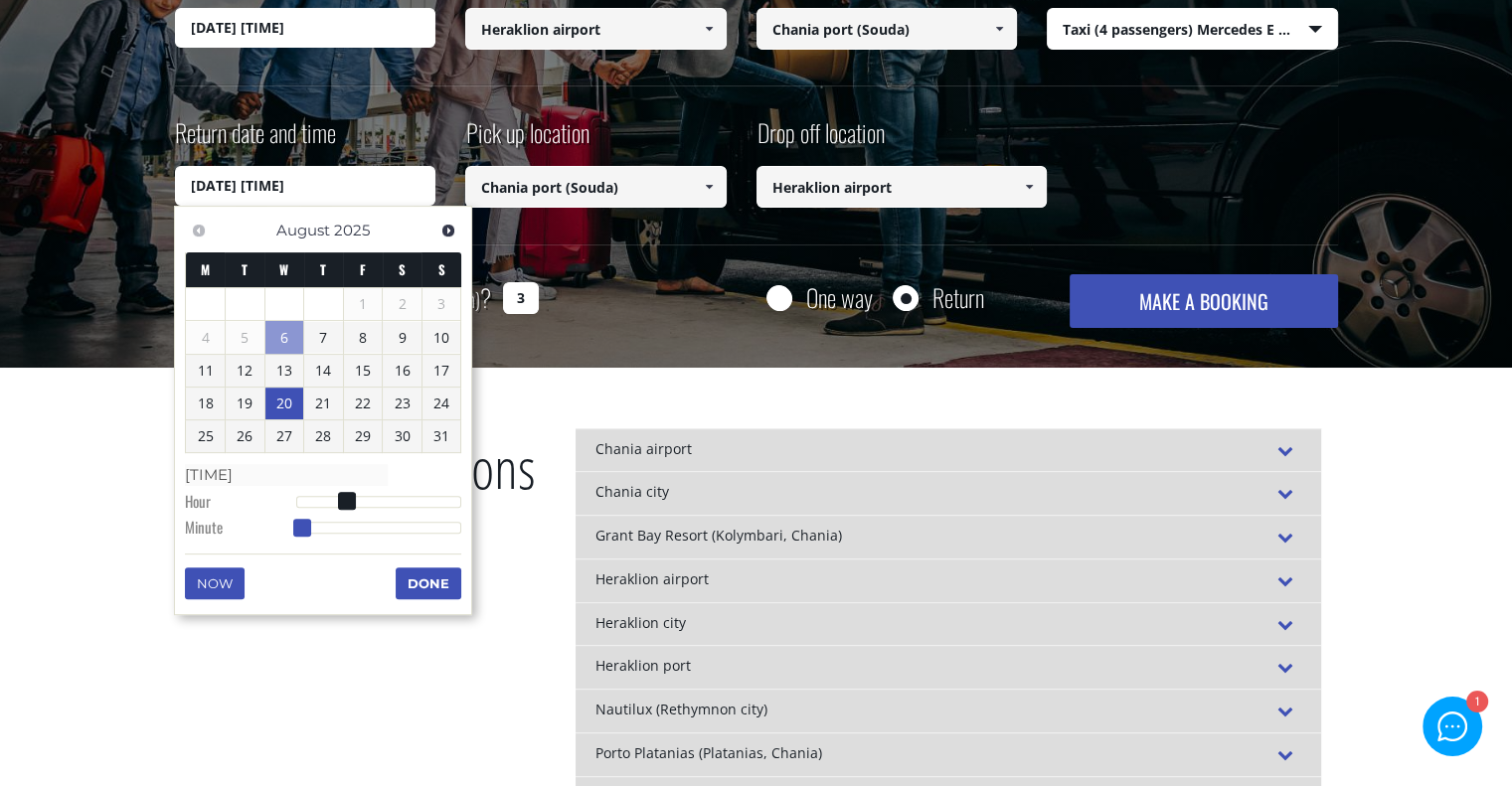 type on "[DATE] [TIME]" 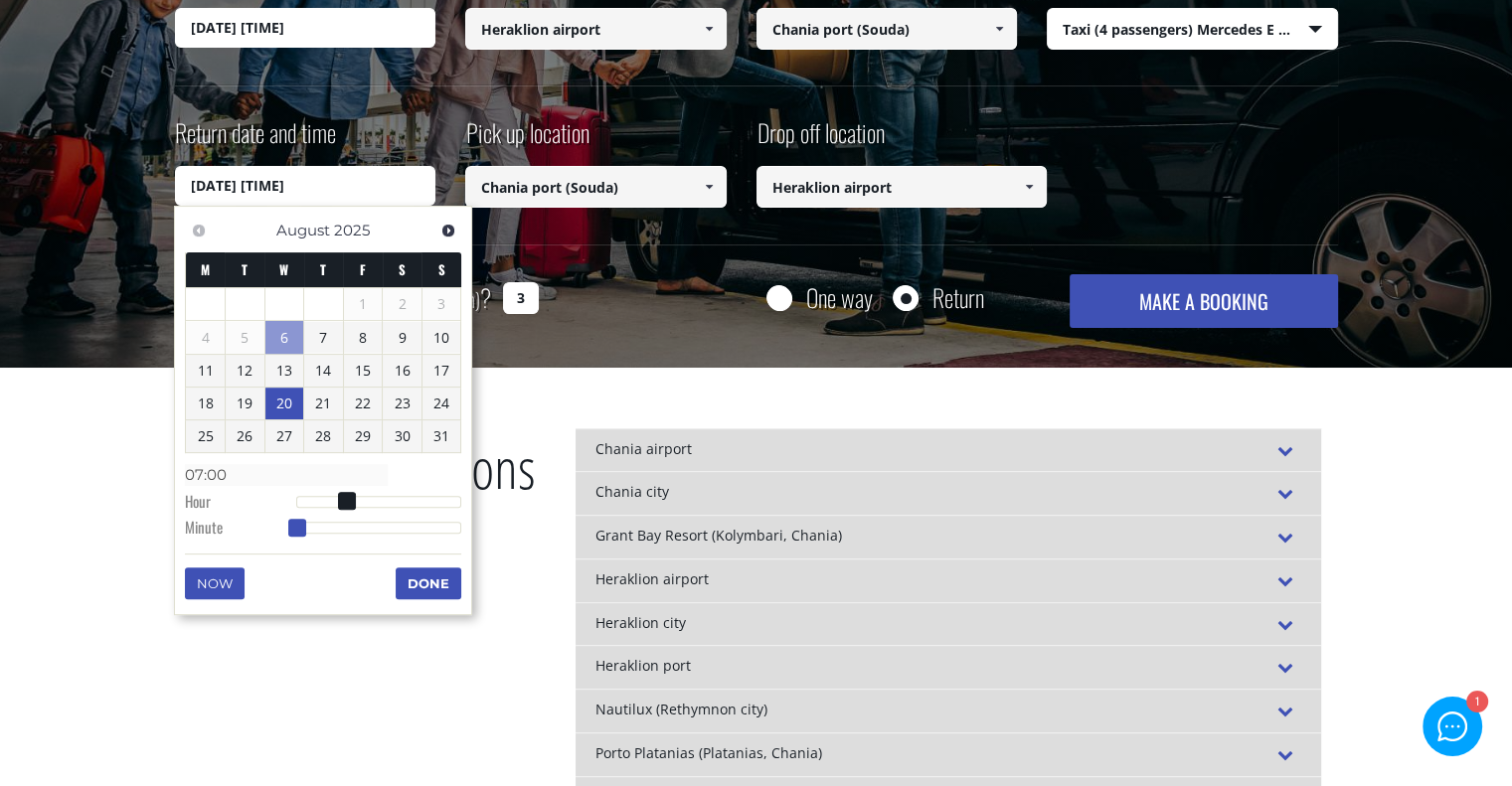 drag, startPoint x: 364, startPoint y: 521, endPoint x: 236, endPoint y: 516, distance: 128.09762 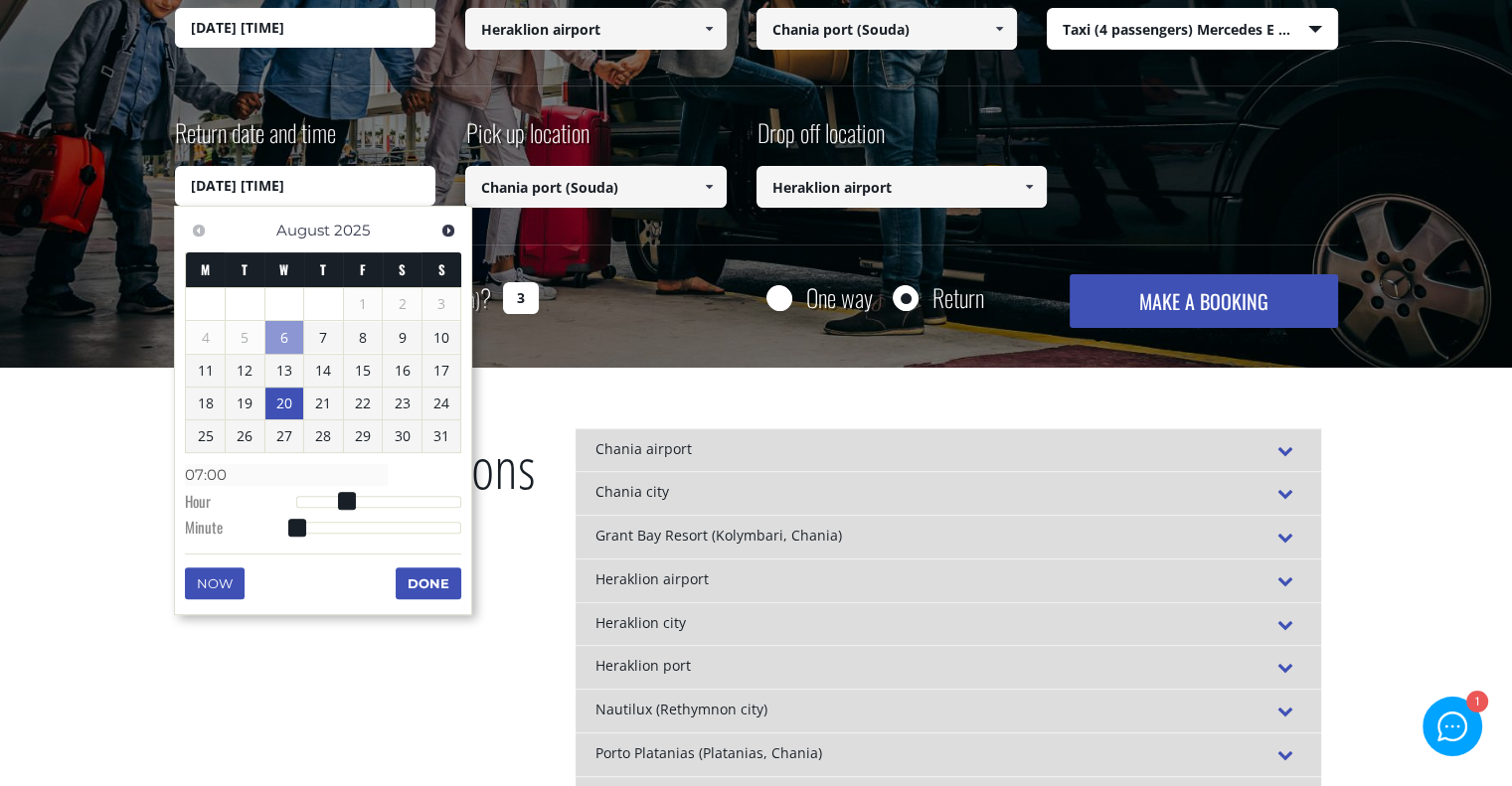 click on "Done" at bounding box center [428, 583] 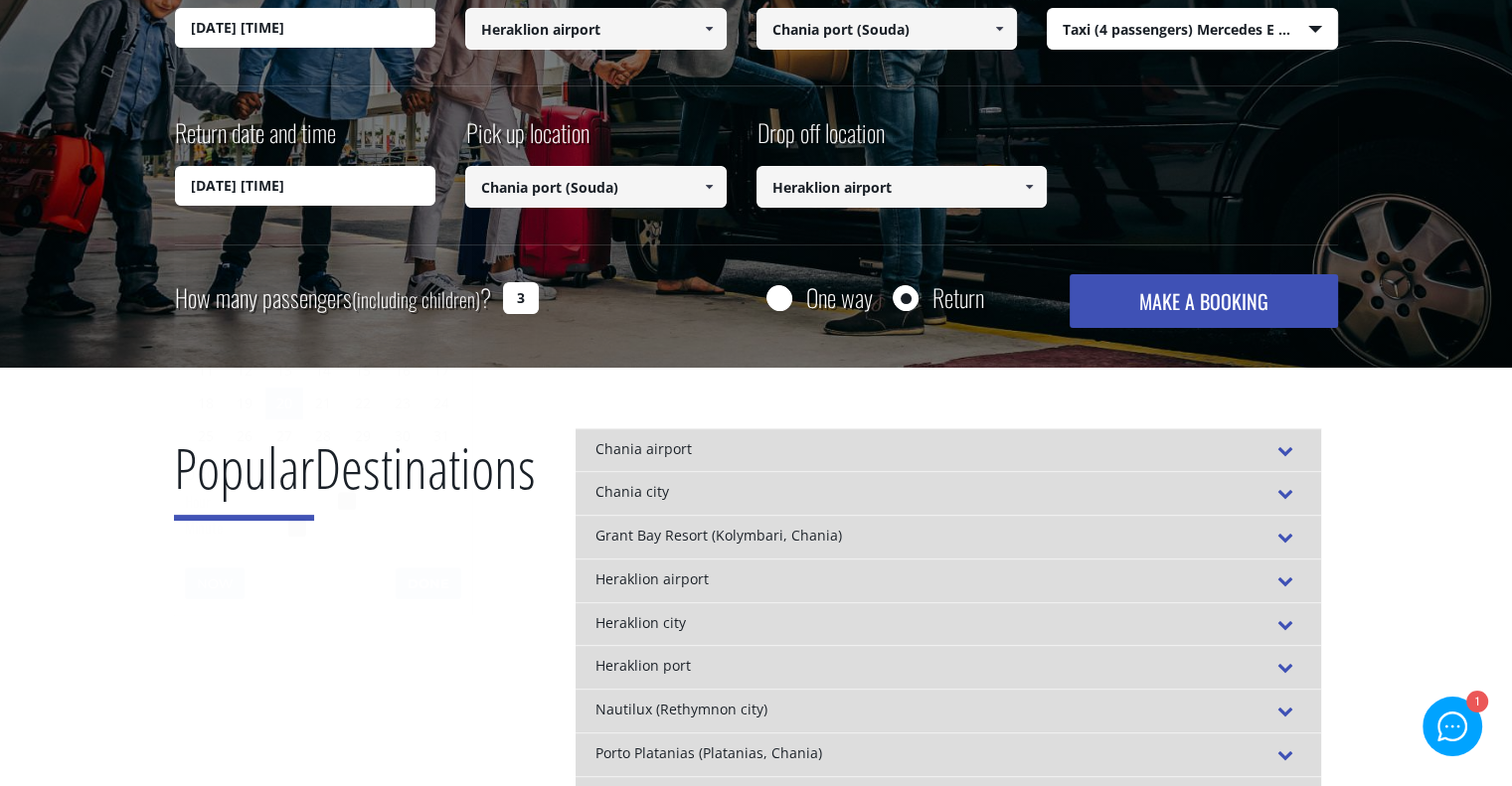 click on "[DATE] [TIME]" at bounding box center (305, 186) 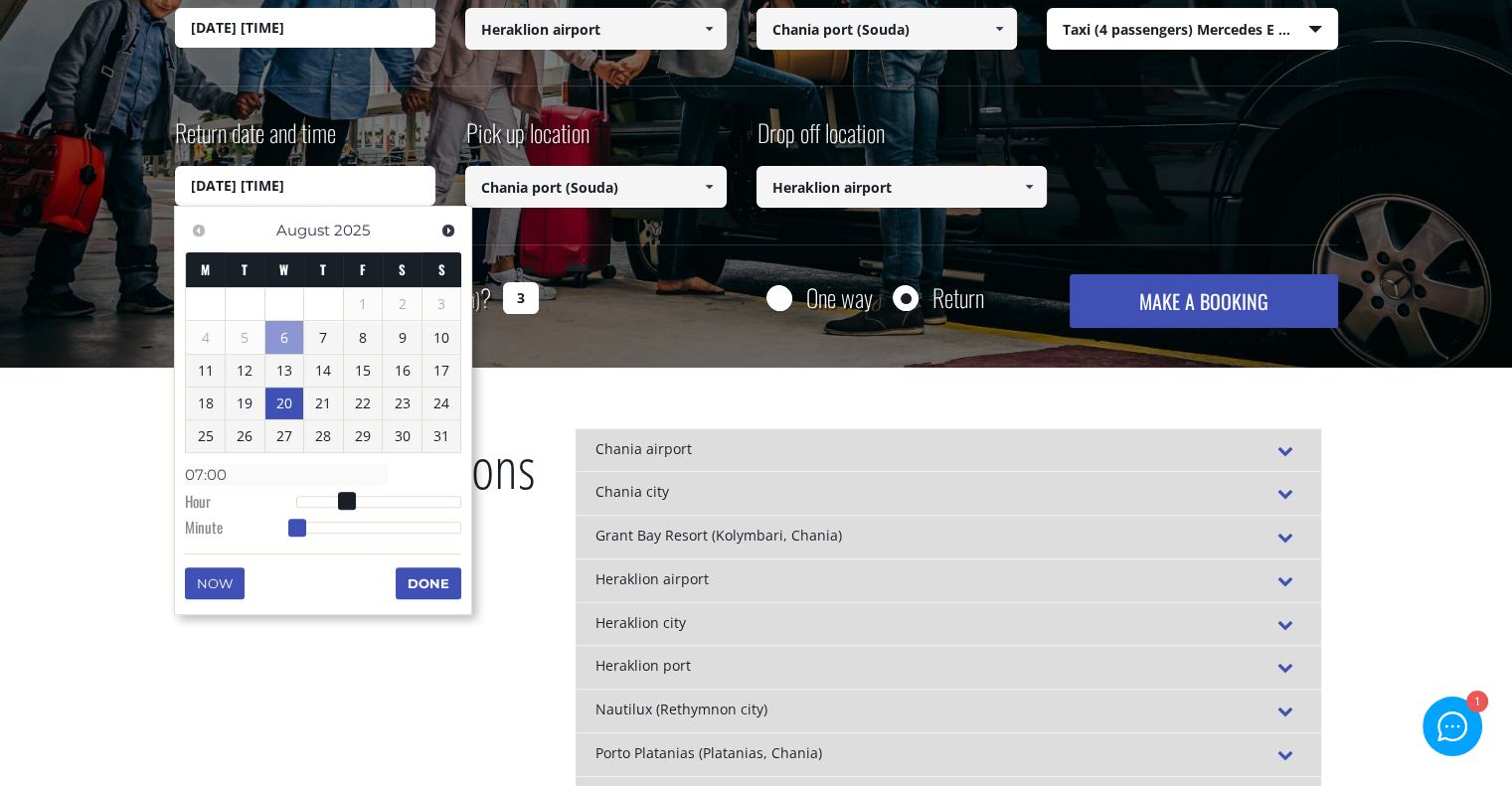 type on "[DATE] [TIME]" 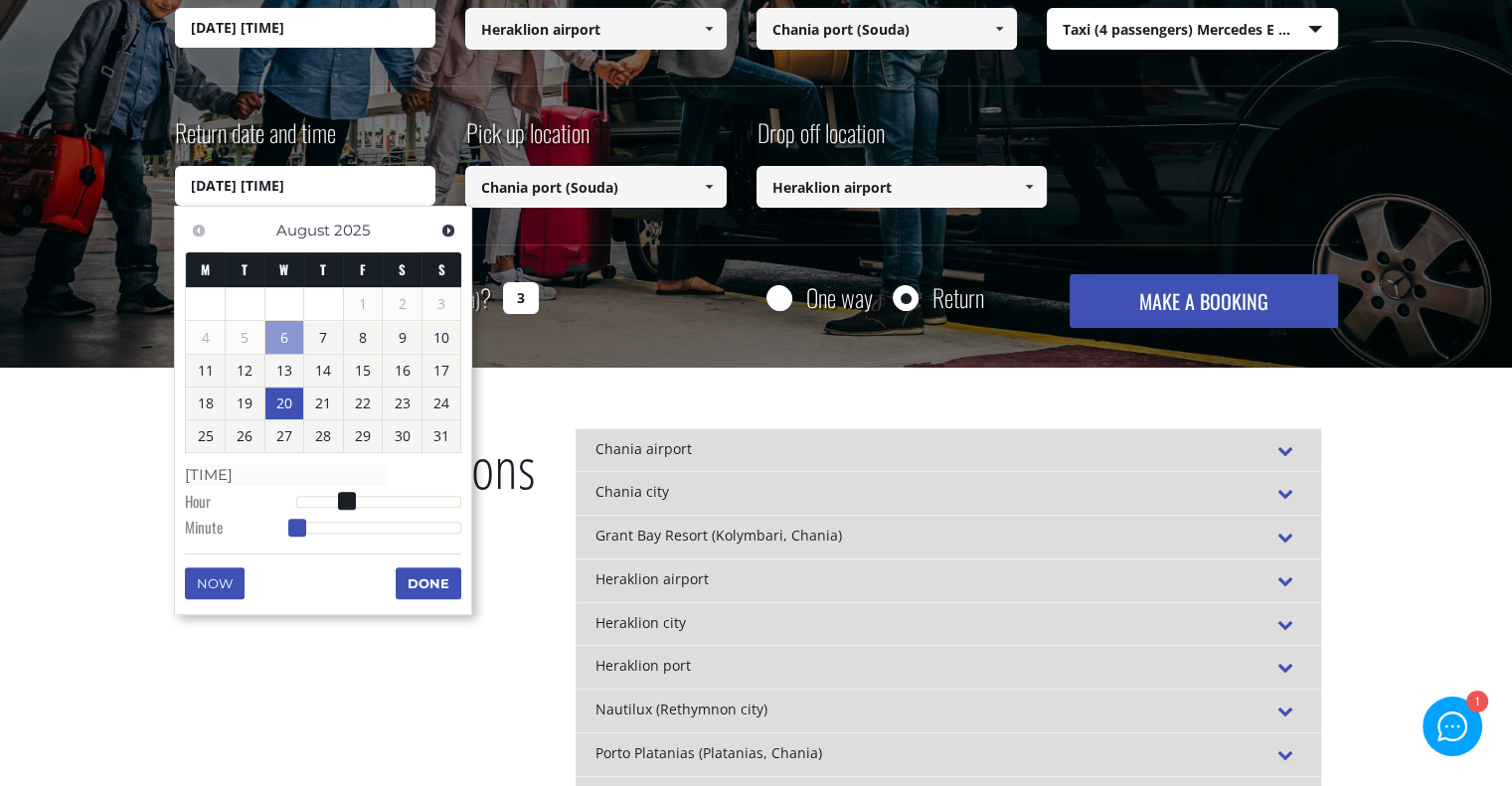 type on "[DATE] [TIME]" 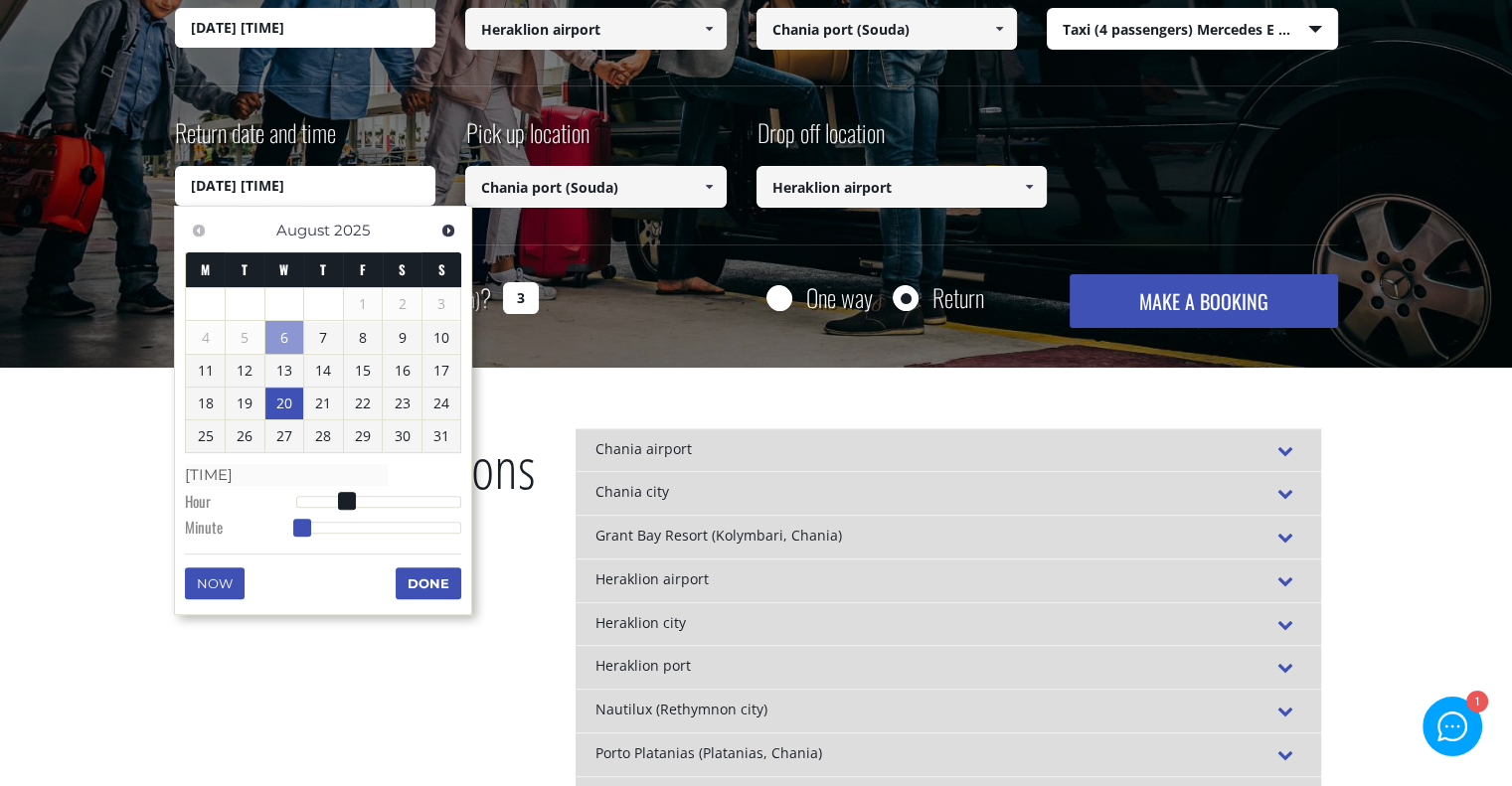 type on "[DATE] [TIME]" 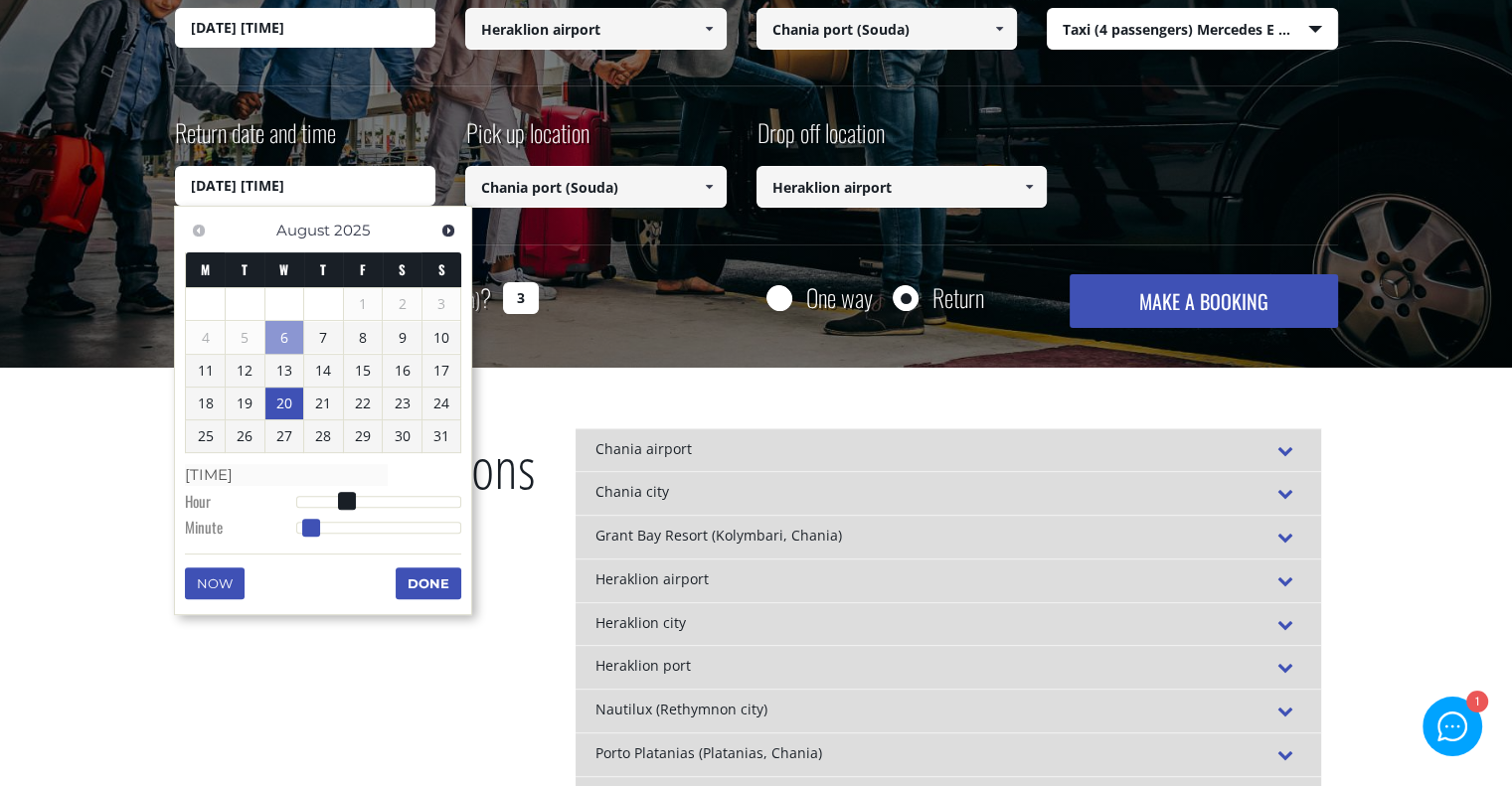 type on "[DATE] [TIME]" 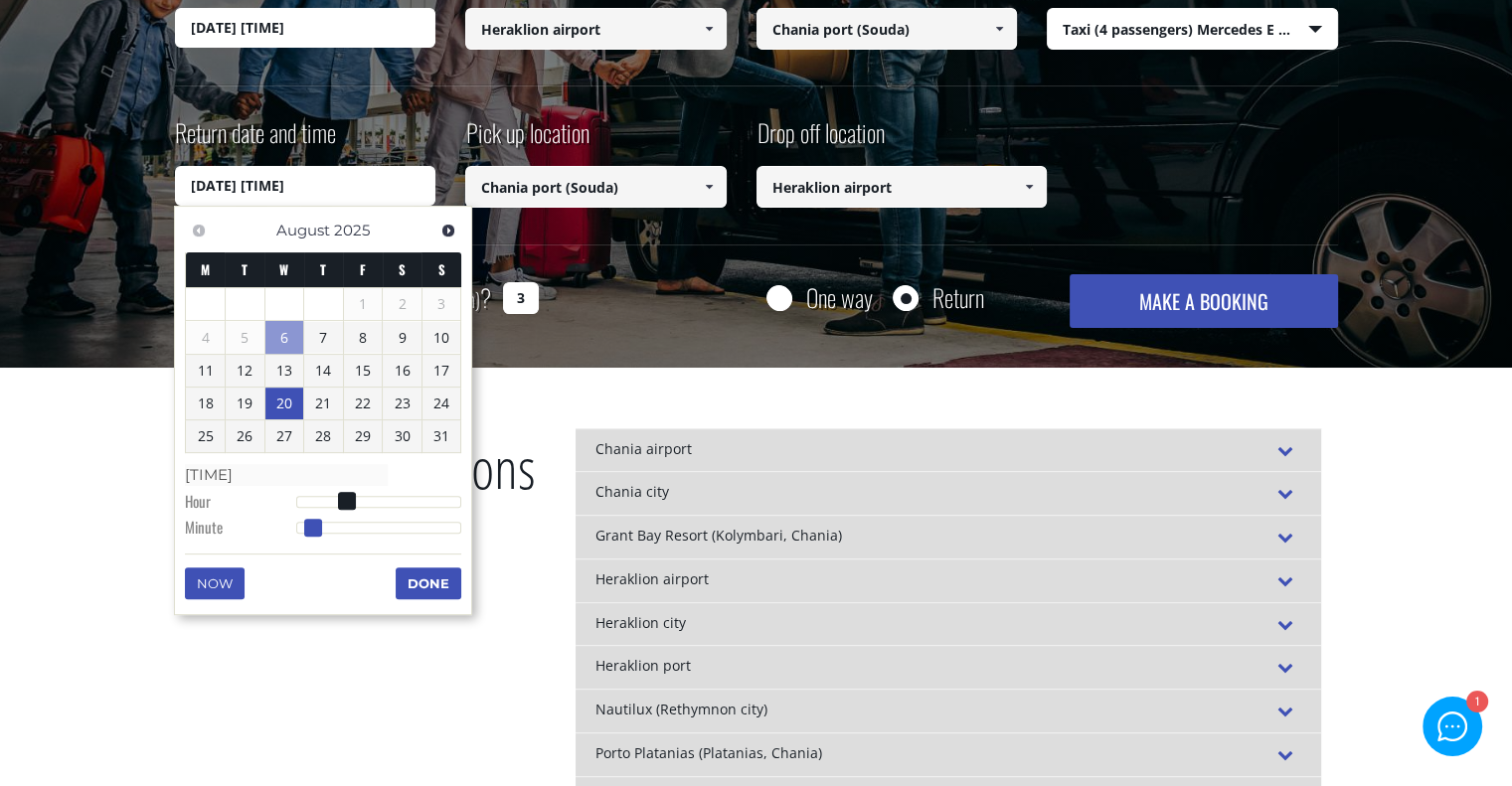 type on "[DATE] [TIME]" 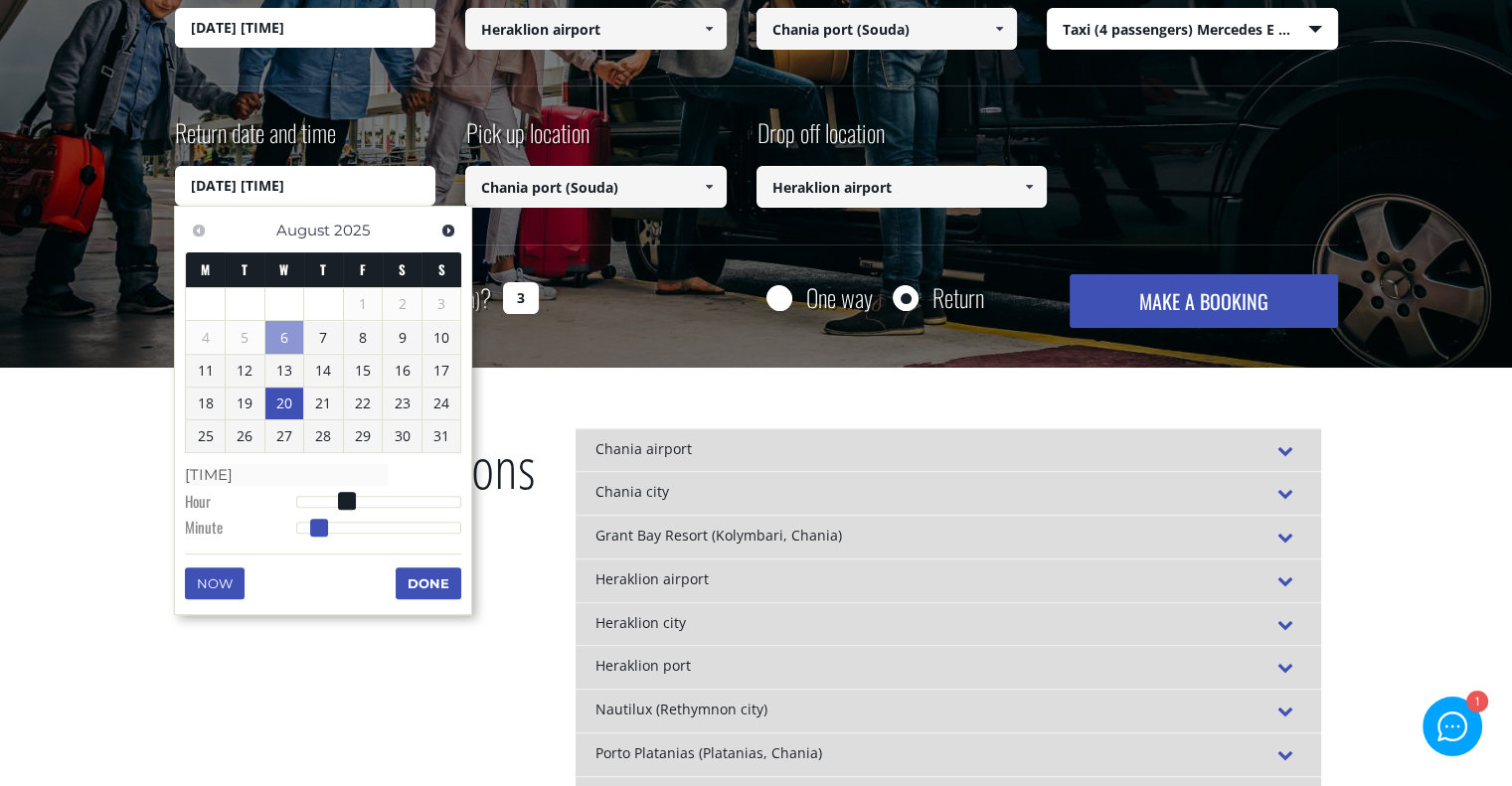 type on "[DATE] [TIME]" 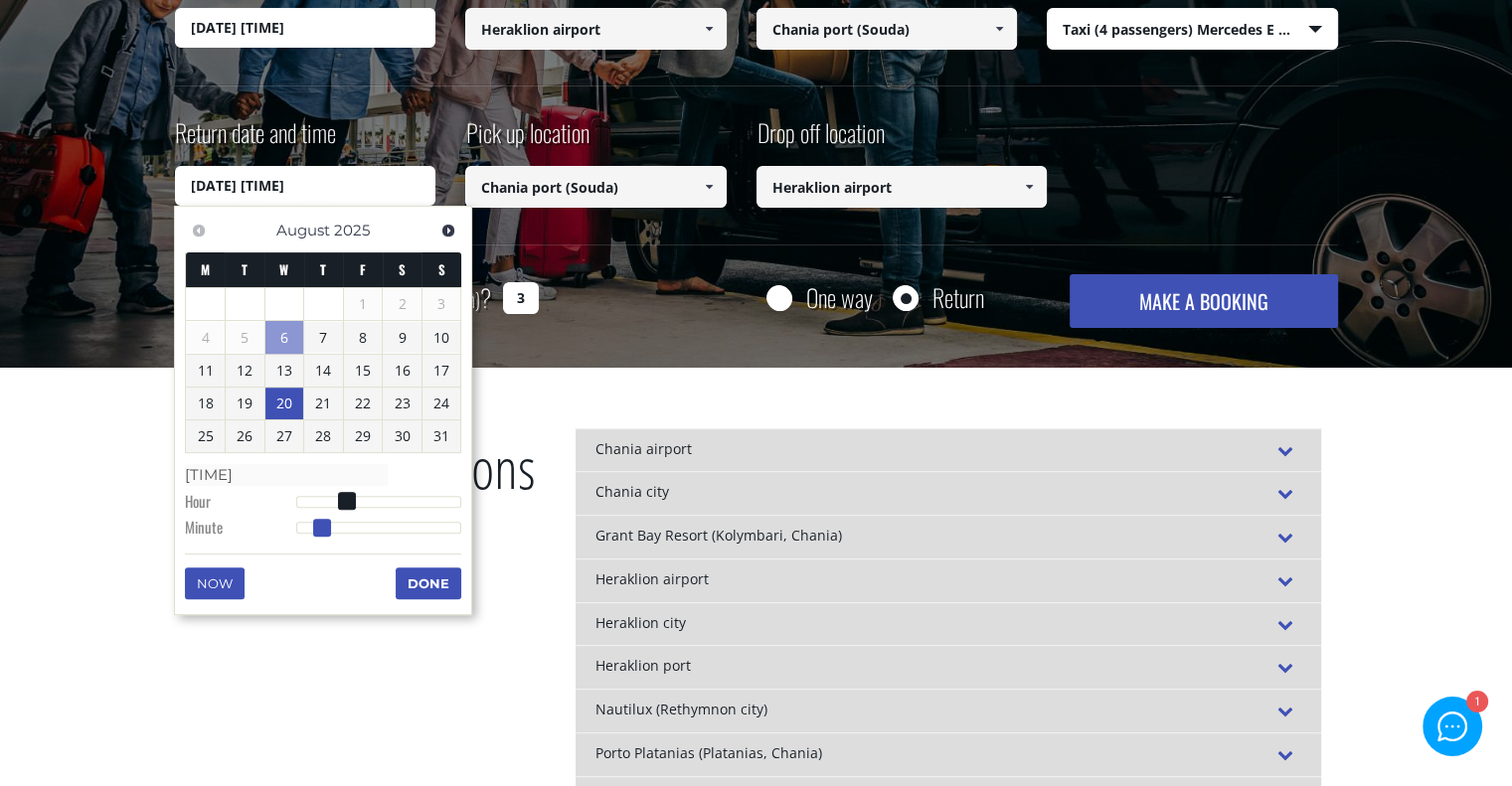 type on "[DATE] [TIME]" 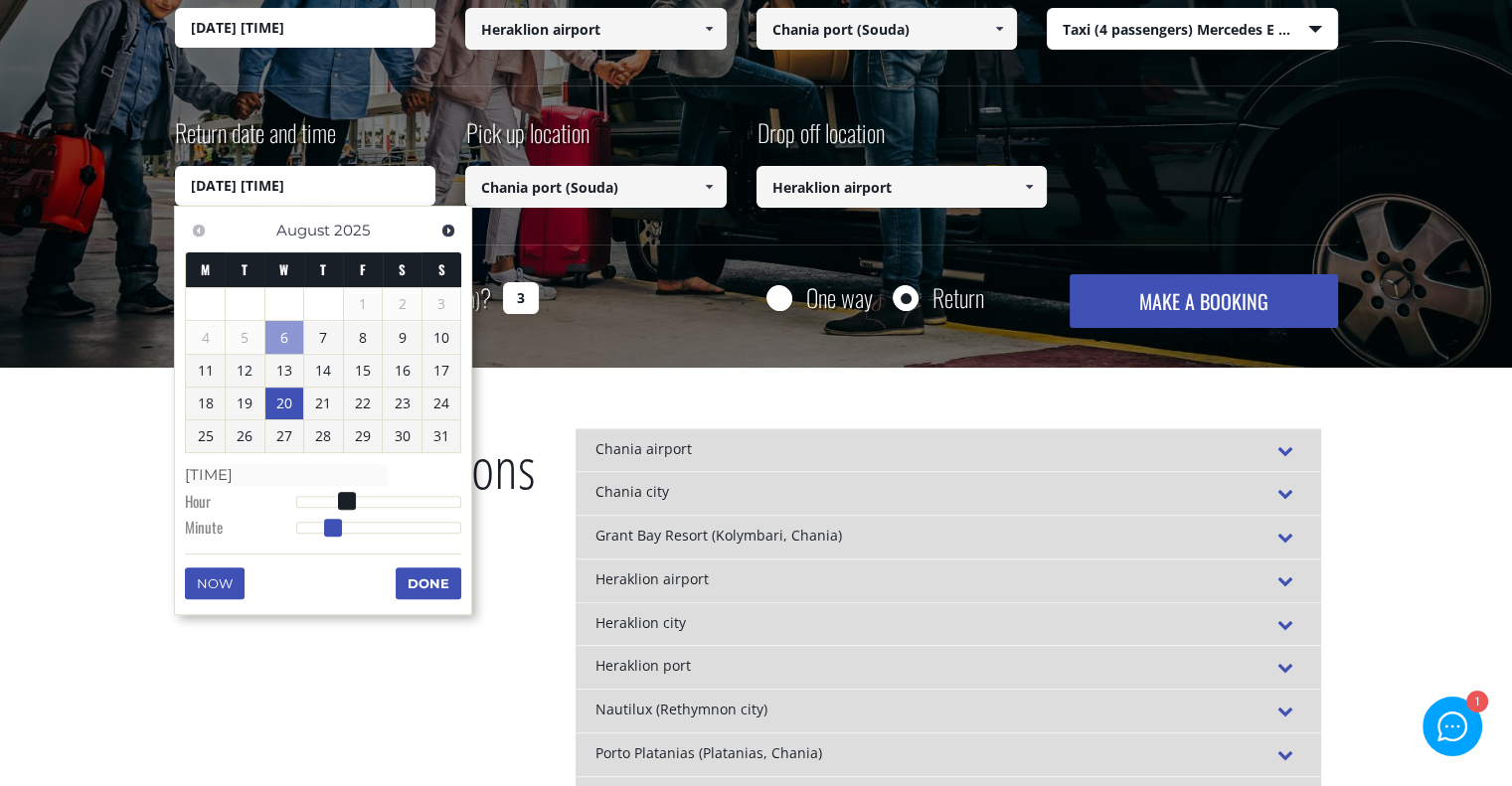 type on "[DATE] [TIME]" 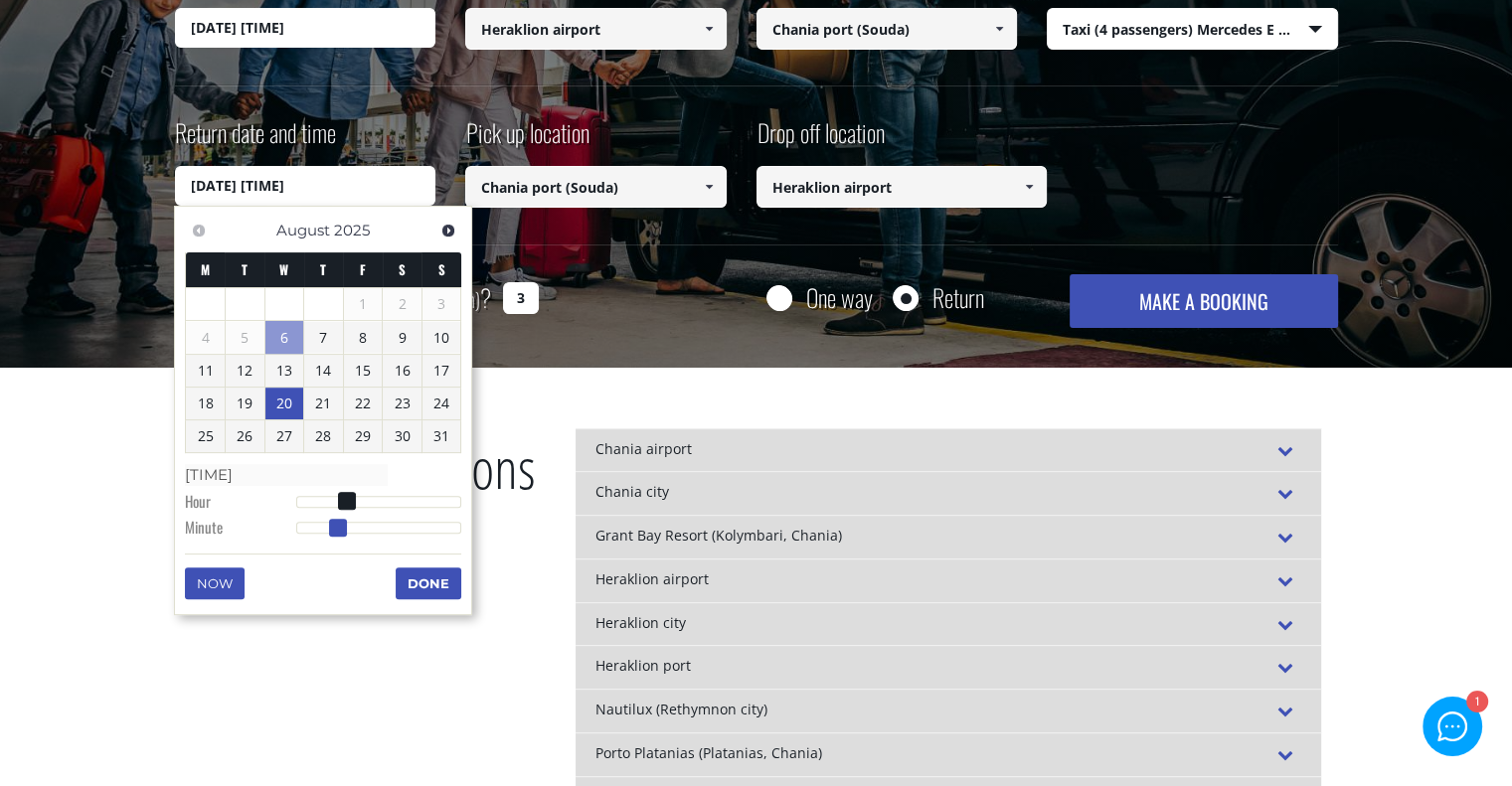 type on "[DATE] [TIME]" 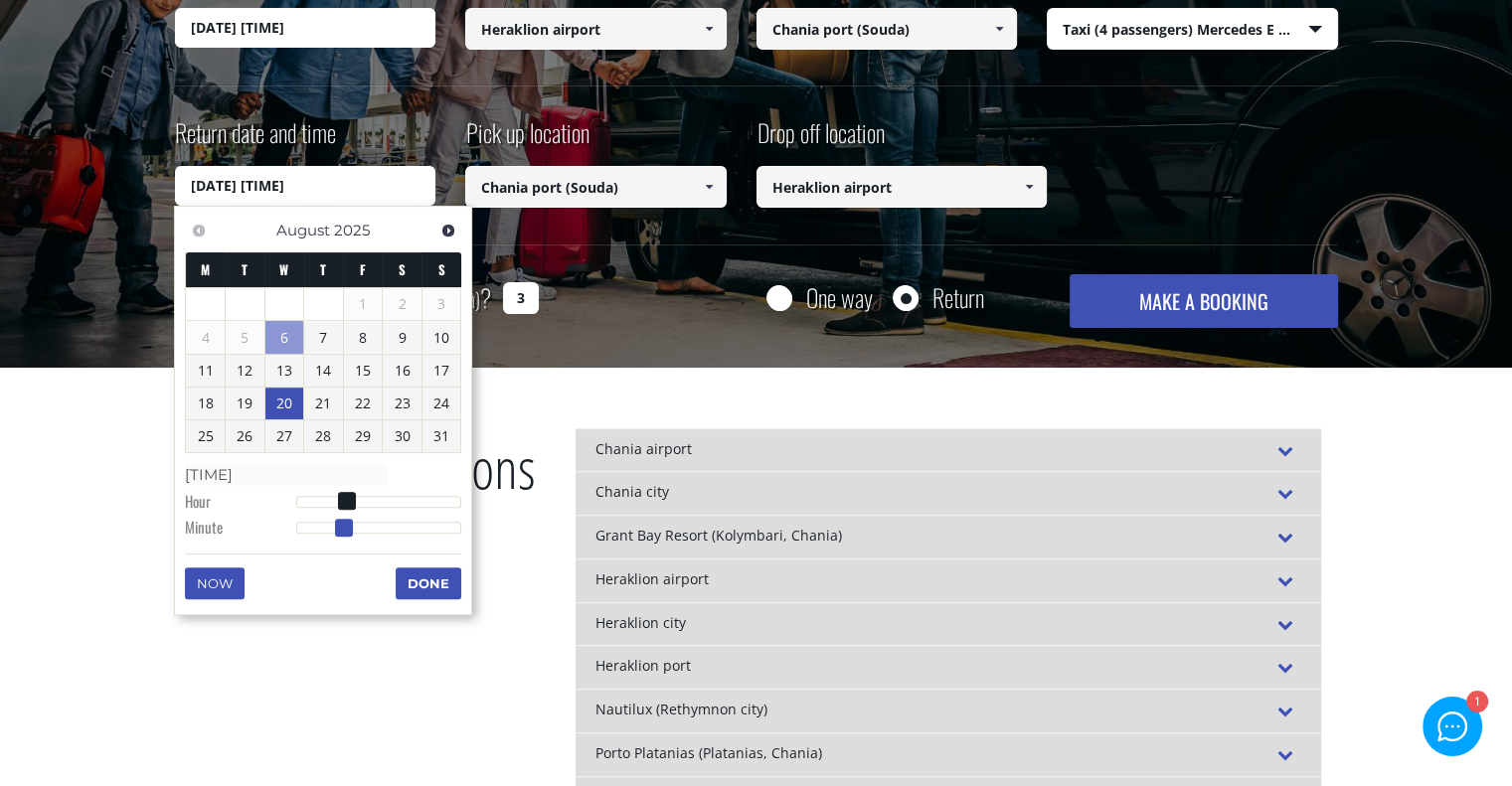 type on "[DATE] [TIME]" 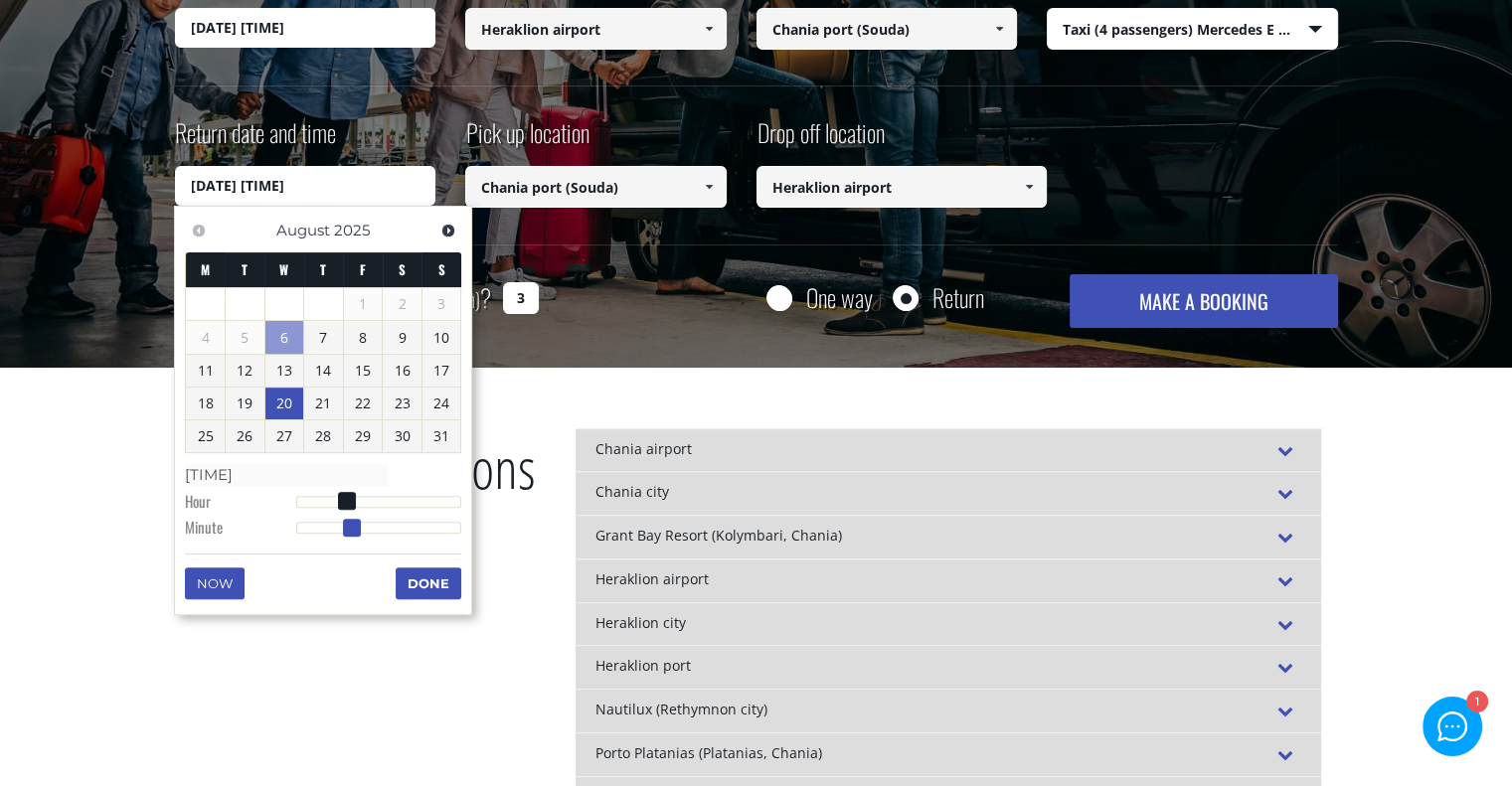 type on "[DATE] [TIME]" 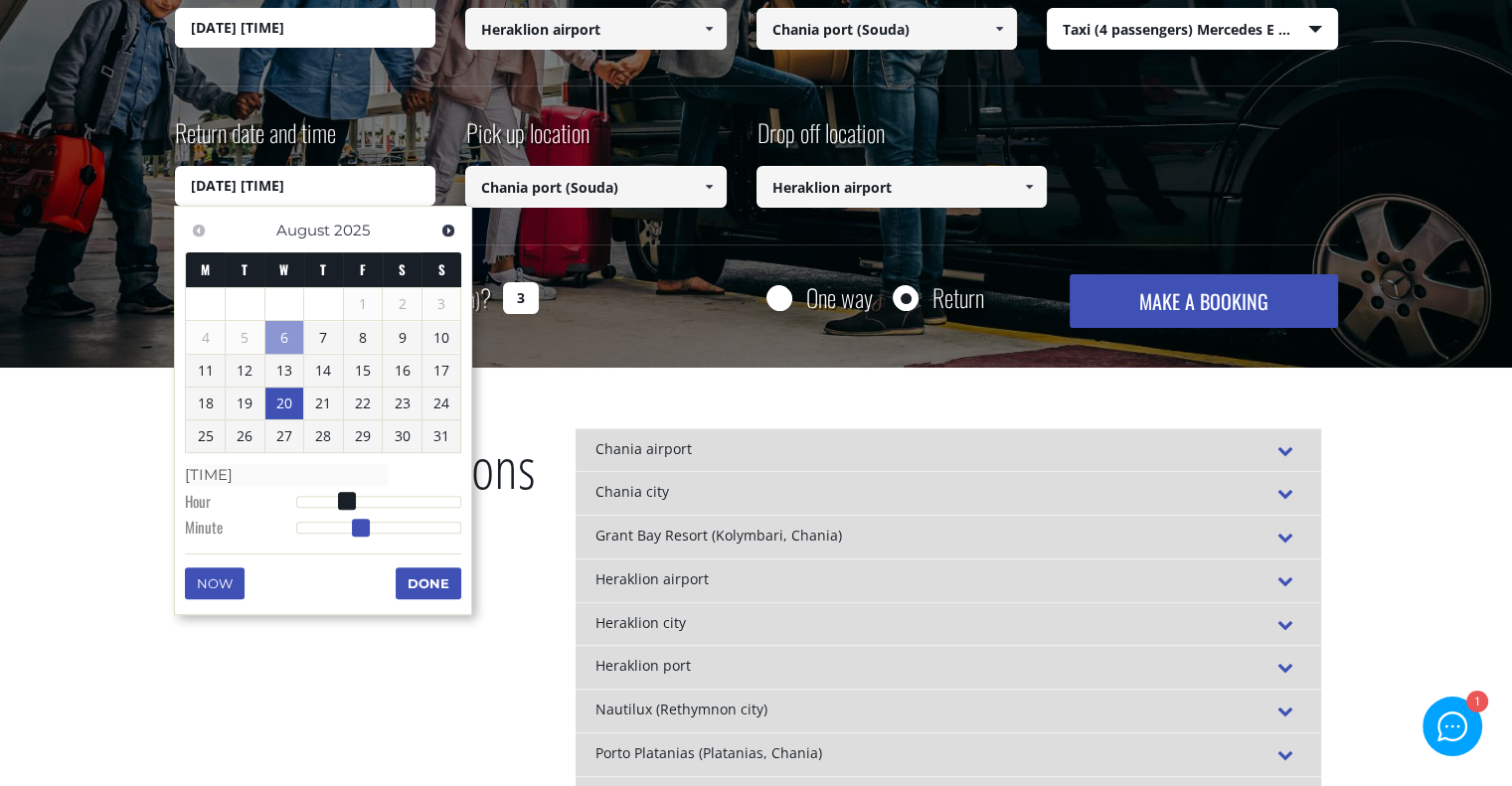 type on "[DATE] [TIME]" 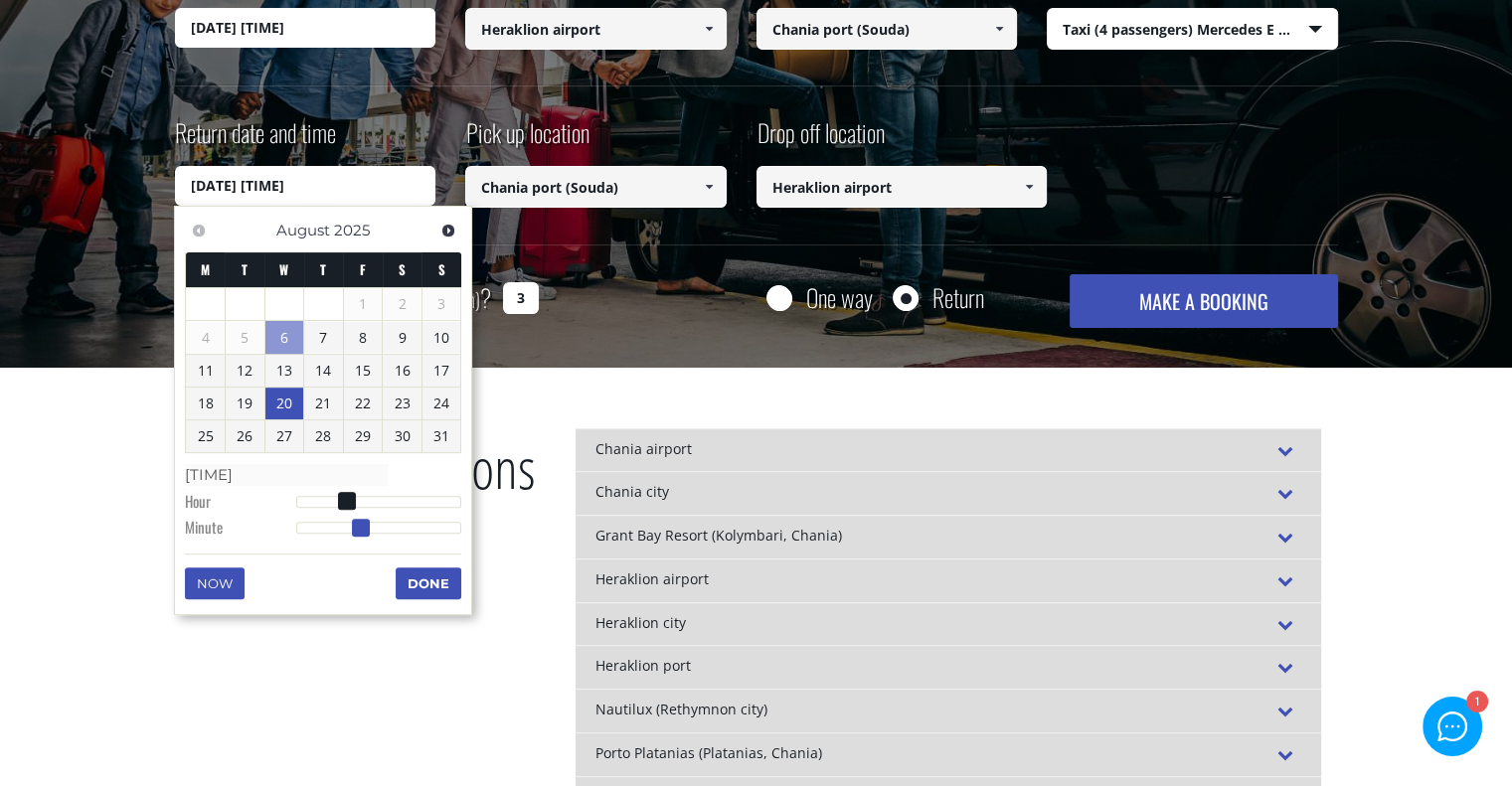 type on "[TIME]" 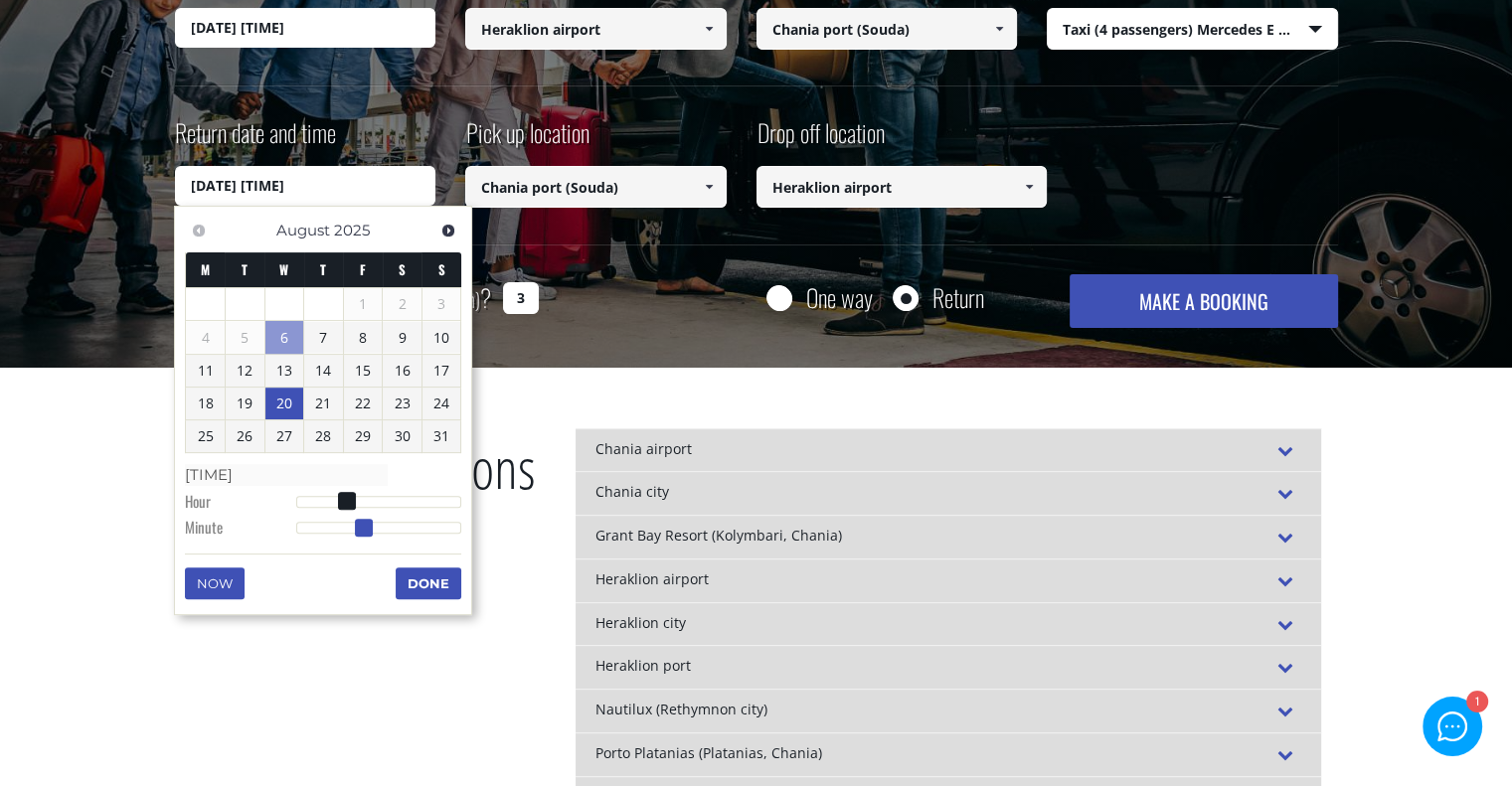 type on "[DATE] [TIME]" 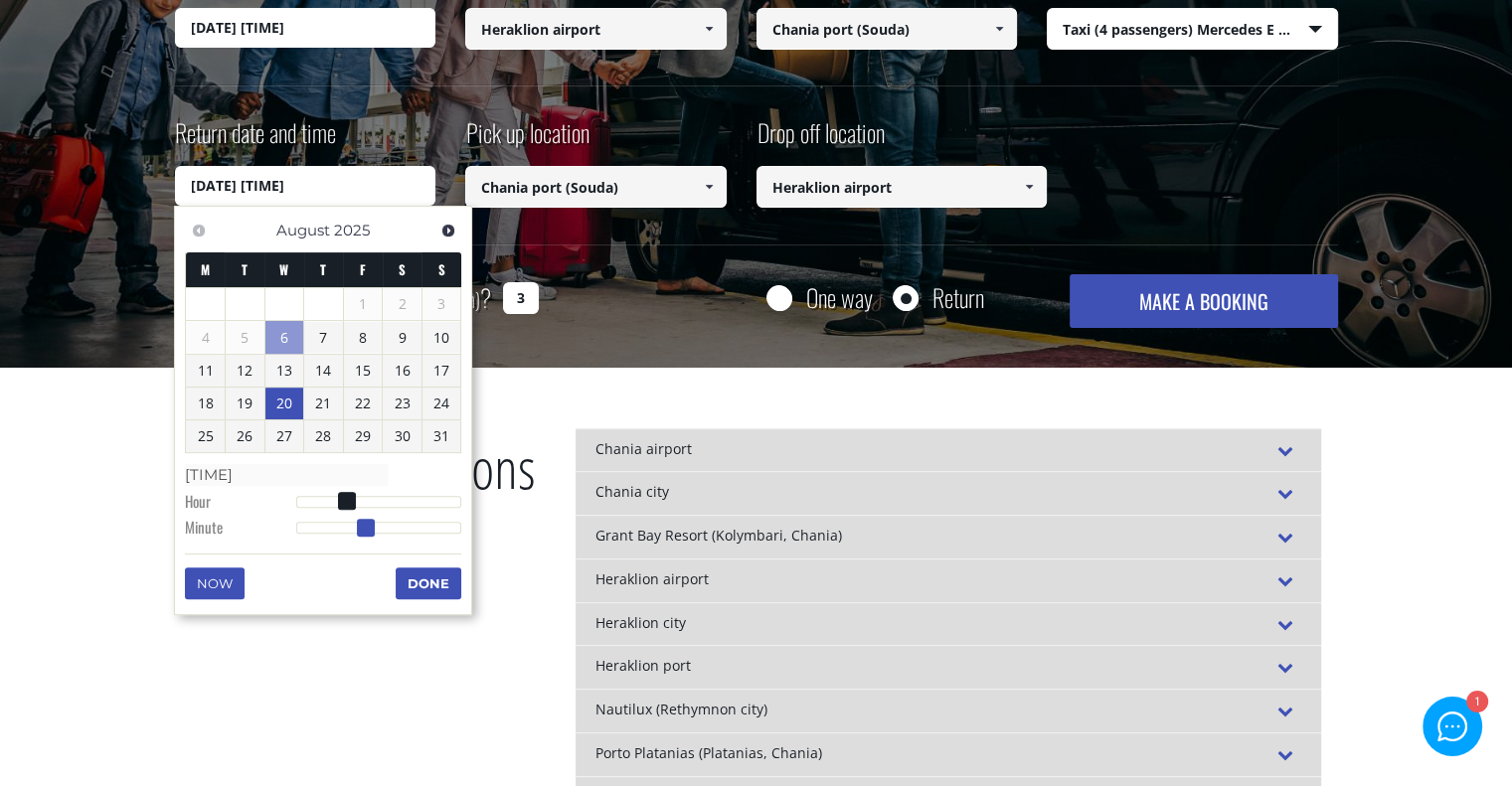 type on "[DATE] [TIME]" 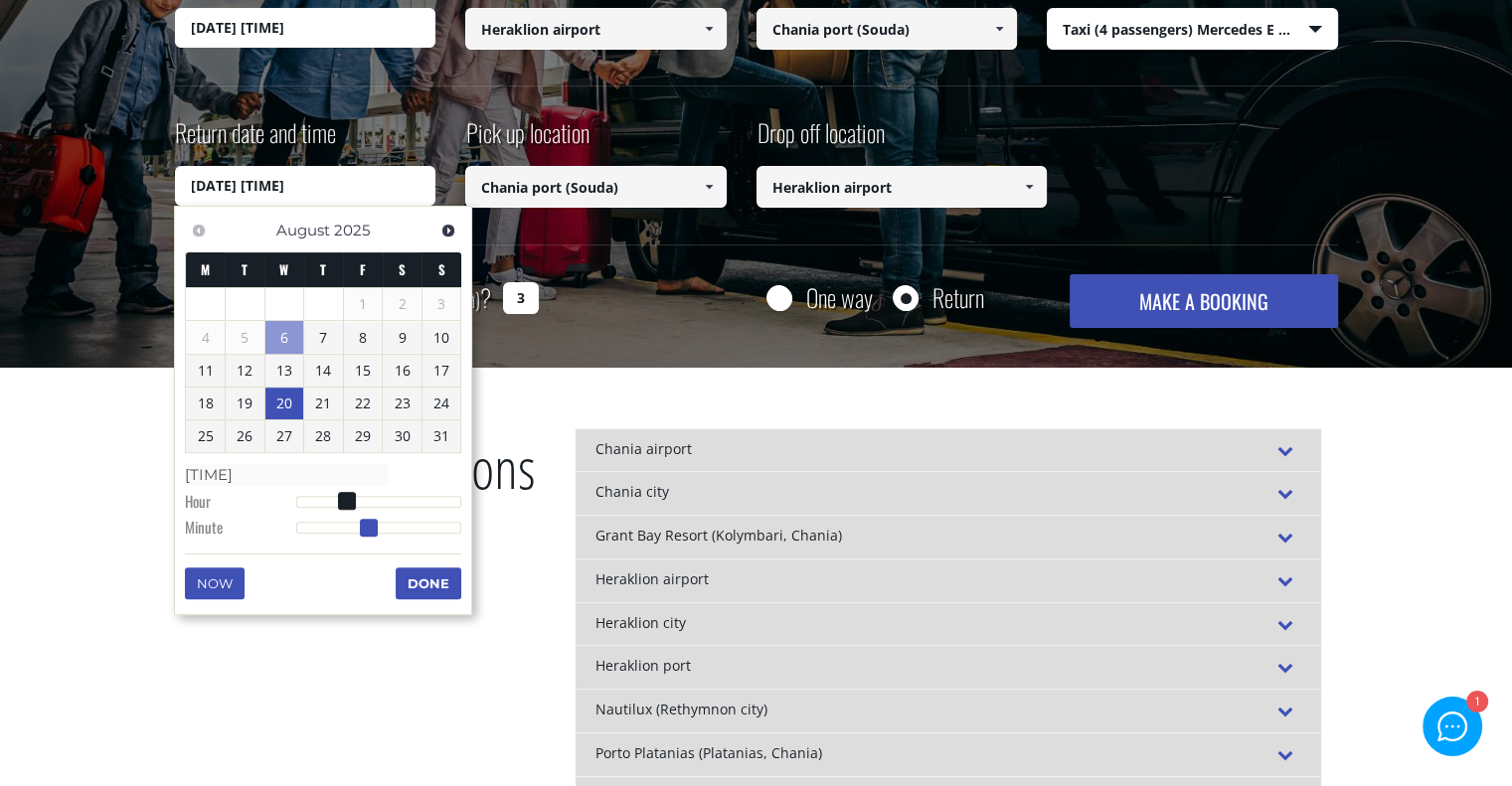 type on "[DATE] [TIME]" 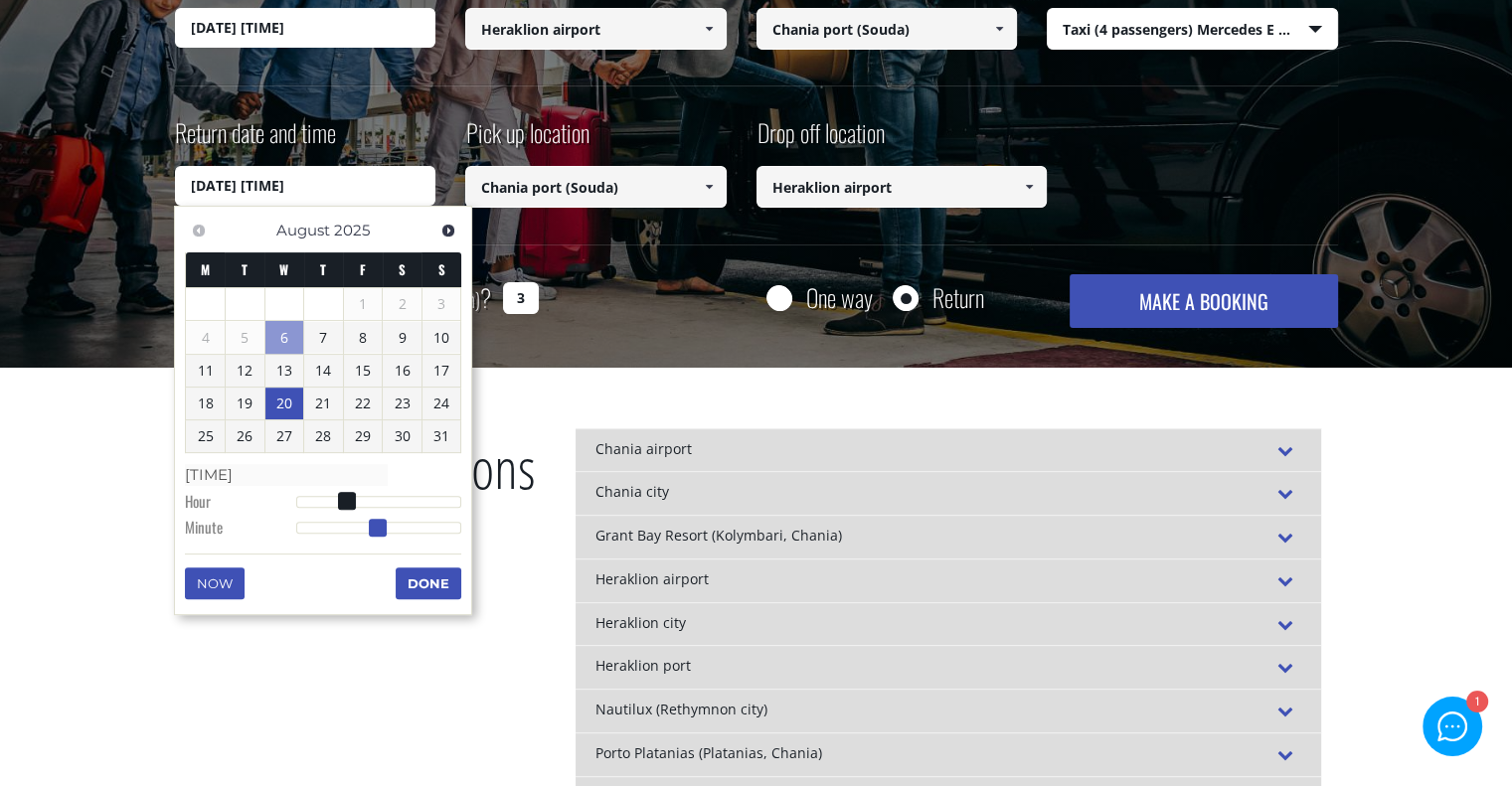 type on "[DATE] [TIME]" 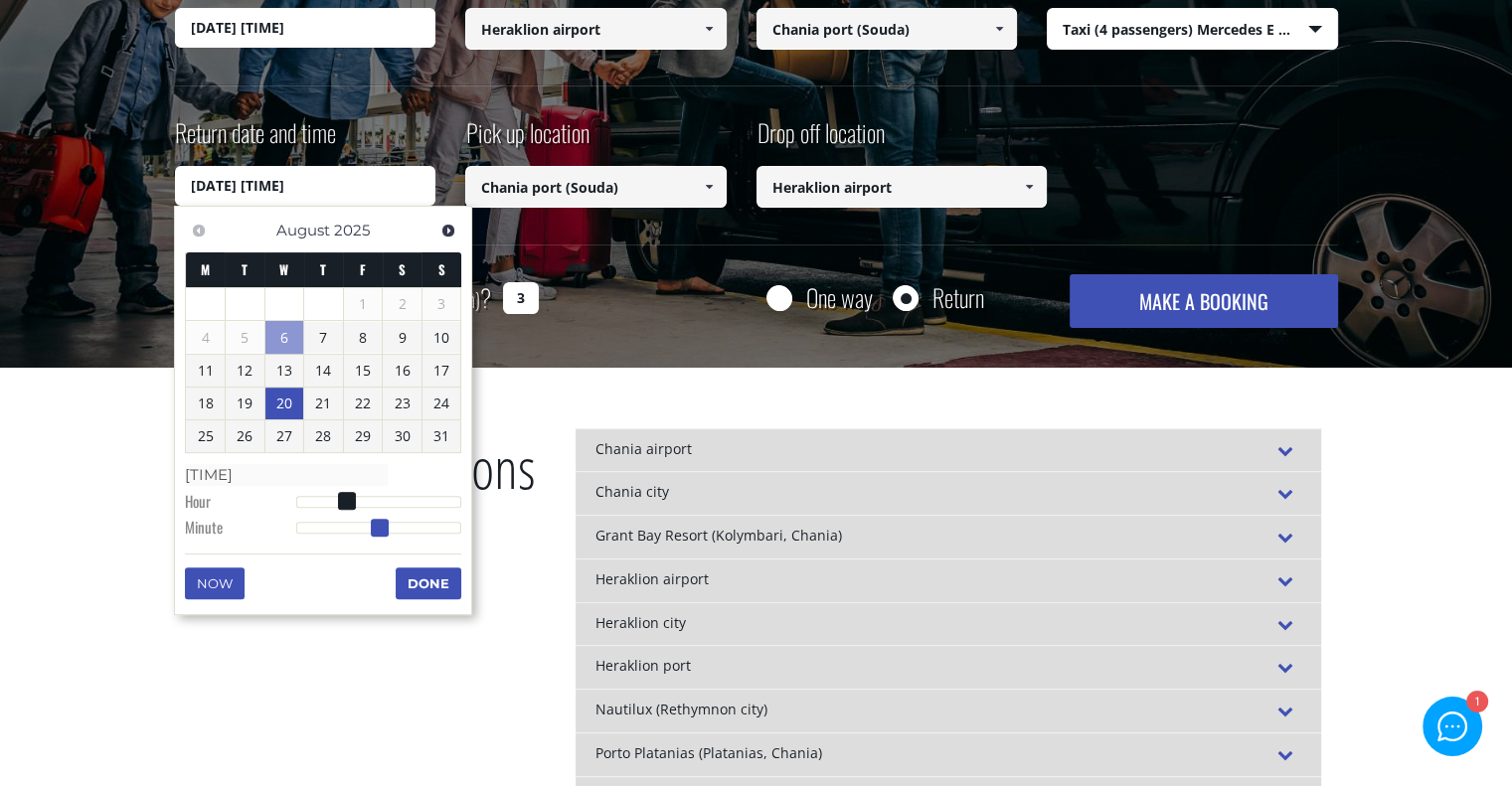 type on "[DATE] [TIME]" 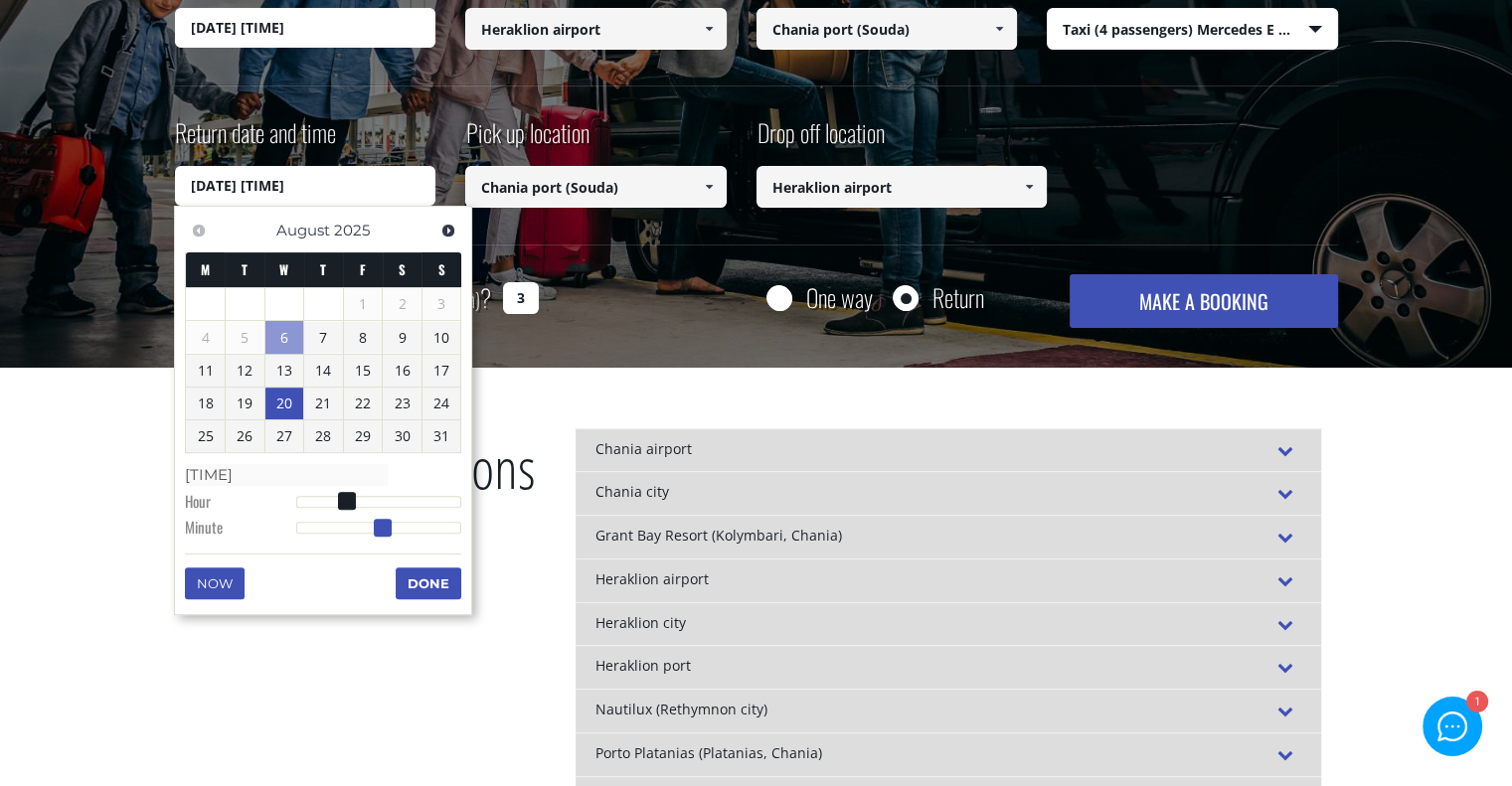 type on "[DATE] [TIME]" 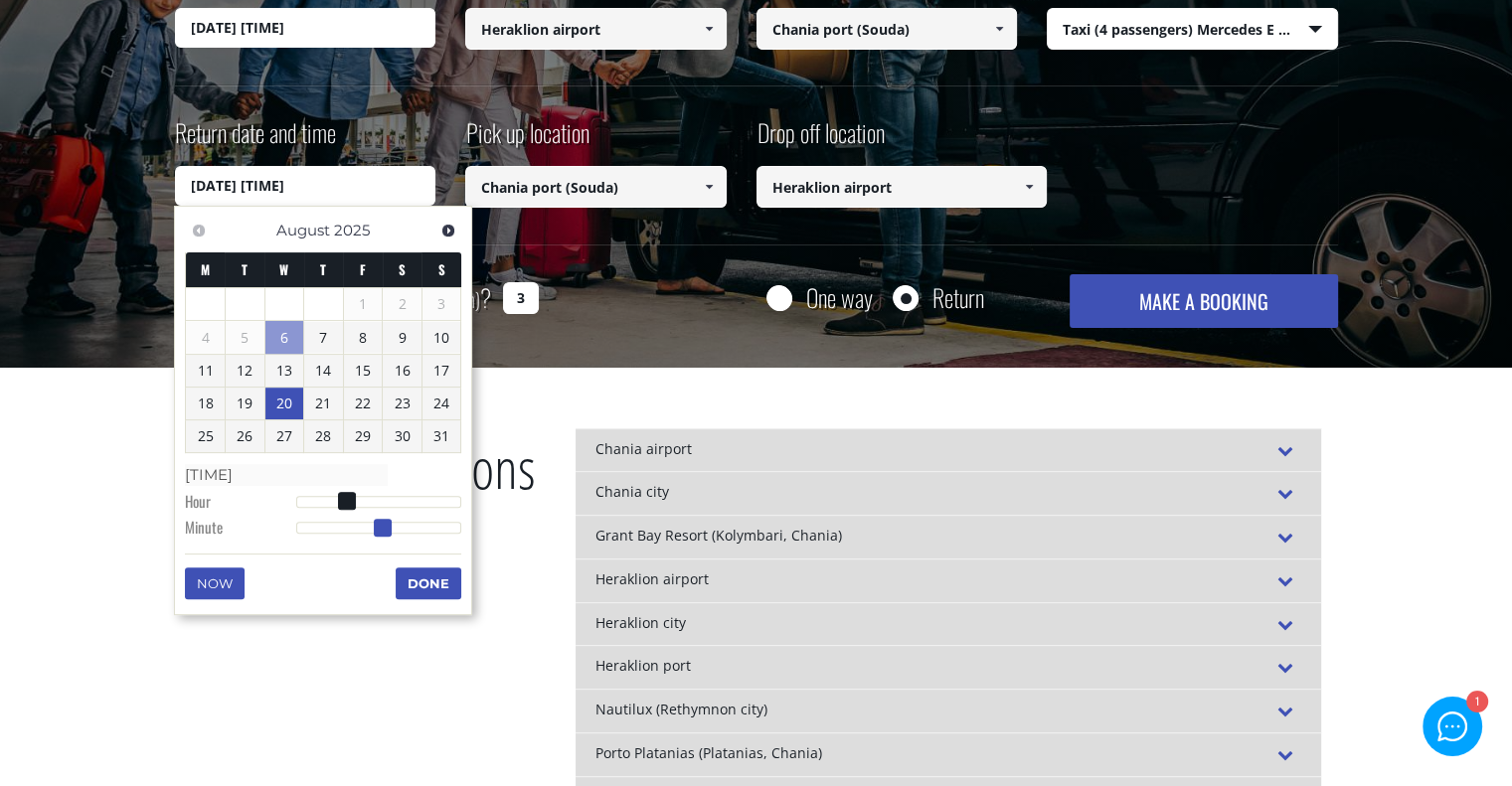 type on "[TIME]" 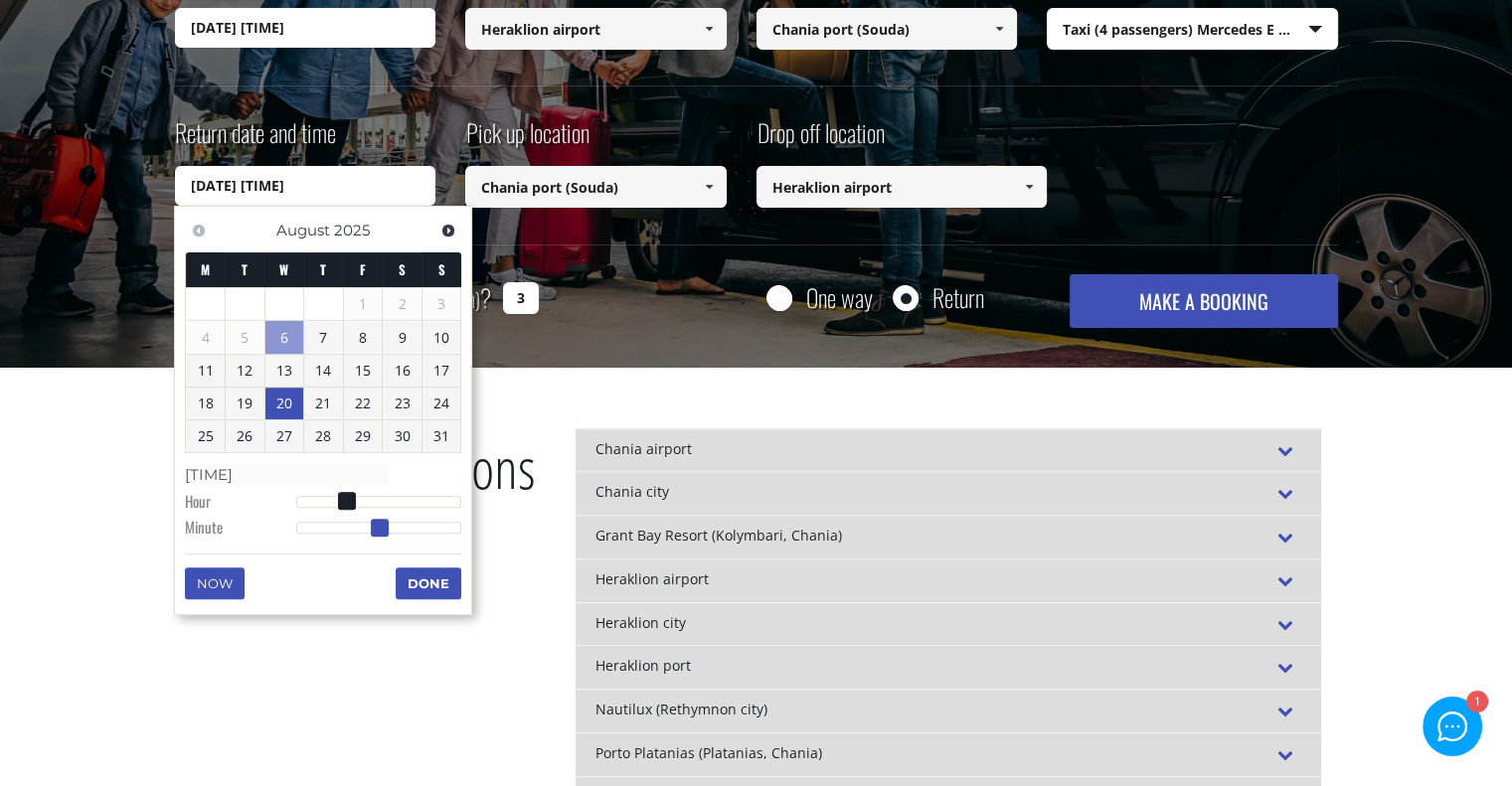 click at bounding box center [380, 528] 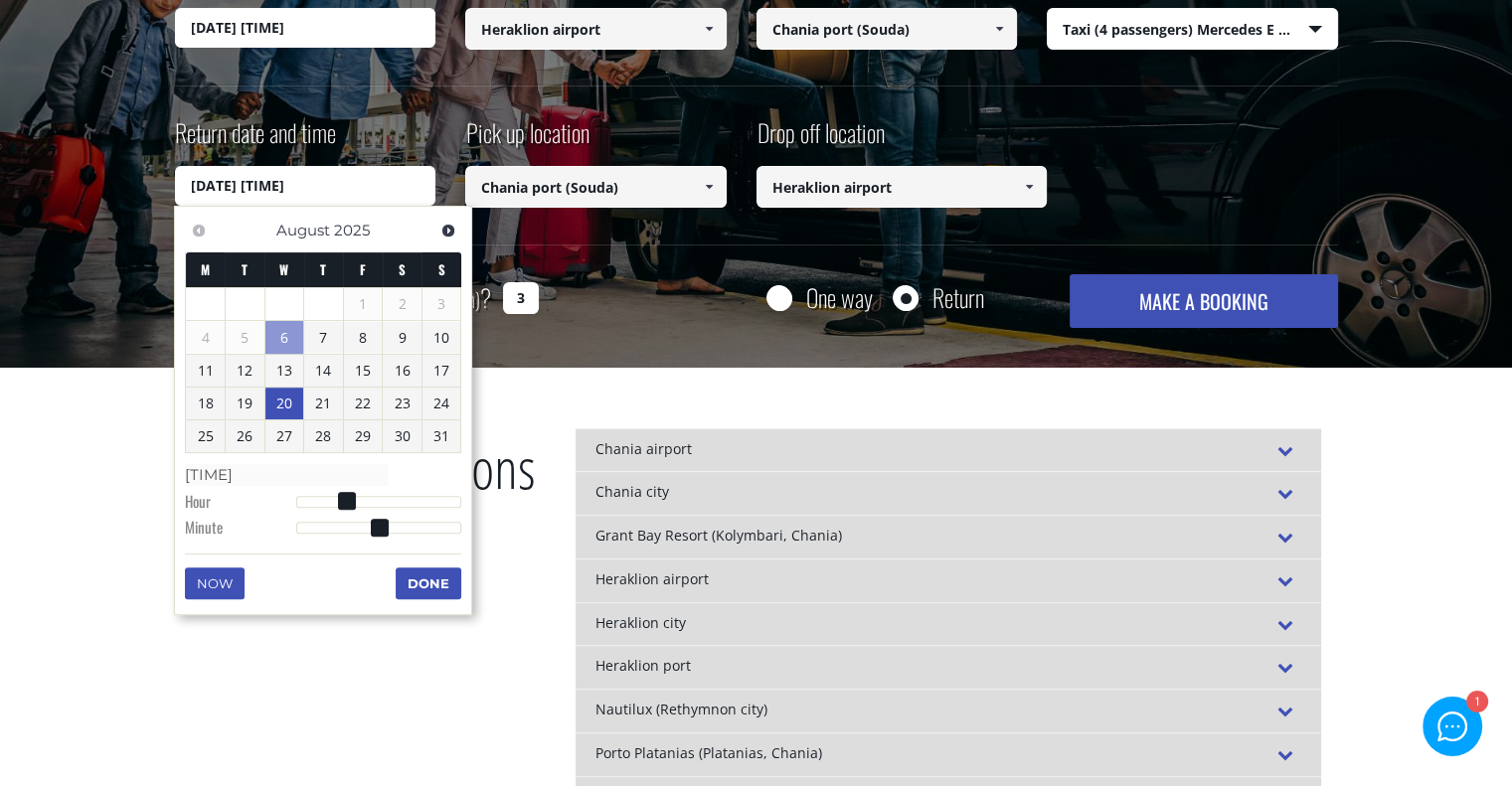 click on "Done" at bounding box center (428, 583) 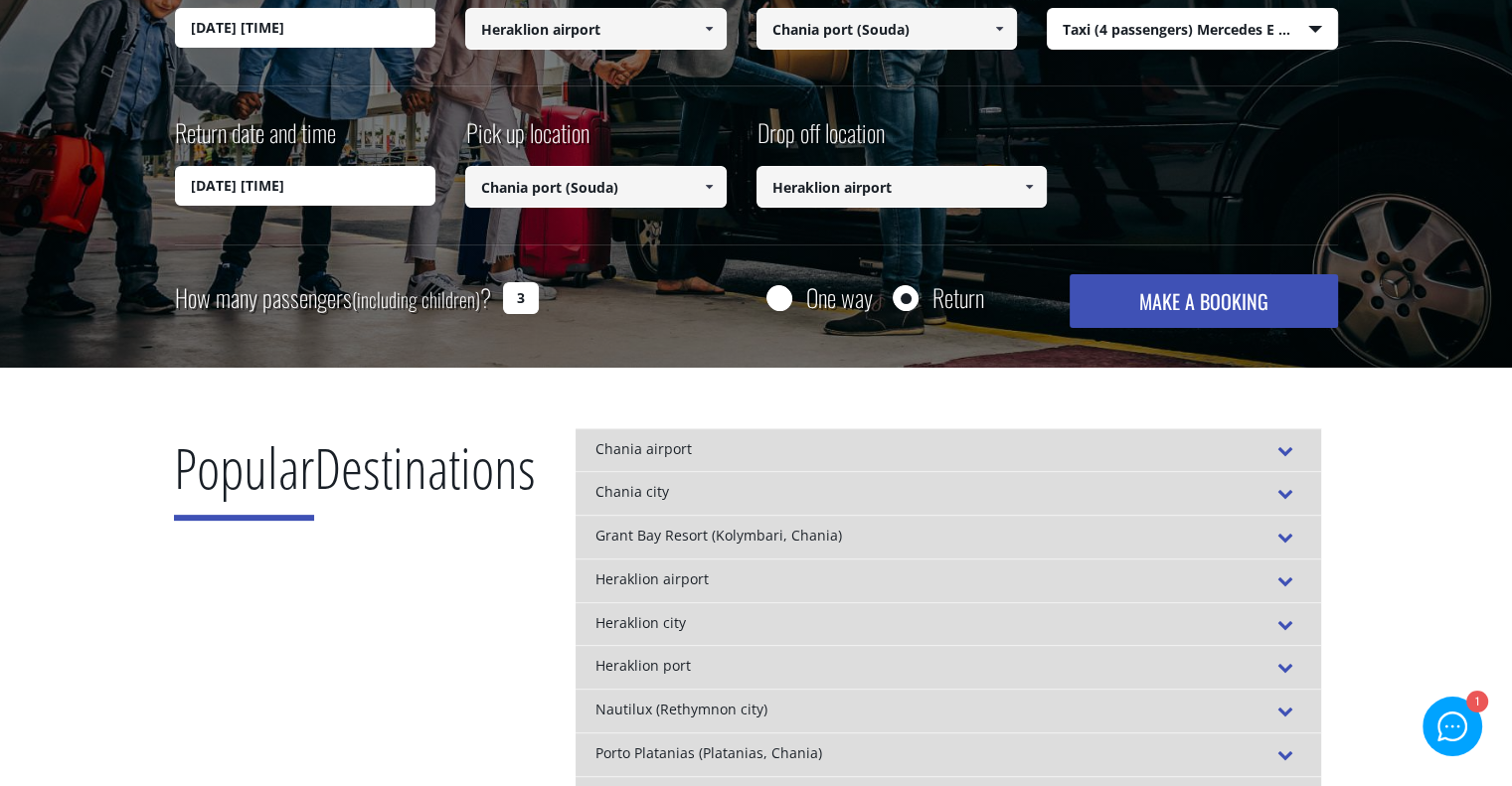 click on "MAKE A BOOKING" at bounding box center (1203, 301) 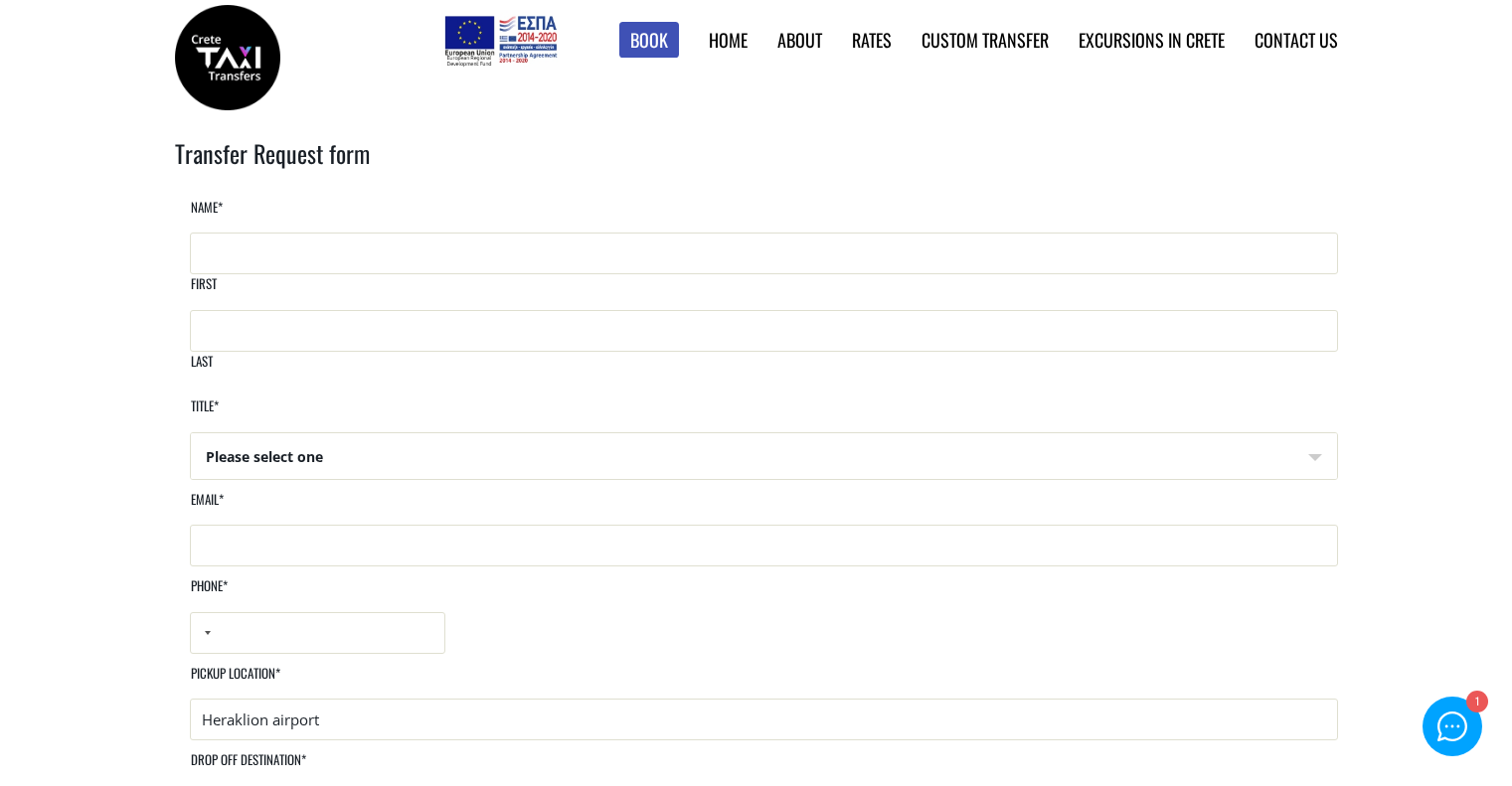 scroll, scrollTop: 20, scrollLeft: 0, axis: vertical 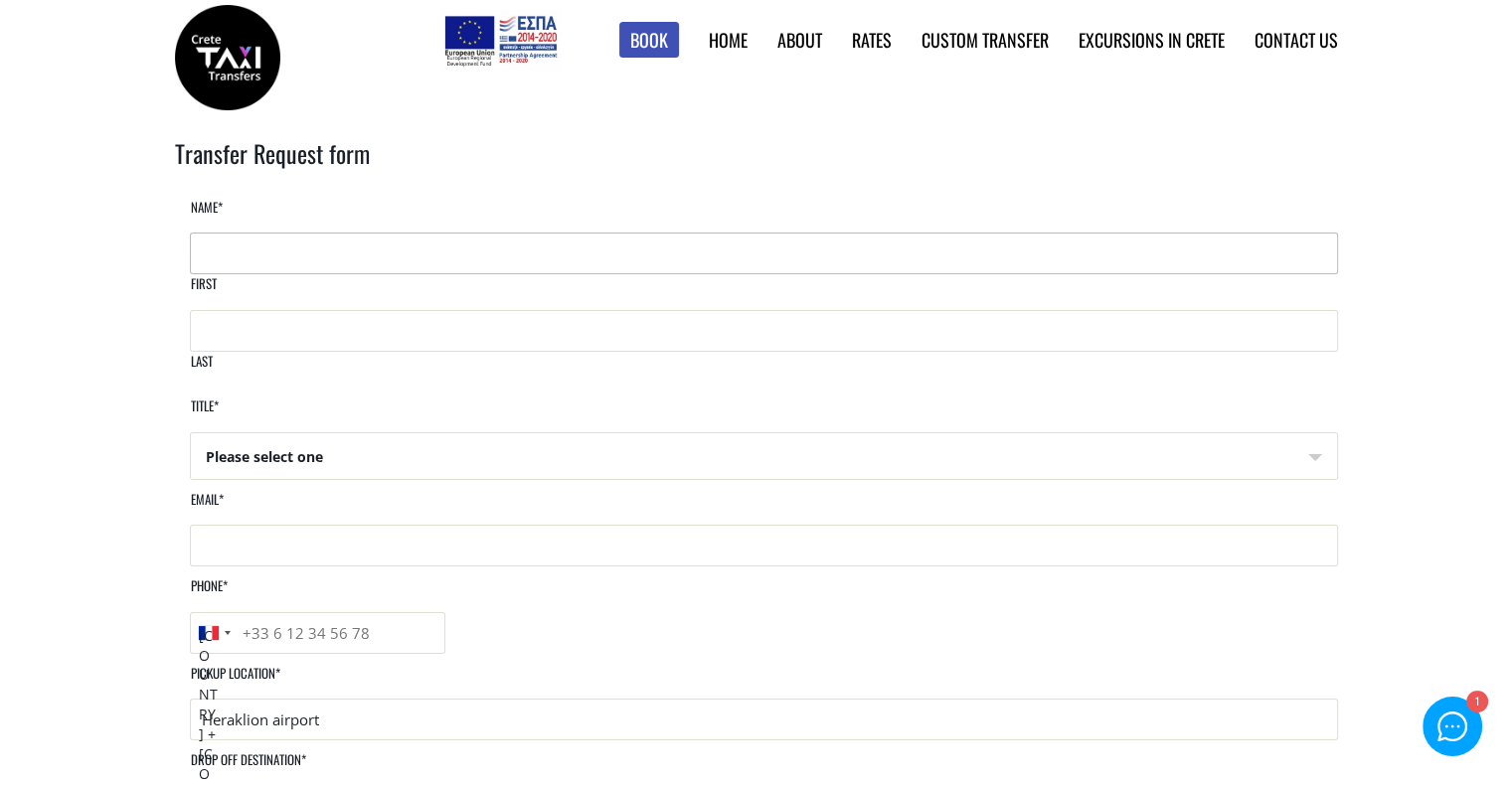 click on "First" at bounding box center [763, 253] 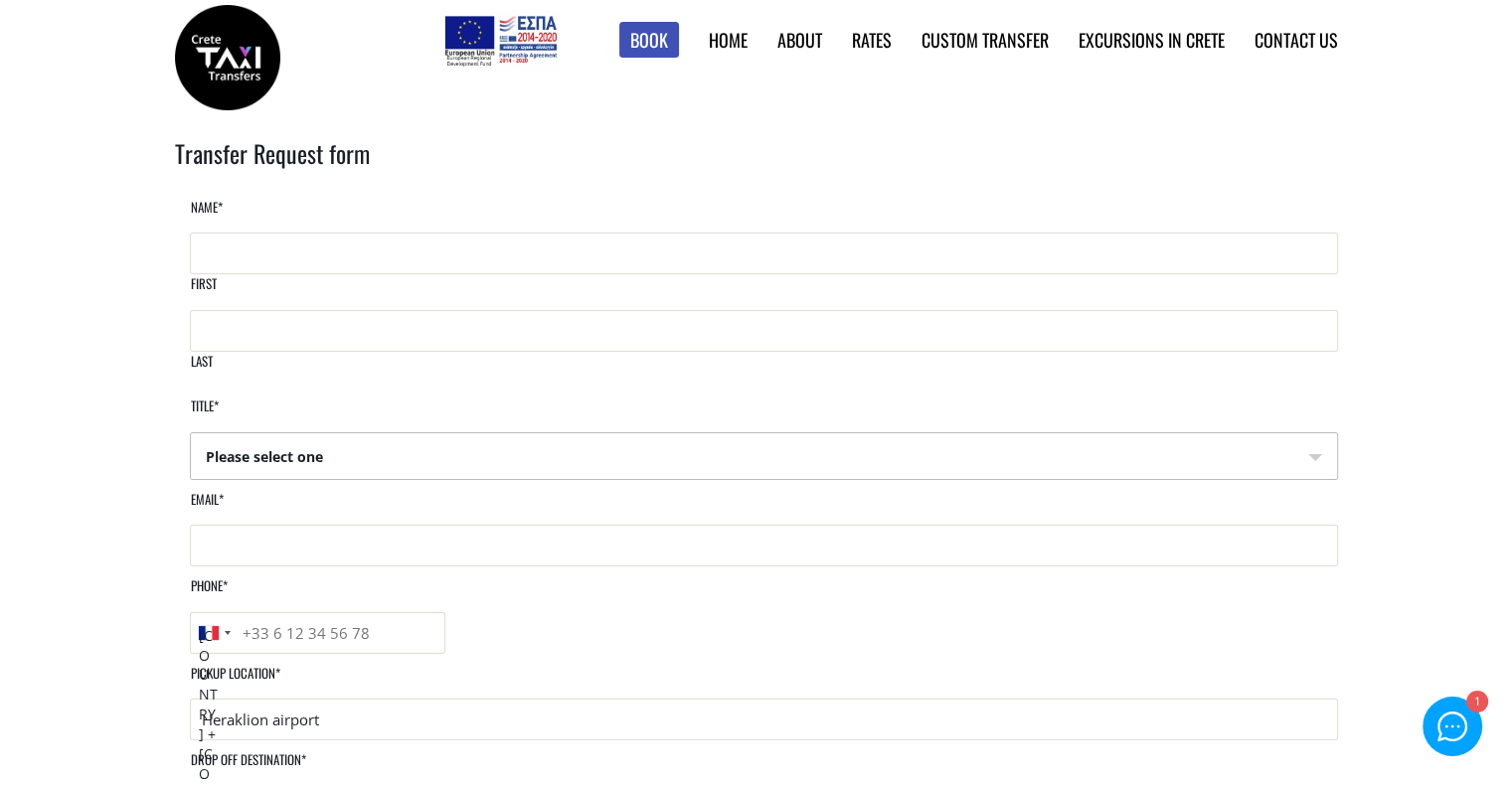 click on "Please select one Mr Mrs" at bounding box center (763, 457) 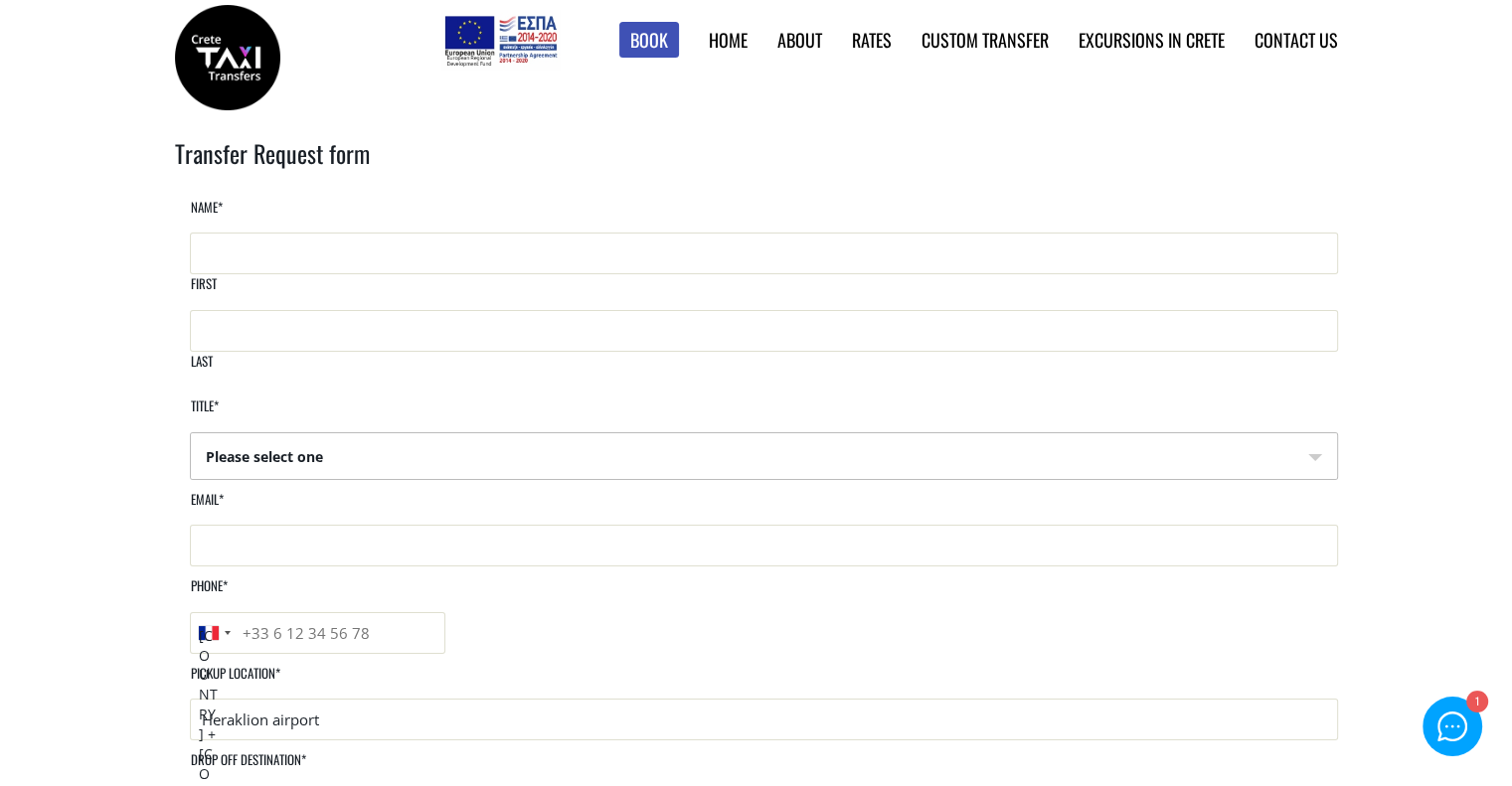 select on "Mrs" 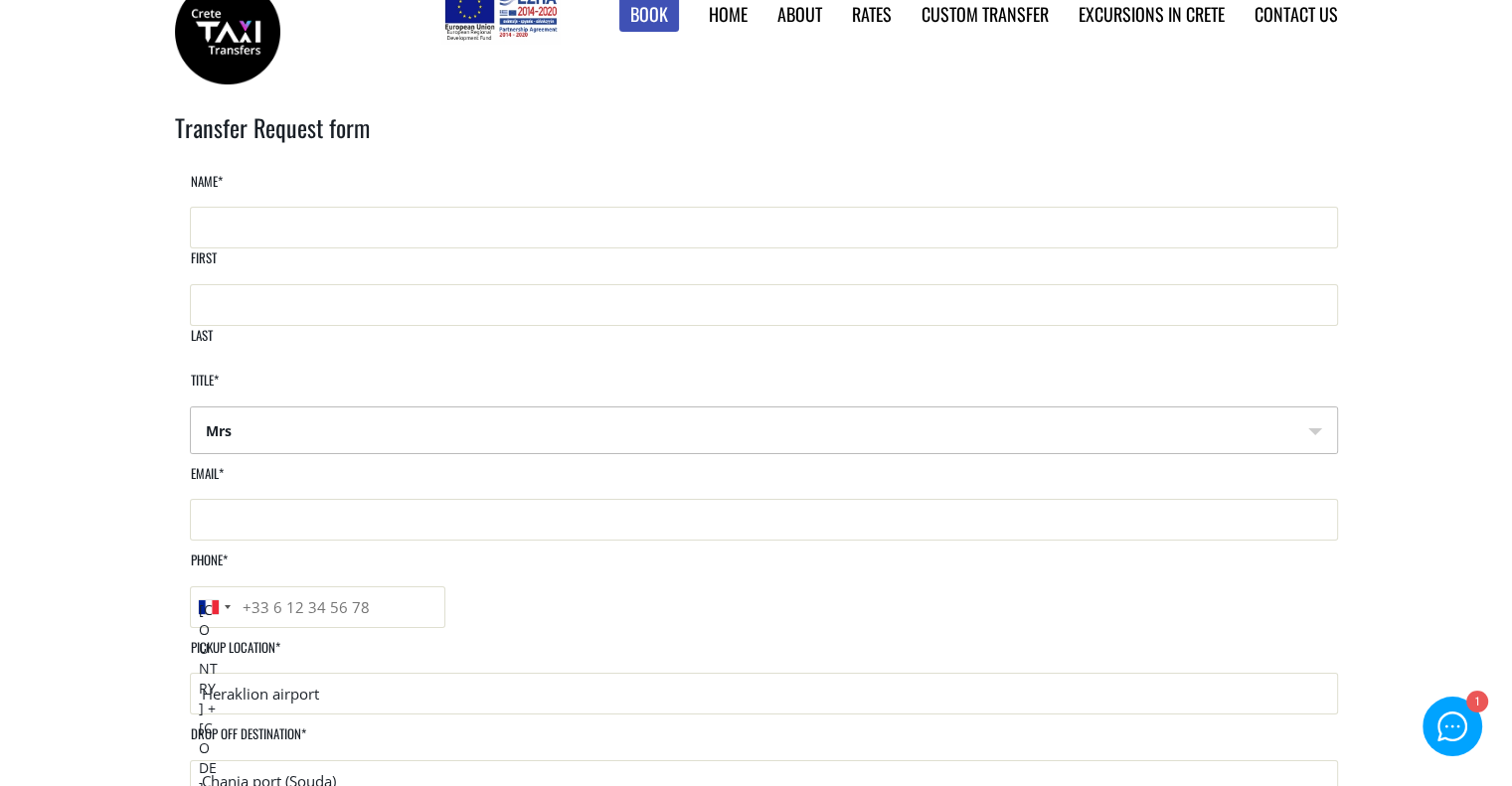 scroll, scrollTop: 0, scrollLeft: 0, axis: both 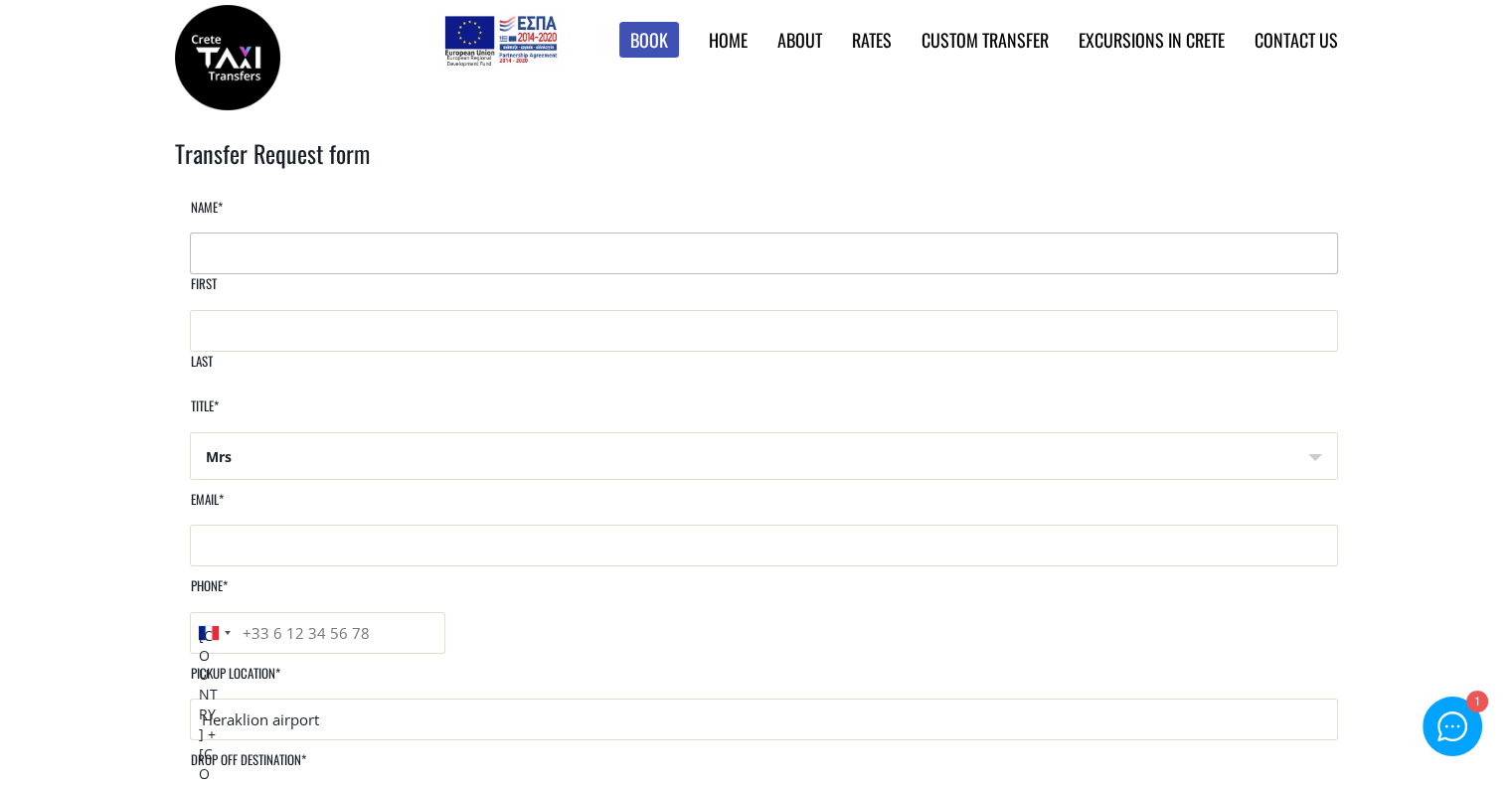 click on "First" at bounding box center (763, 253) 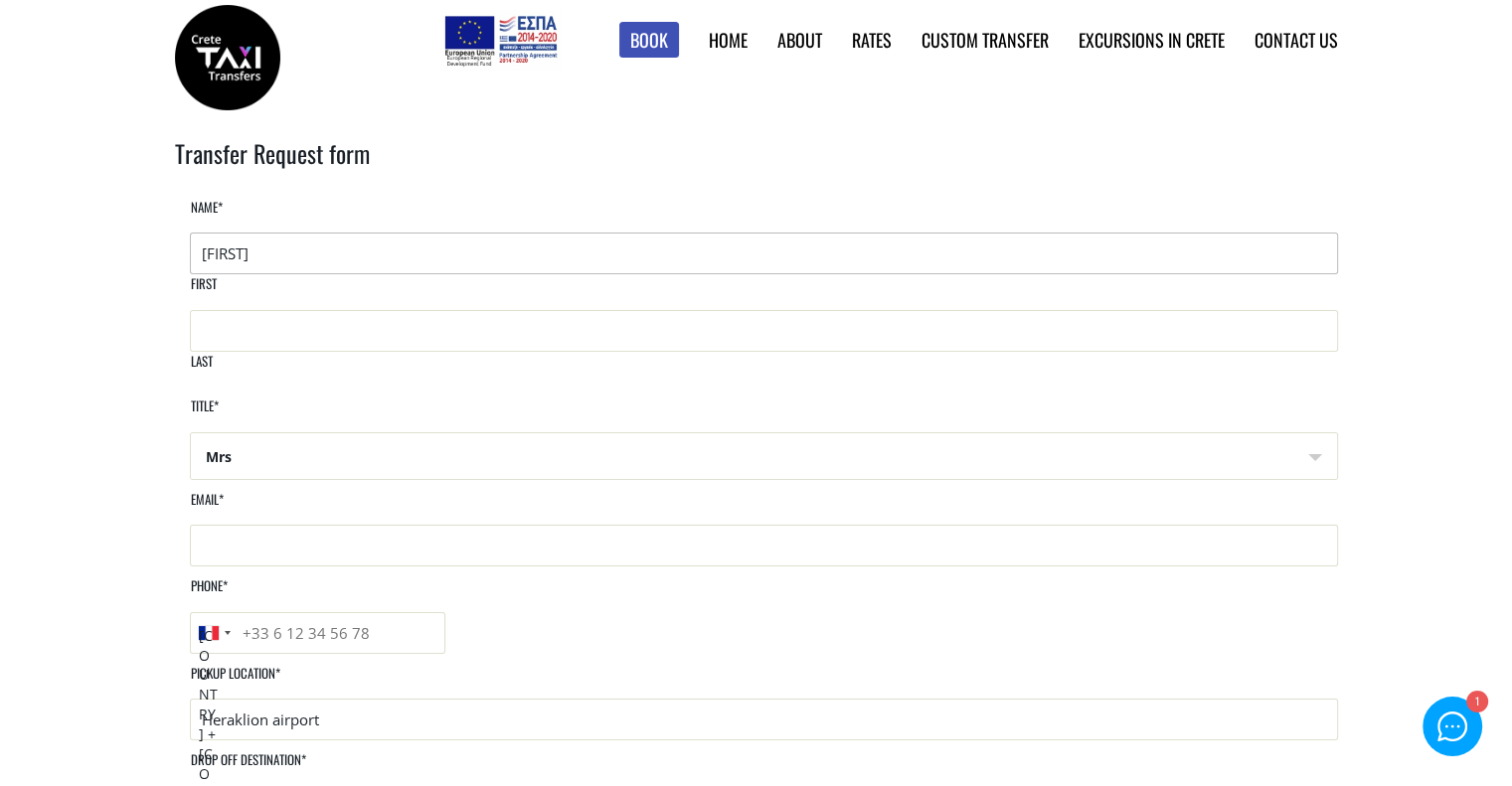 type on "Julia" 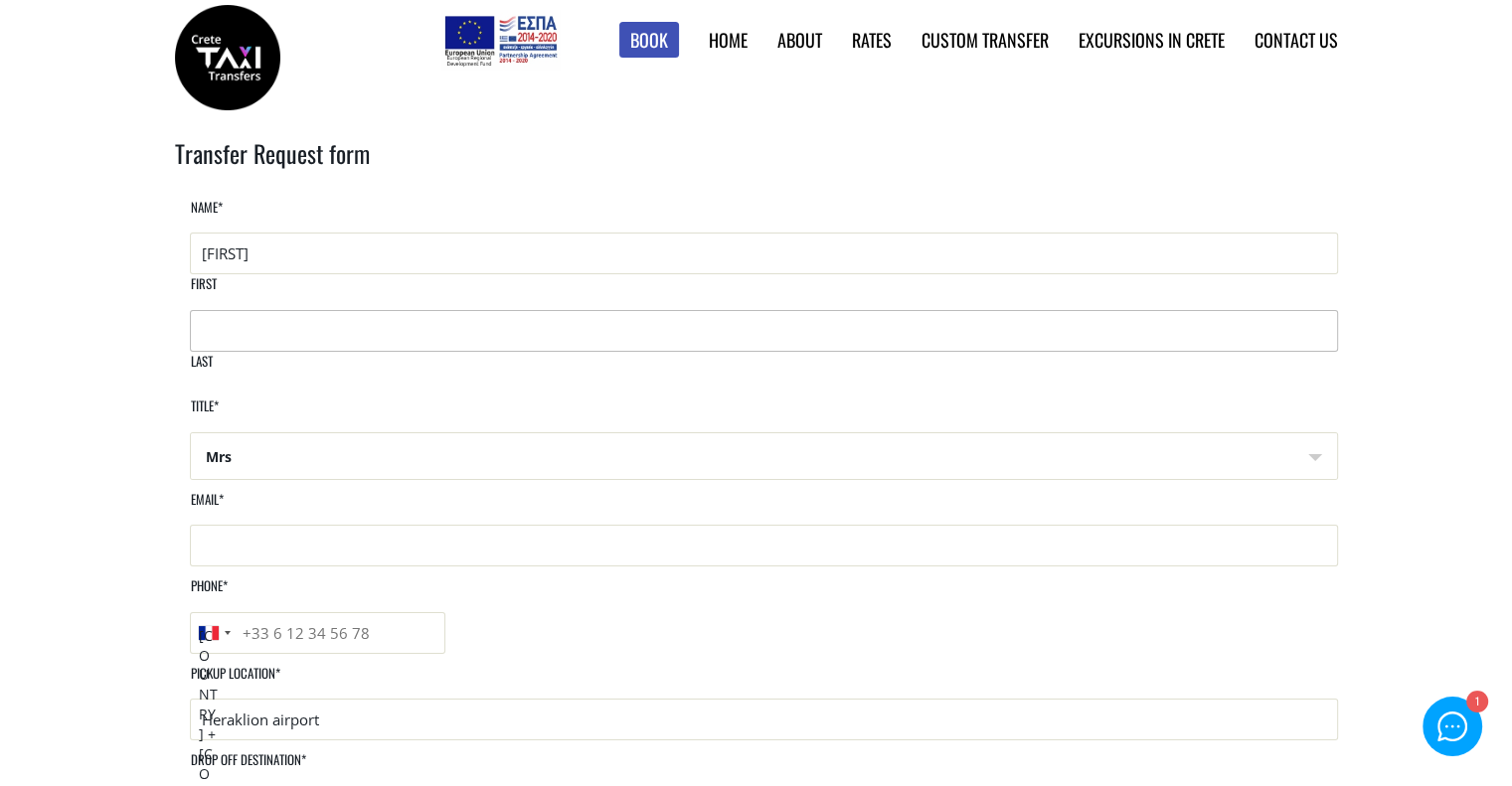 click on "Last" at bounding box center (763, 331) 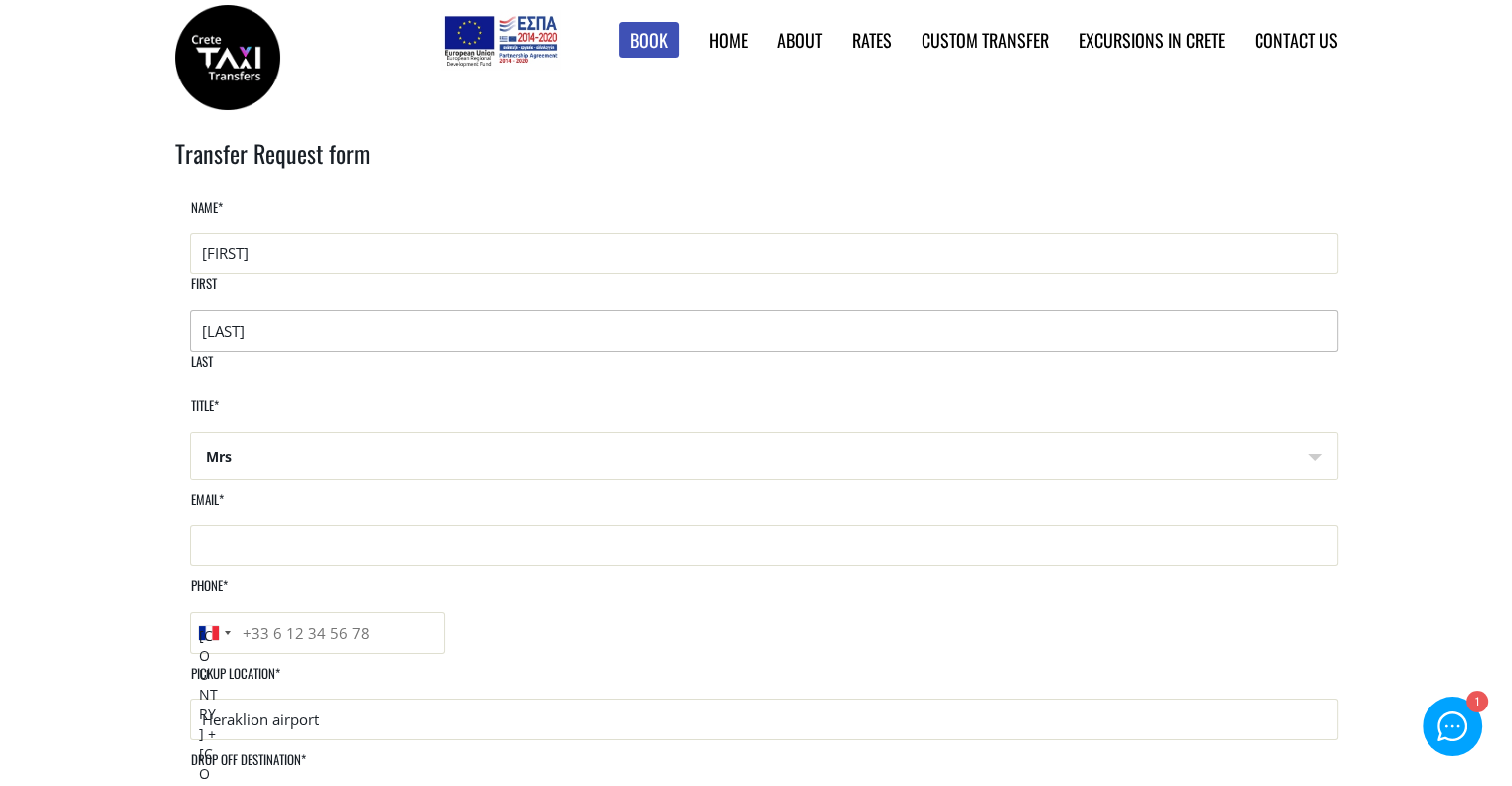 type on "LIM" 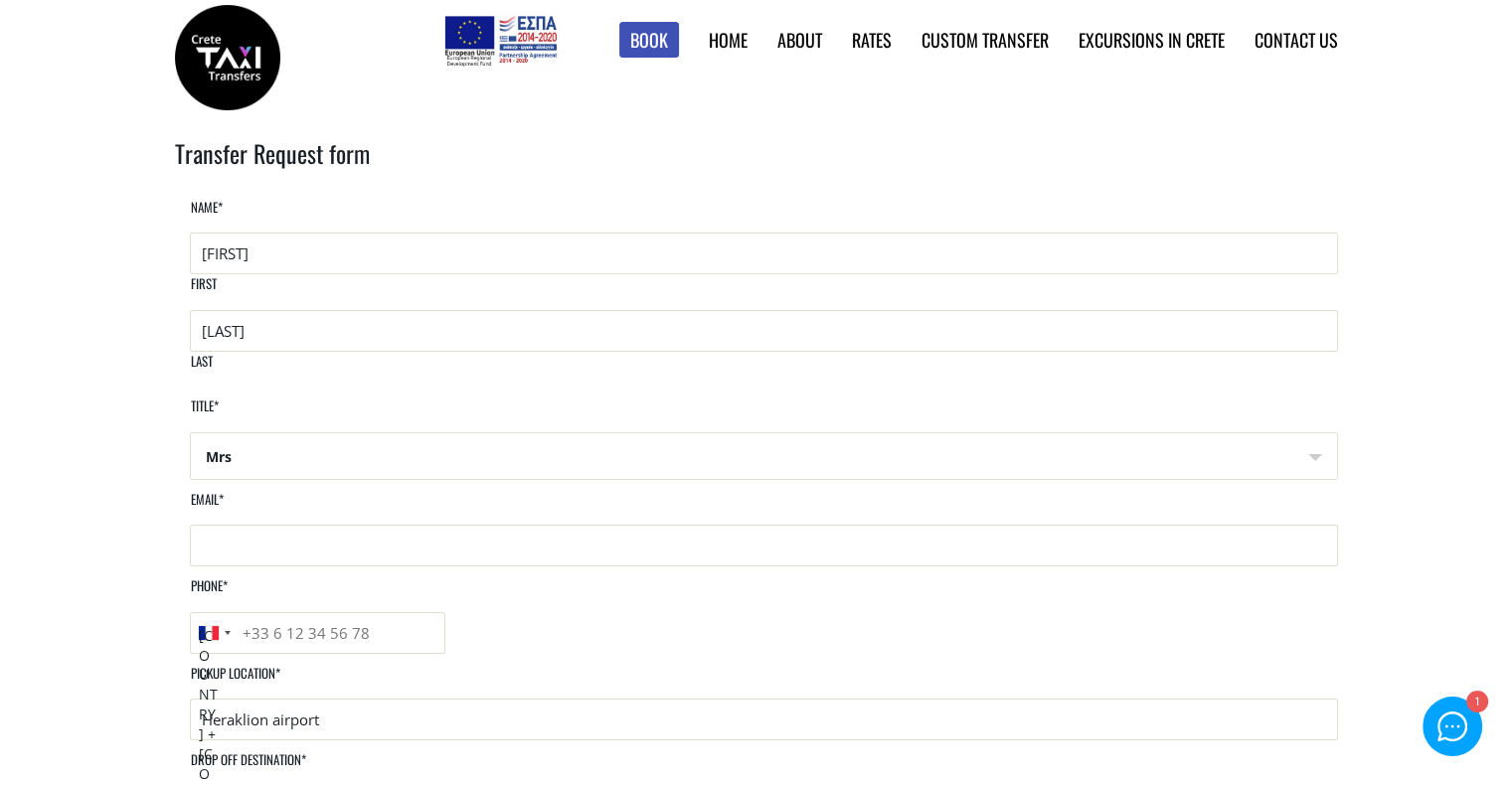 click on "Search results Home Search results   Transfer Request form     Name *     Julia   First       LIM   Last   Title * Mrs Please select one Mr Mrs Email *   Phone * France +33 Afghanistan +93 Albania +355 Algeria +213 American Samoa +1 Andorra +376 Angola +244 Anguilla +1 Antigua & Barbuda +1 Argentina +54 Armenia +374 Aruba +297 Ascension Island +247 Australia +61 Austria +43 Azerbaijan +994 Bahamas +1 Bahrain +973 Bangladesh +880 Barbados +1 Belarus +375 Belgium +32 Belize +501 Benin +229 Bermuda +1 Bhutan +975 Bolivia +591 Bosnia & Herzegovina +387 Botswana +267 Brazil +55 British Indian Ocean Territory +246 British Virgin Islands +1 Brunei +673 Bulgaria +359 Burkina Faso +226 Burundi +257 Cambodia +855 Cameroon +237 Canada +1 Cape Verde +238 Caribbean Netherlands +599 Cayman Islands +1 Central African Republic +236 Chad +235 Chile +56 China +86 Christmas Island +61 Cocos (Keeling) Islands +61 Colombia +57 Comoros +269 Congo - Brazzaville +242 Congo - Kinshasa +243 Cook Islands +682 Costa Rica +506 +385" at bounding box center (756, 917) 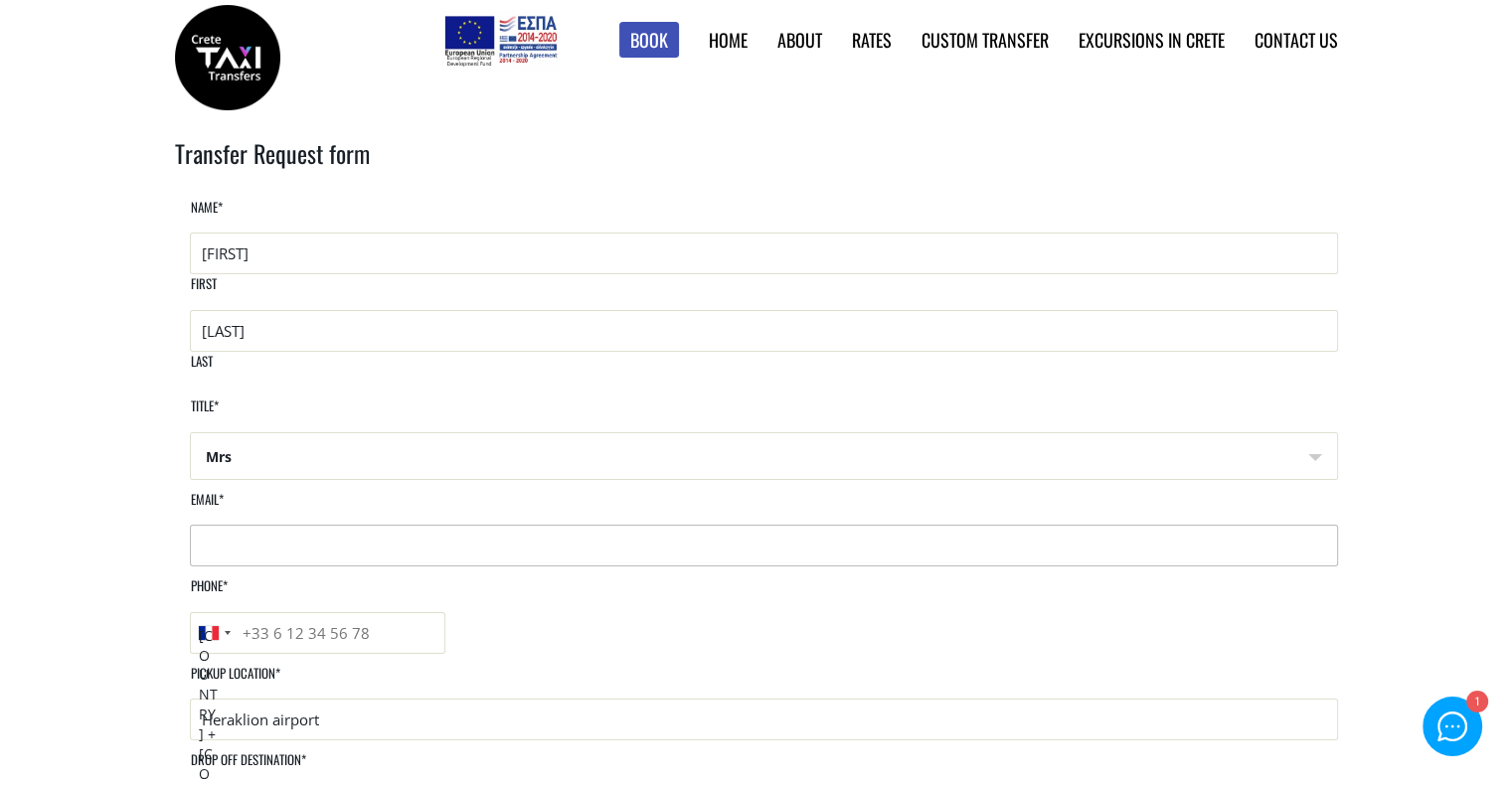 click on "Email *" at bounding box center [763, 546] 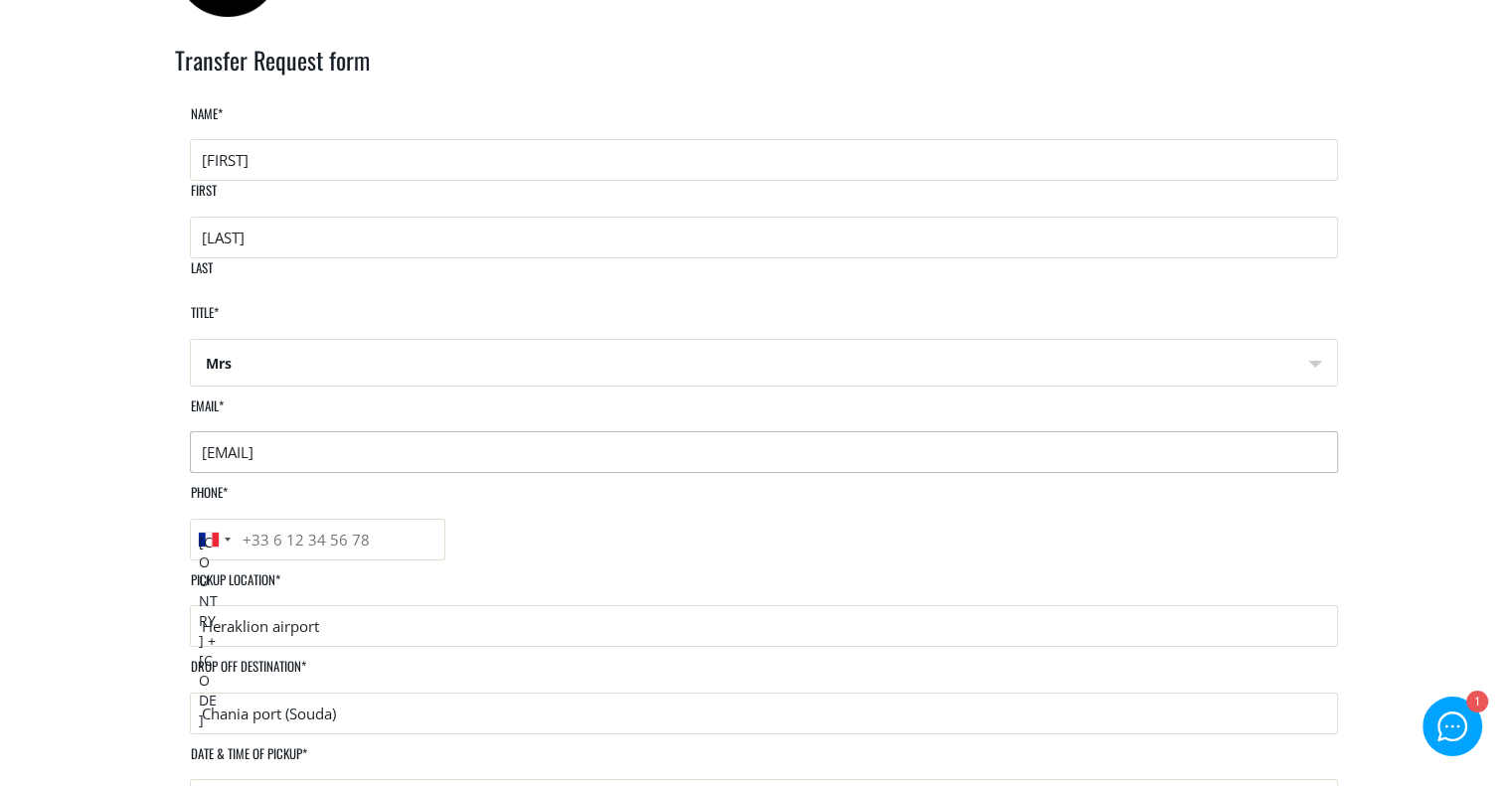 scroll, scrollTop: 119, scrollLeft: 0, axis: vertical 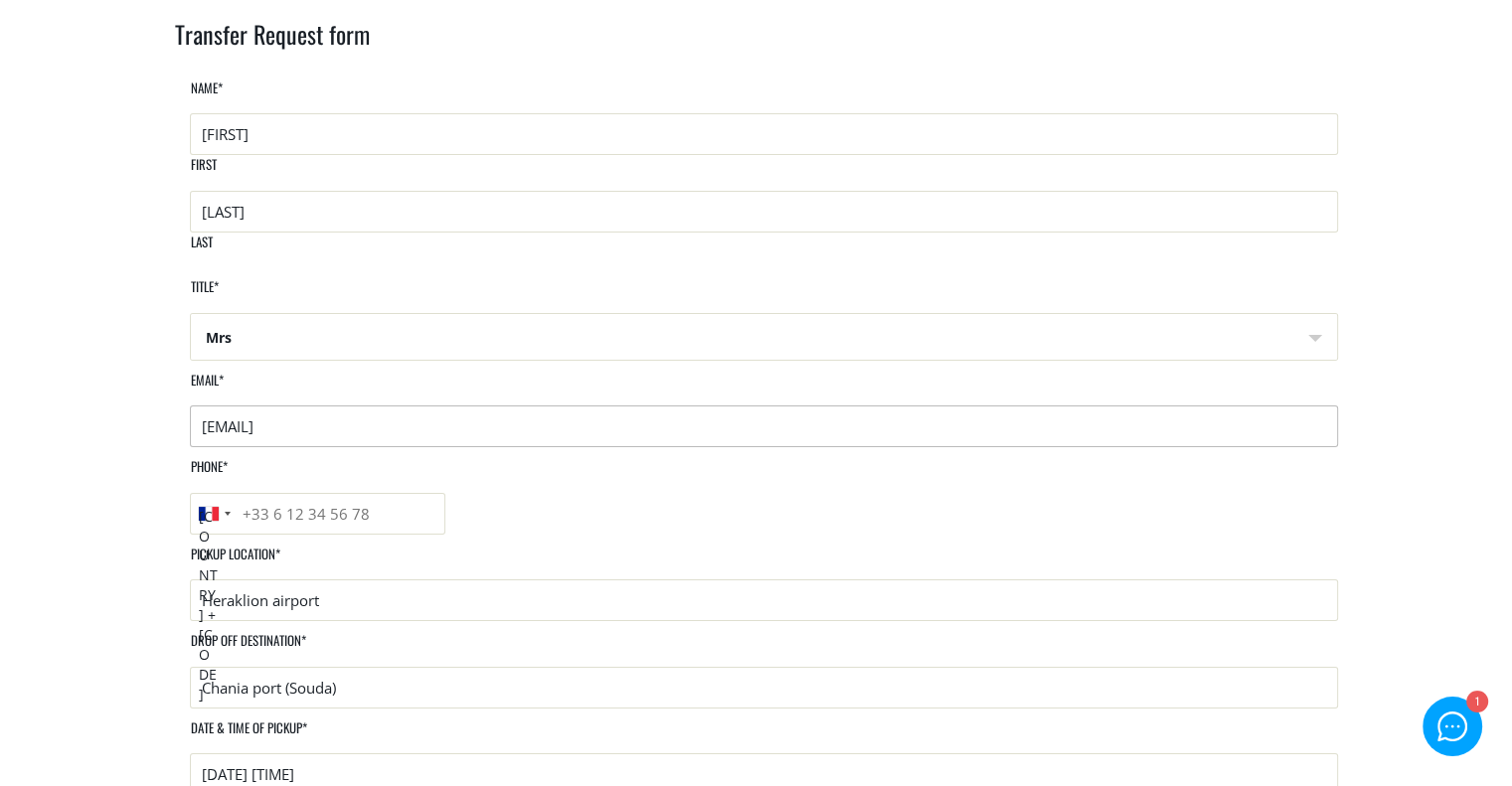type on "lim.julia.f@gmail.com" 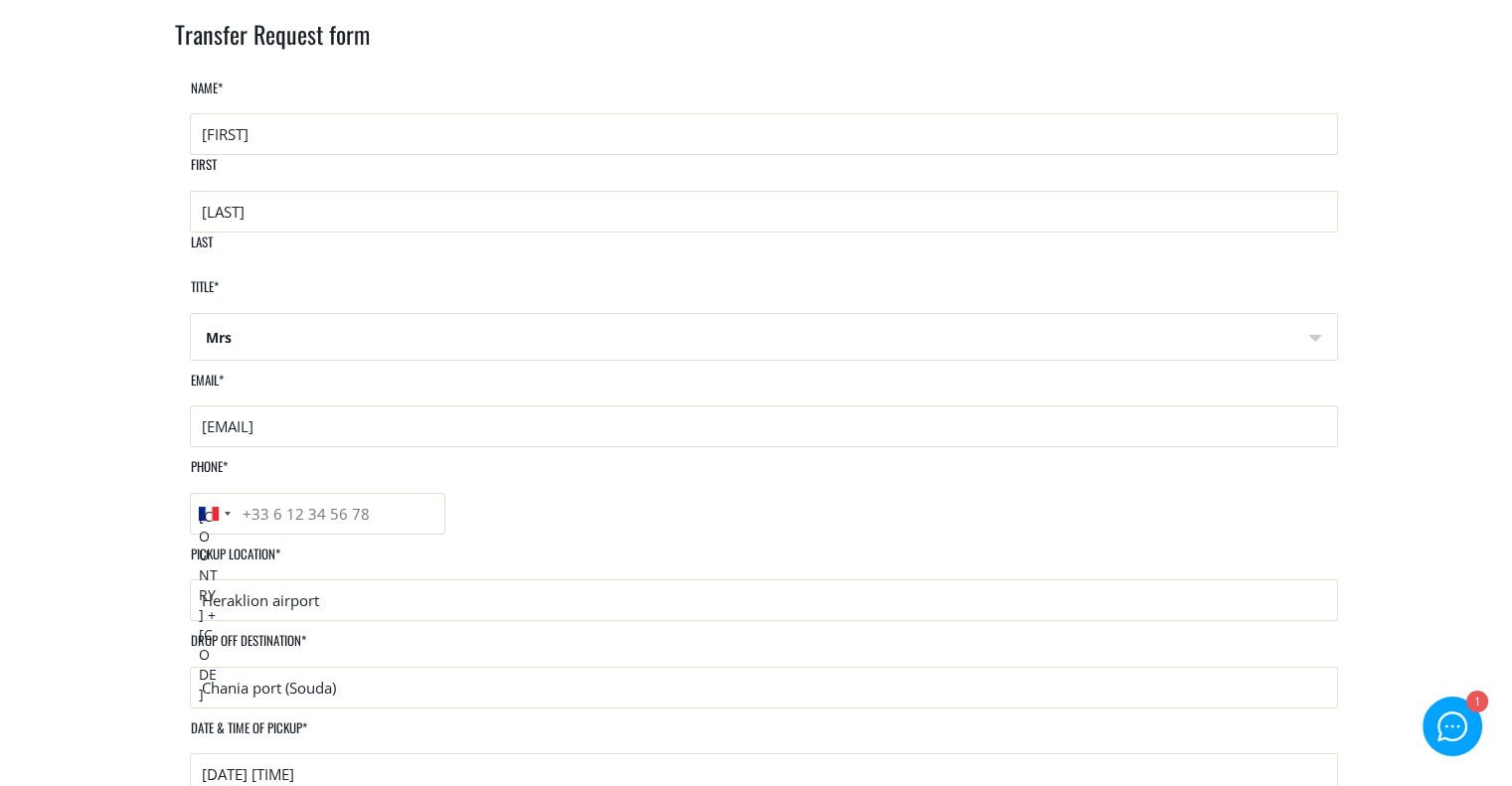 click on "Phone *" at bounding box center [317, 514] 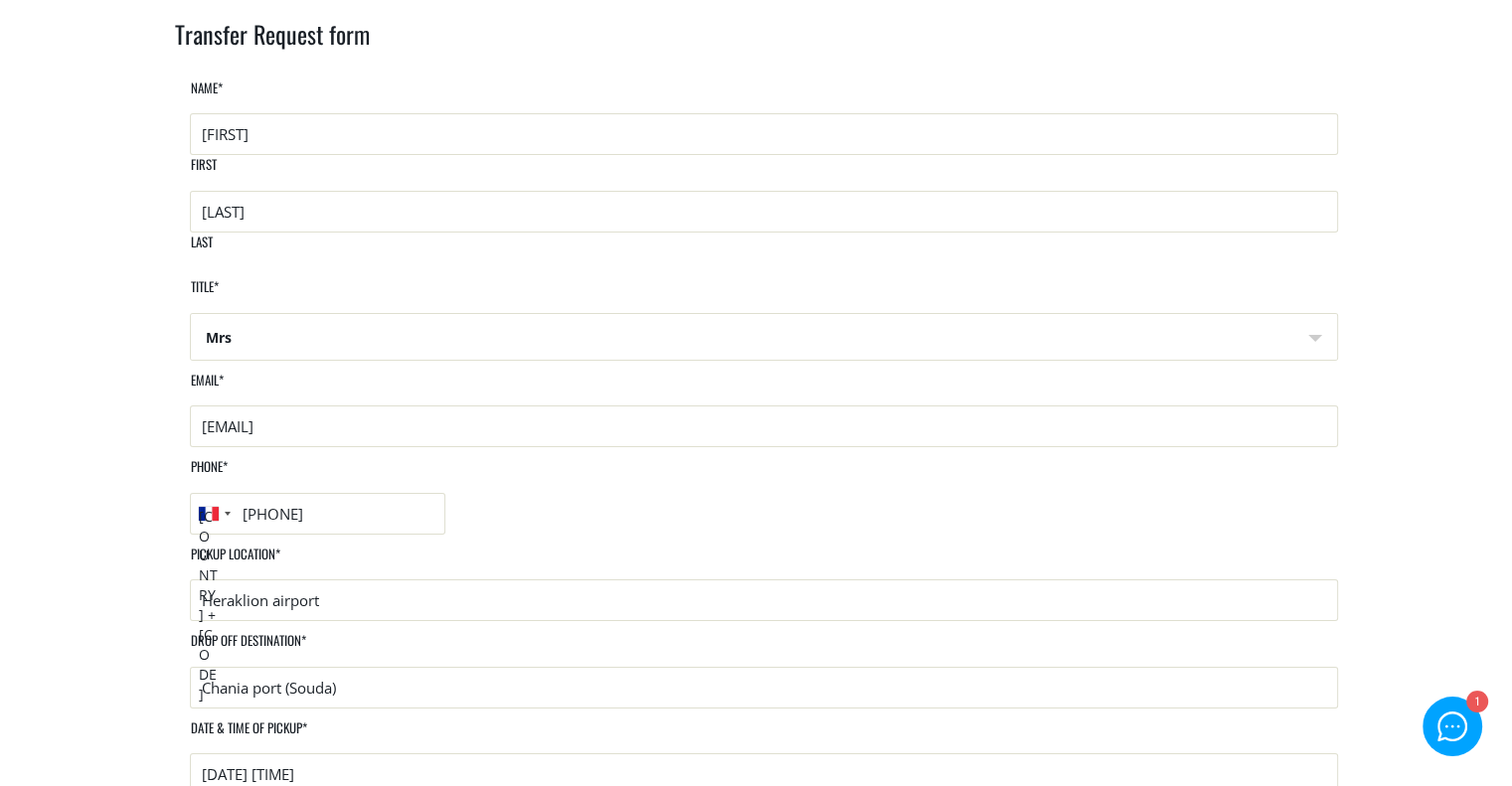type on "0615641589" 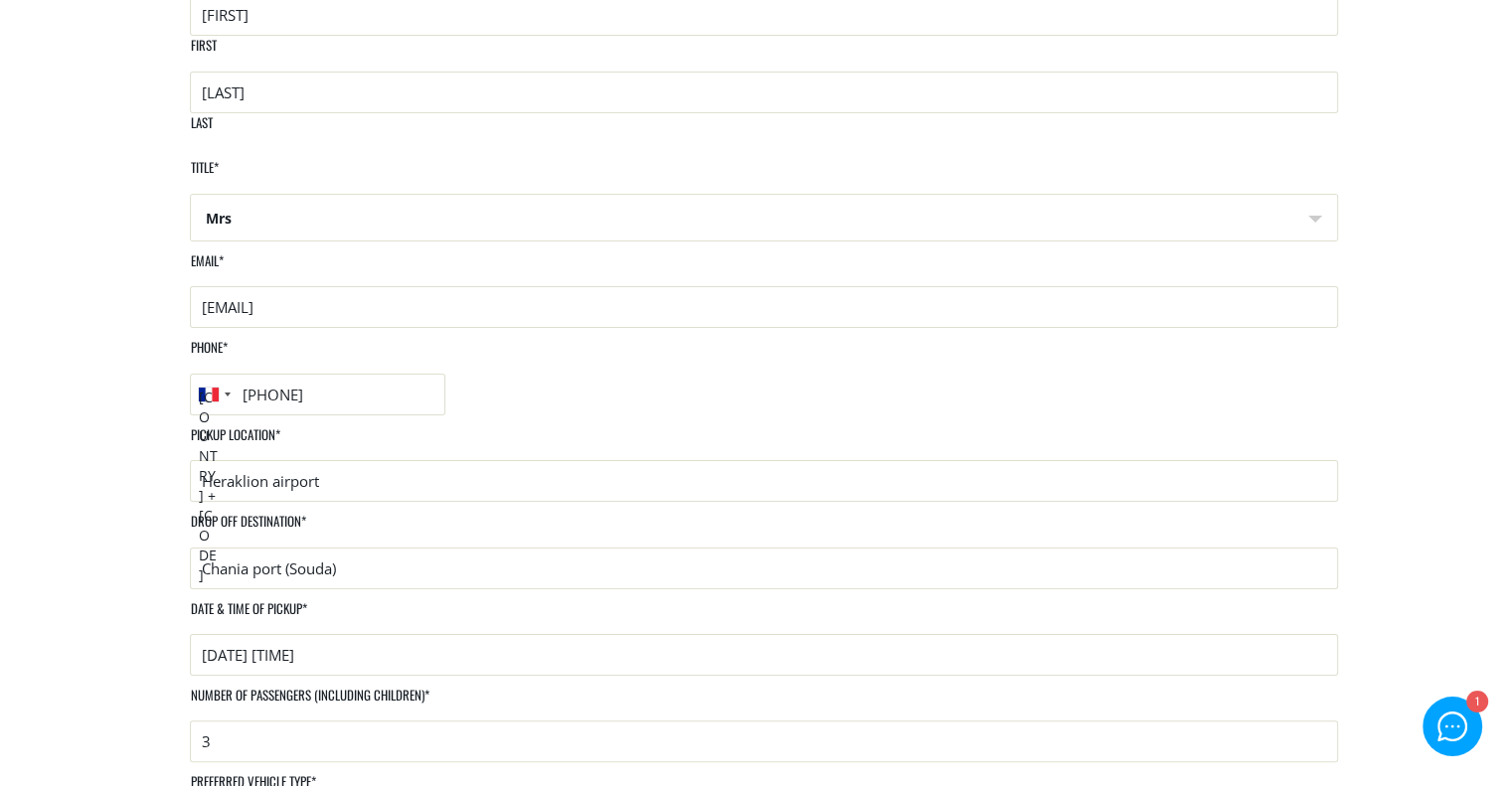 scroll, scrollTop: 254, scrollLeft: 0, axis: vertical 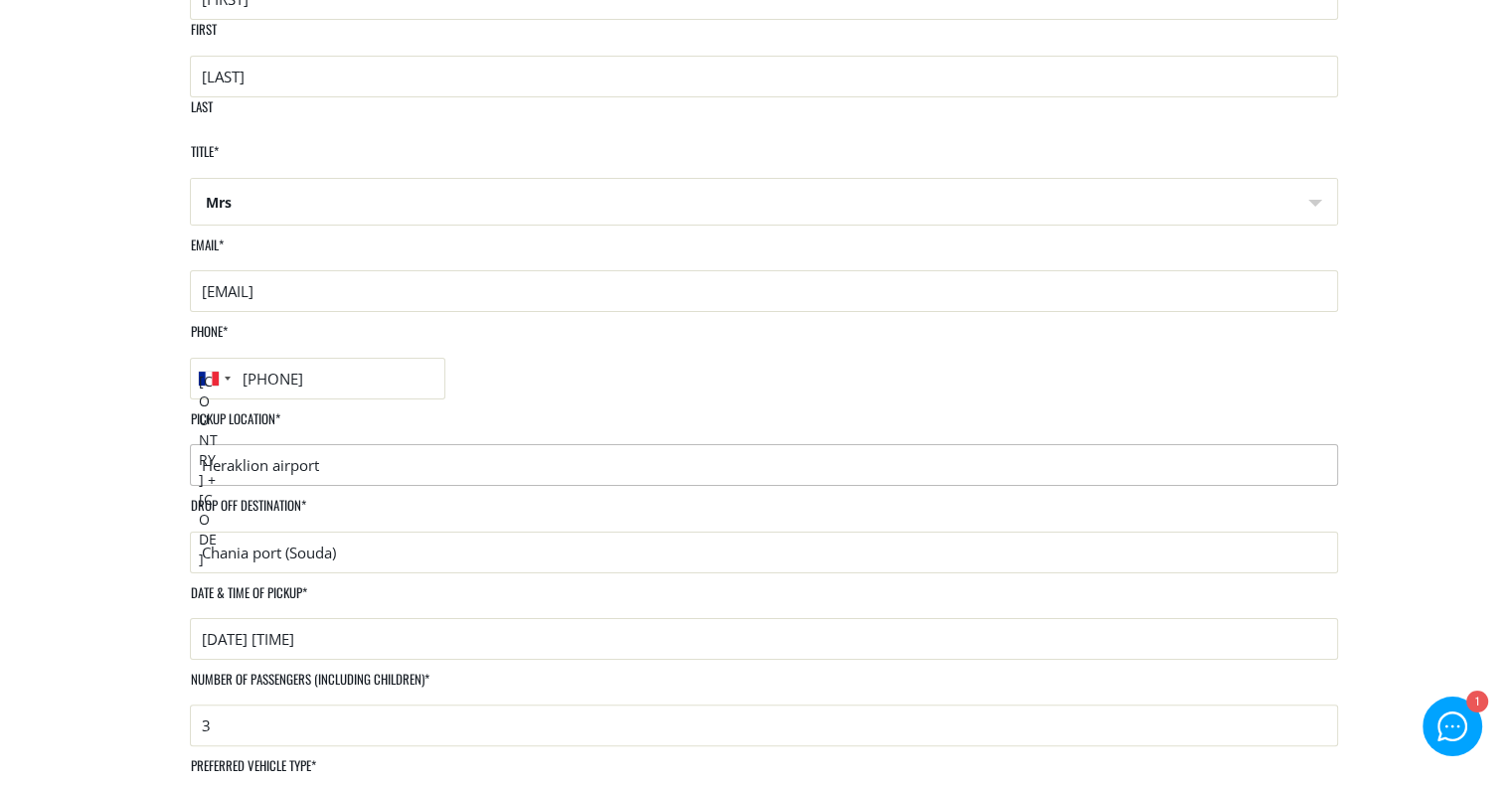 click on "Heraklion airport" at bounding box center [763, 465] 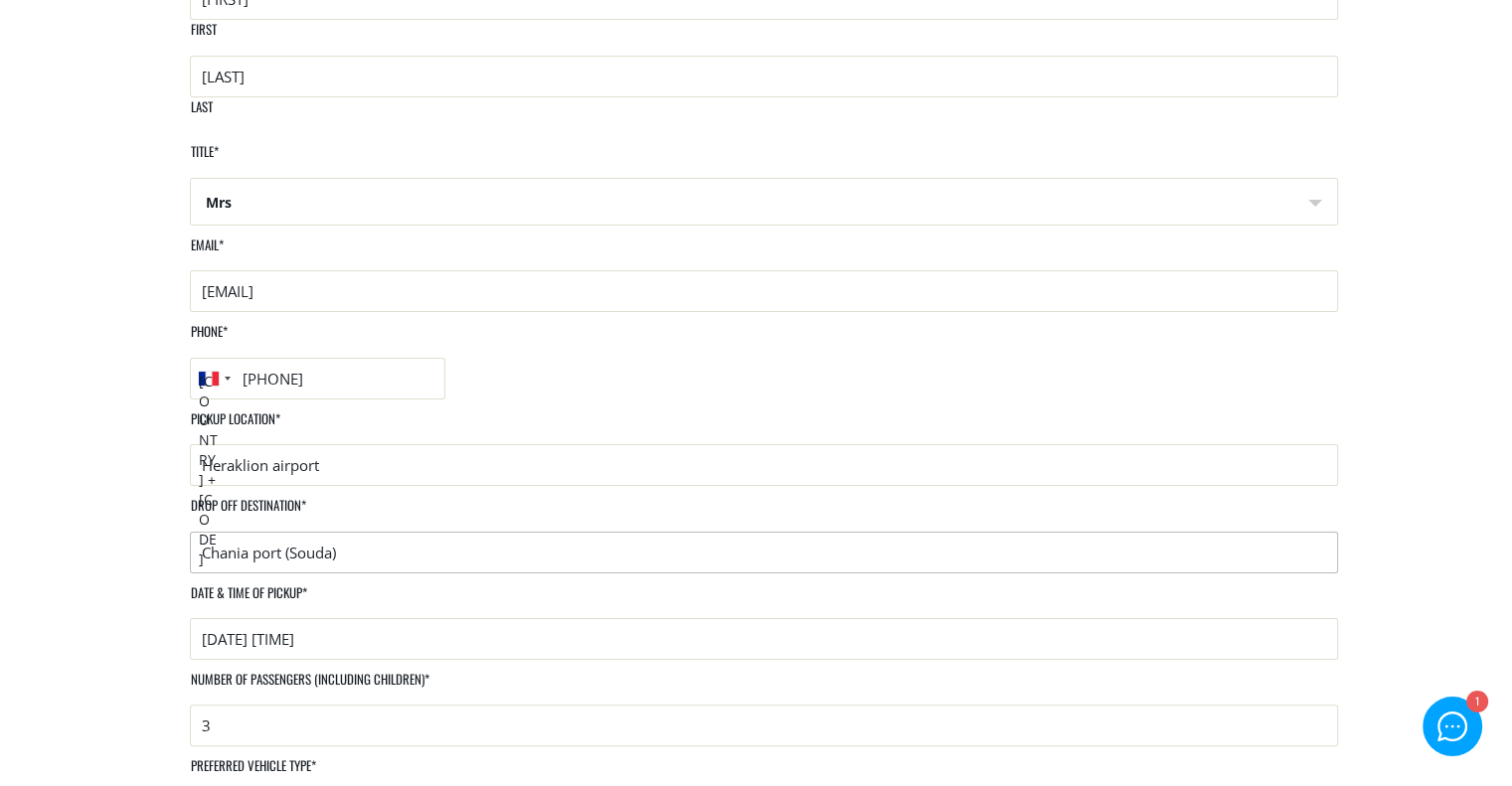 click on "Chania port (Souda)" at bounding box center [763, 552] 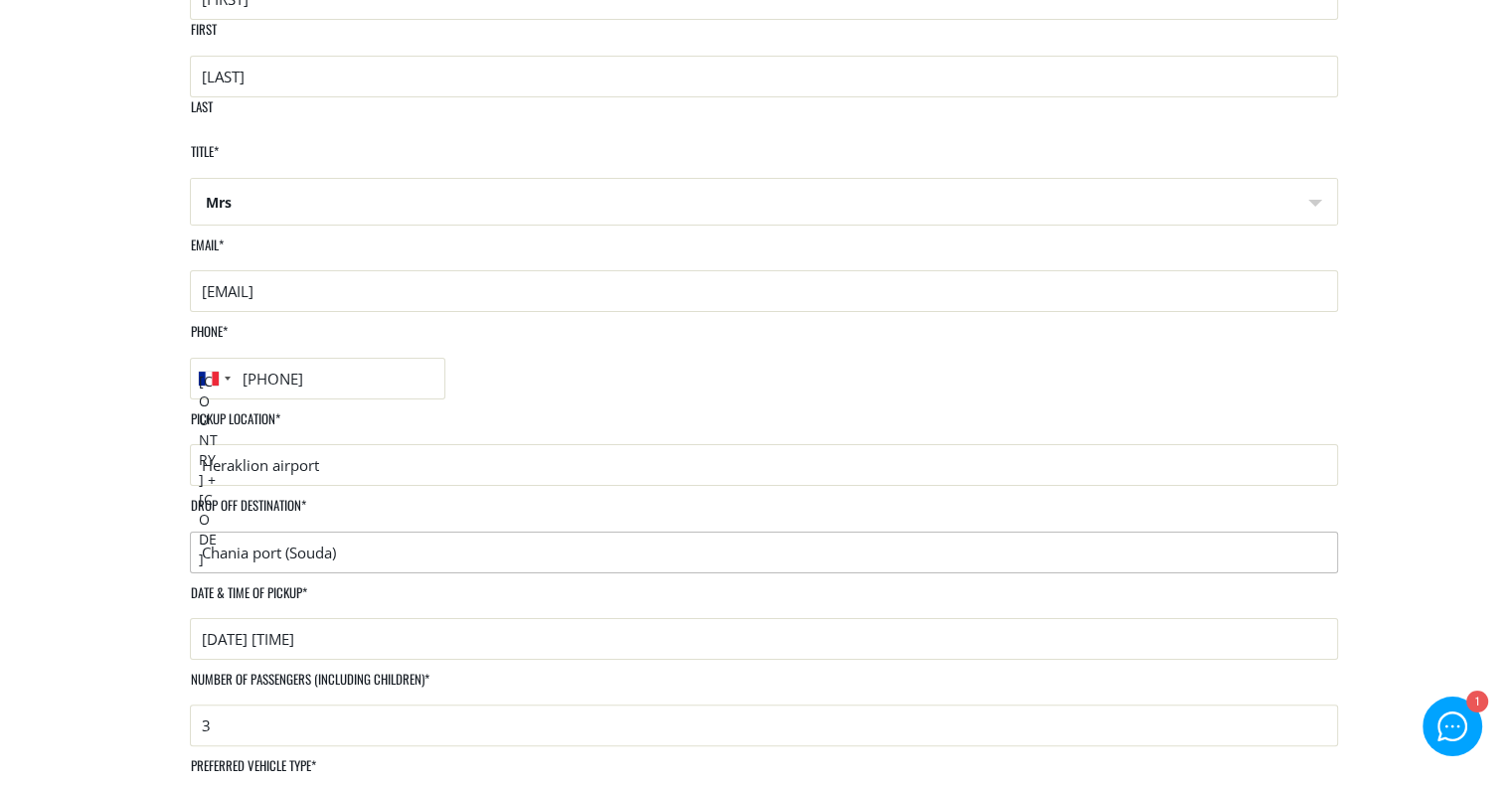 drag, startPoint x: 930, startPoint y: 401, endPoint x: 699, endPoint y: 420, distance: 231.78007 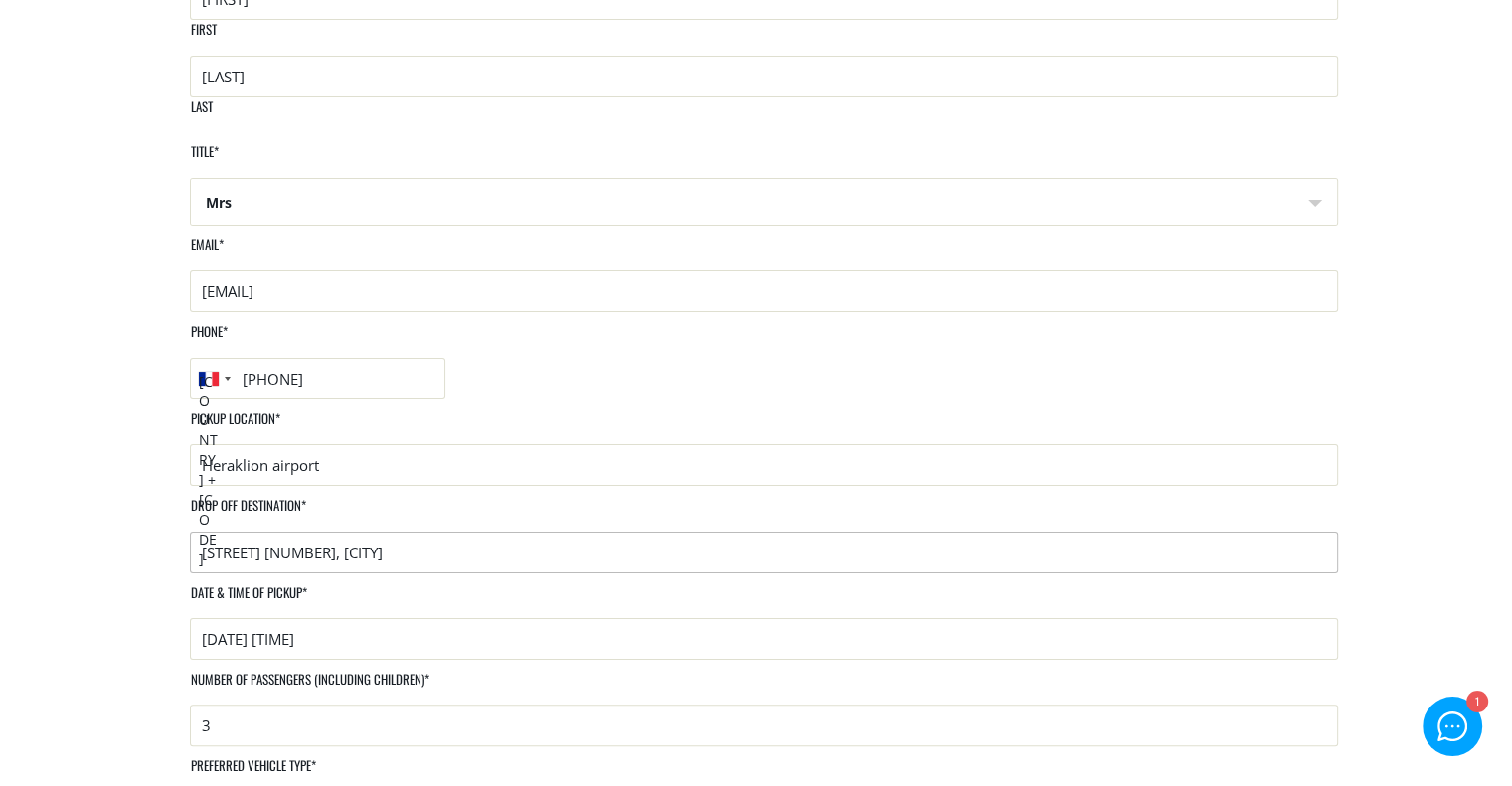 click on "Kissamou 55, La Canée" at bounding box center [763, 552] 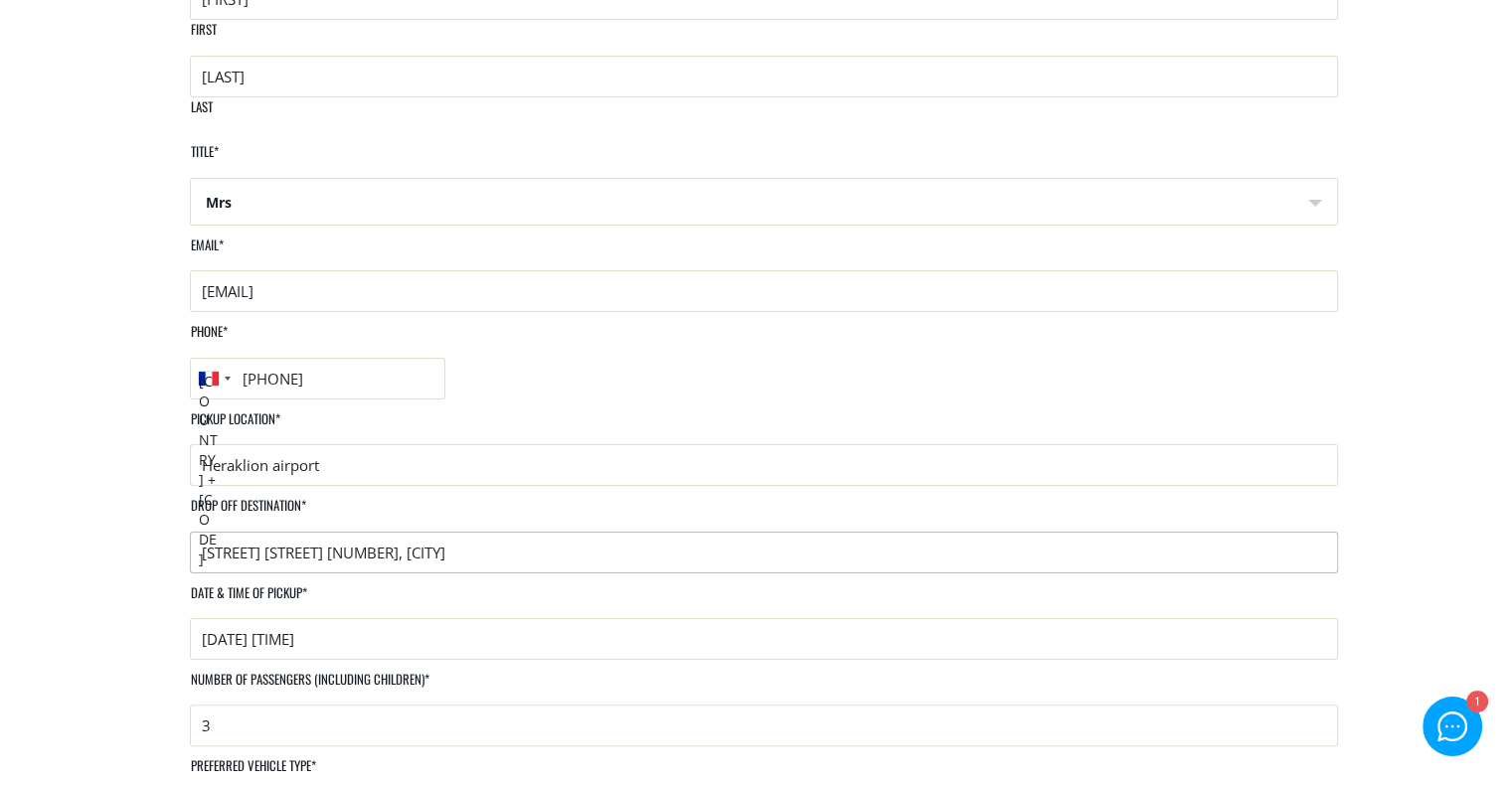 type on "Civitel Akali Kissamou 55, La Canée" 